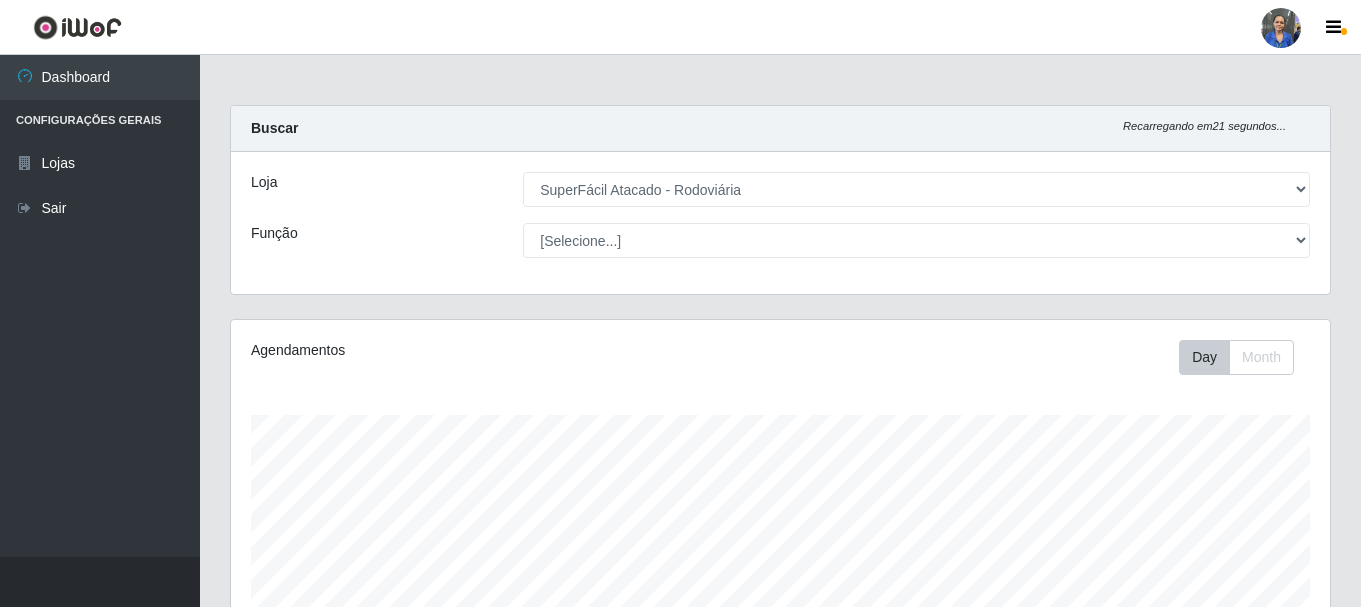 select on "400" 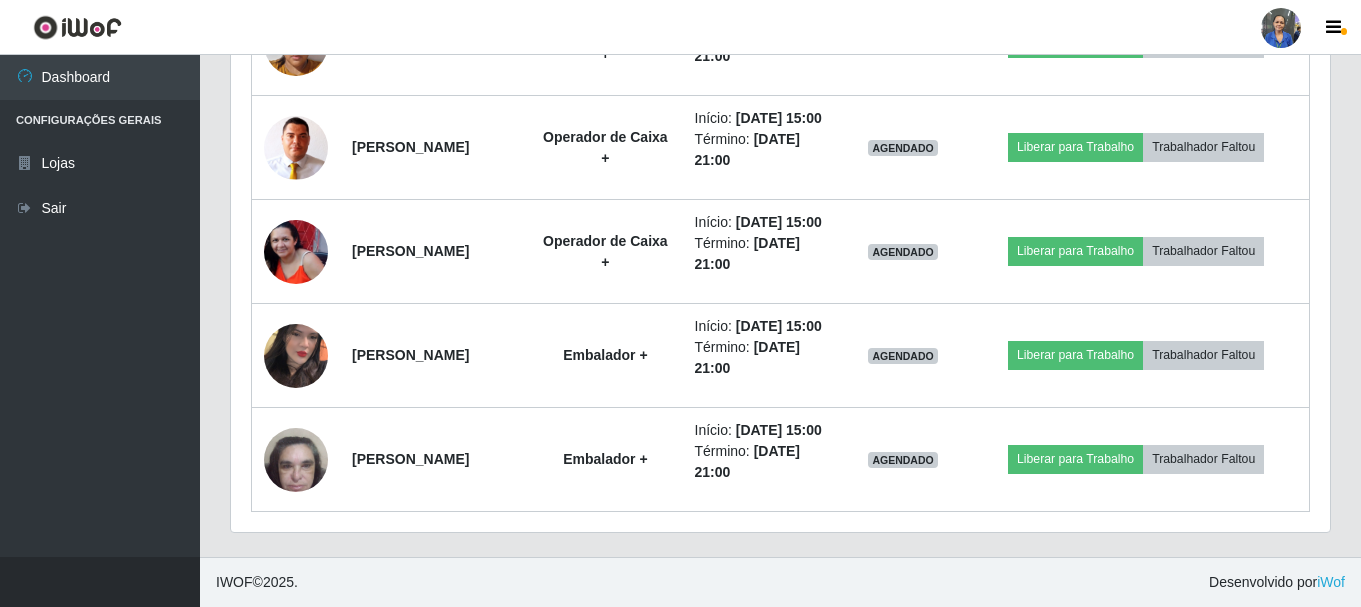 scroll, scrollTop: 999585, scrollLeft: 998901, axis: both 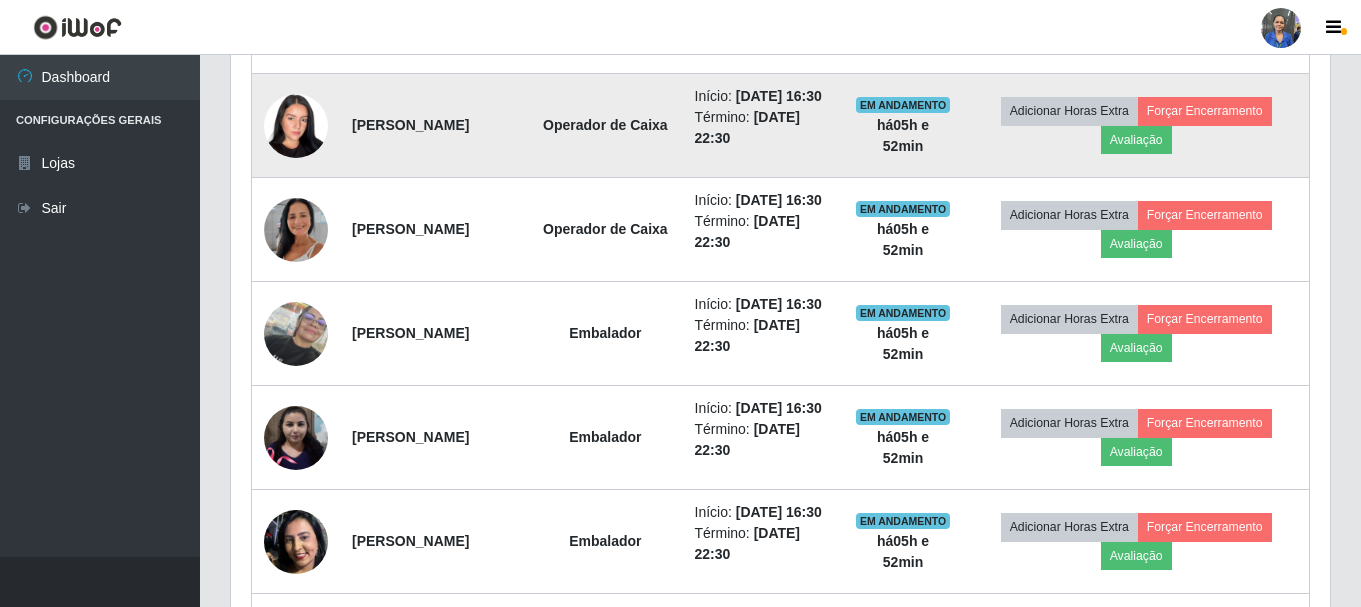 click at bounding box center [296, 125] 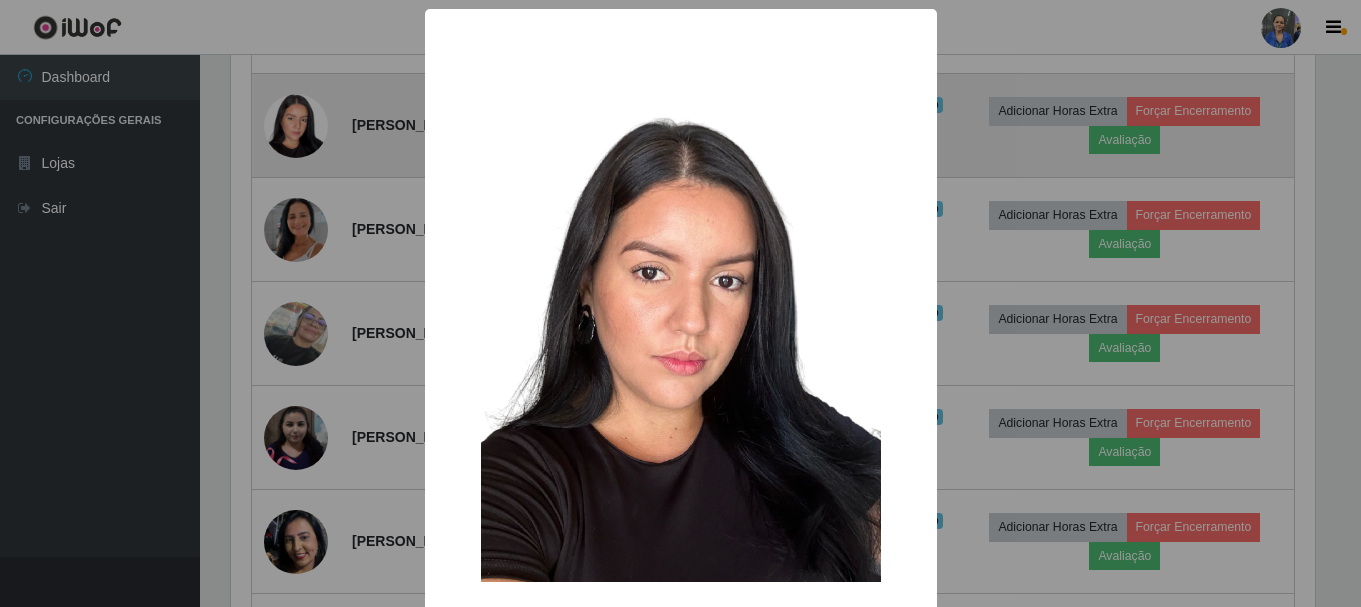scroll, scrollTop: 999585, scrollLeft: 998911, axis: both 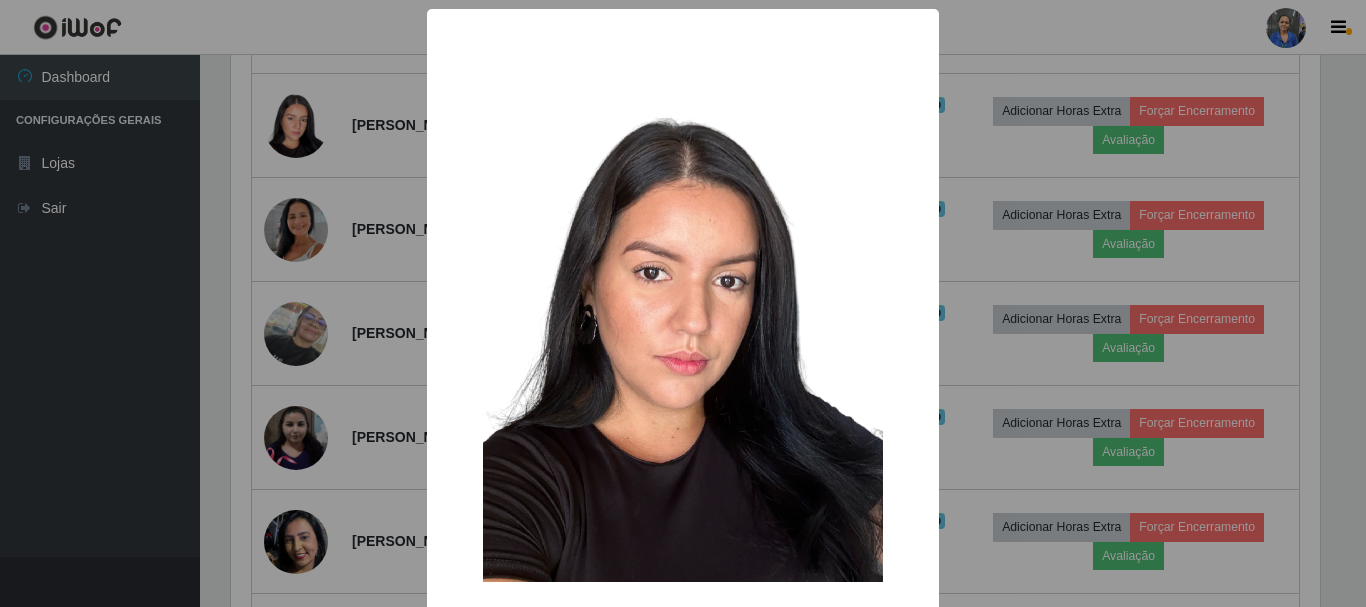 click on "× OK Cancel" at bounding box center (683, 303) 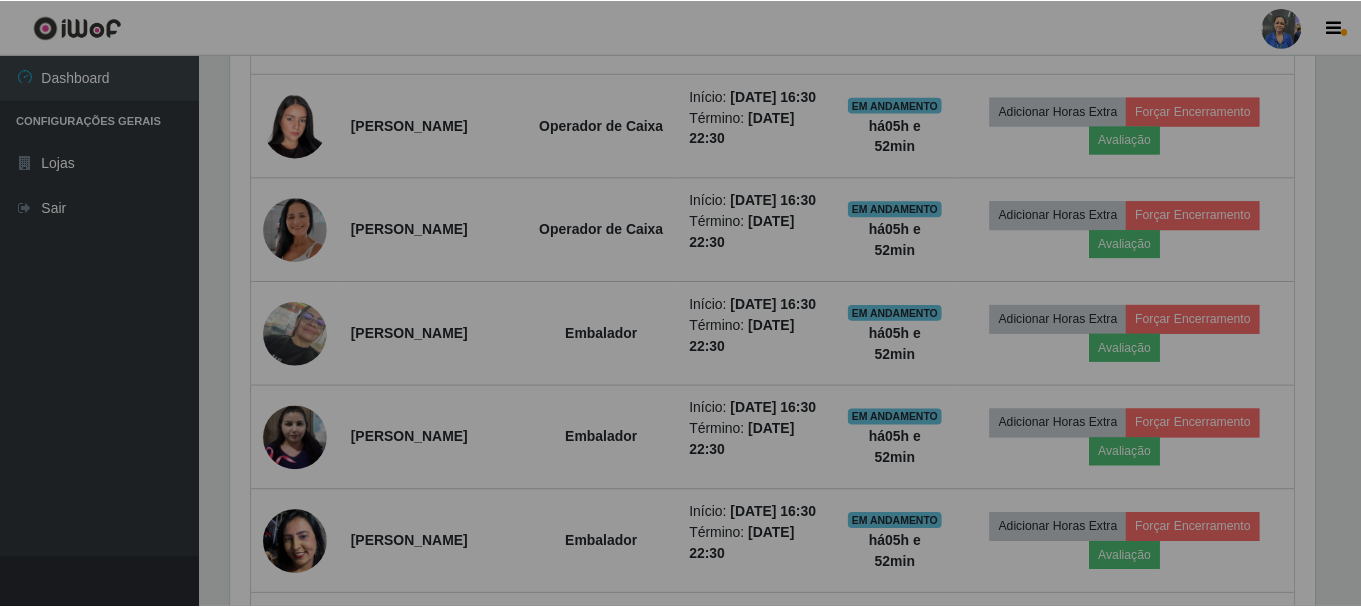 scroll, scrollTop: 999585, scrollLeft: 998901, axis: both 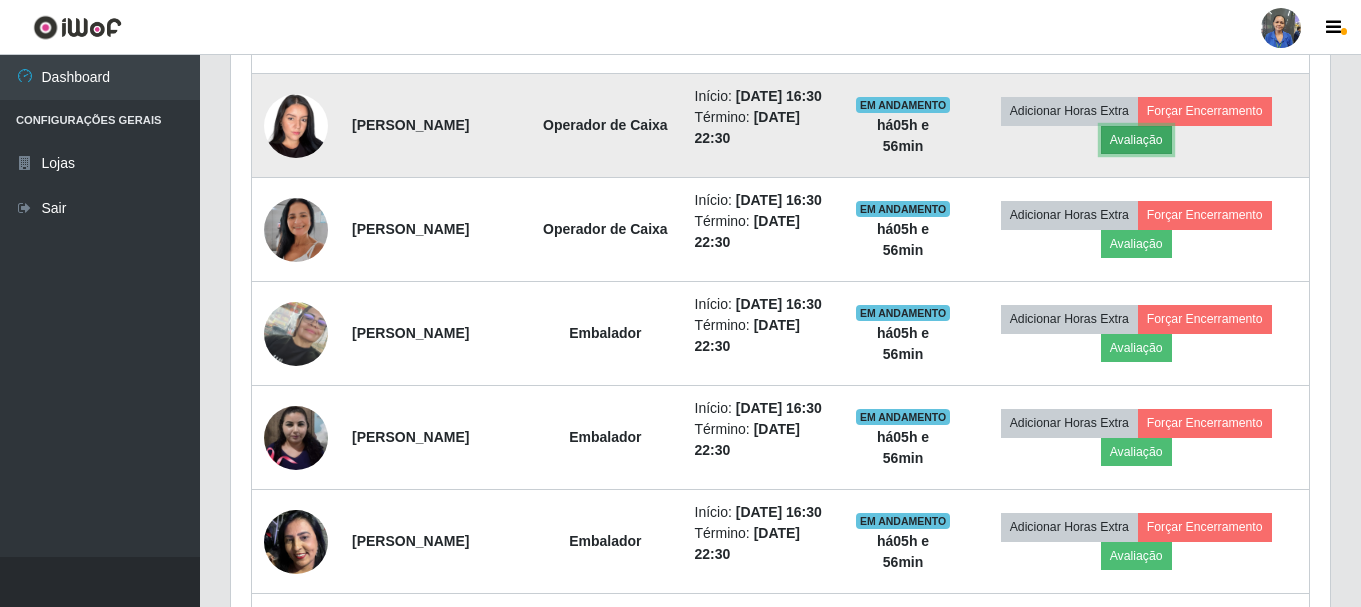 click on "Avaliação" at bounding box center [1136, 140] 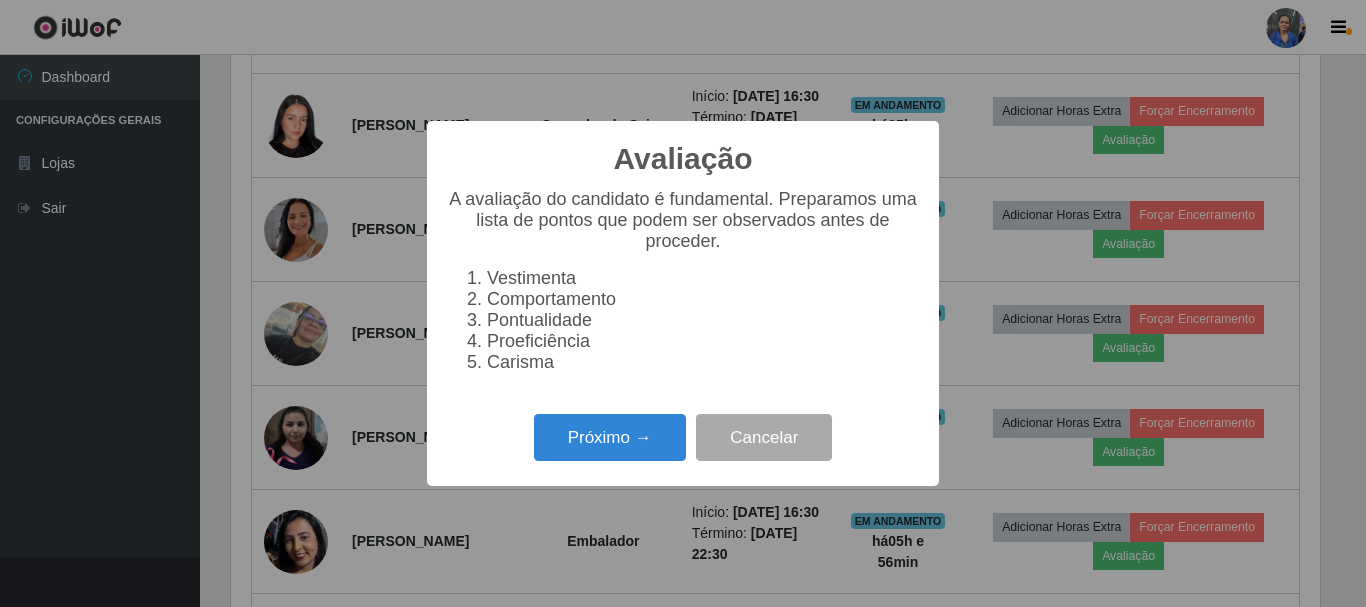 scroll, scrollTop: 999585, scrollLeft: 998911, axis: both 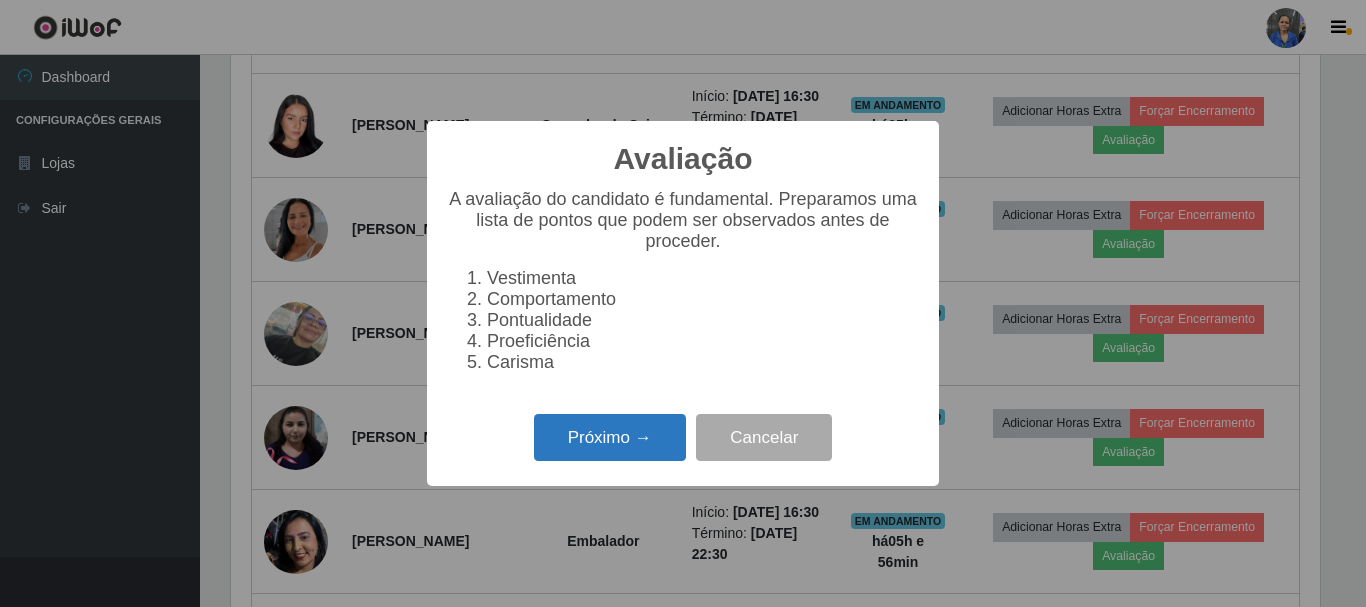 click on "Próximo →" at bounding box center (610, 437) 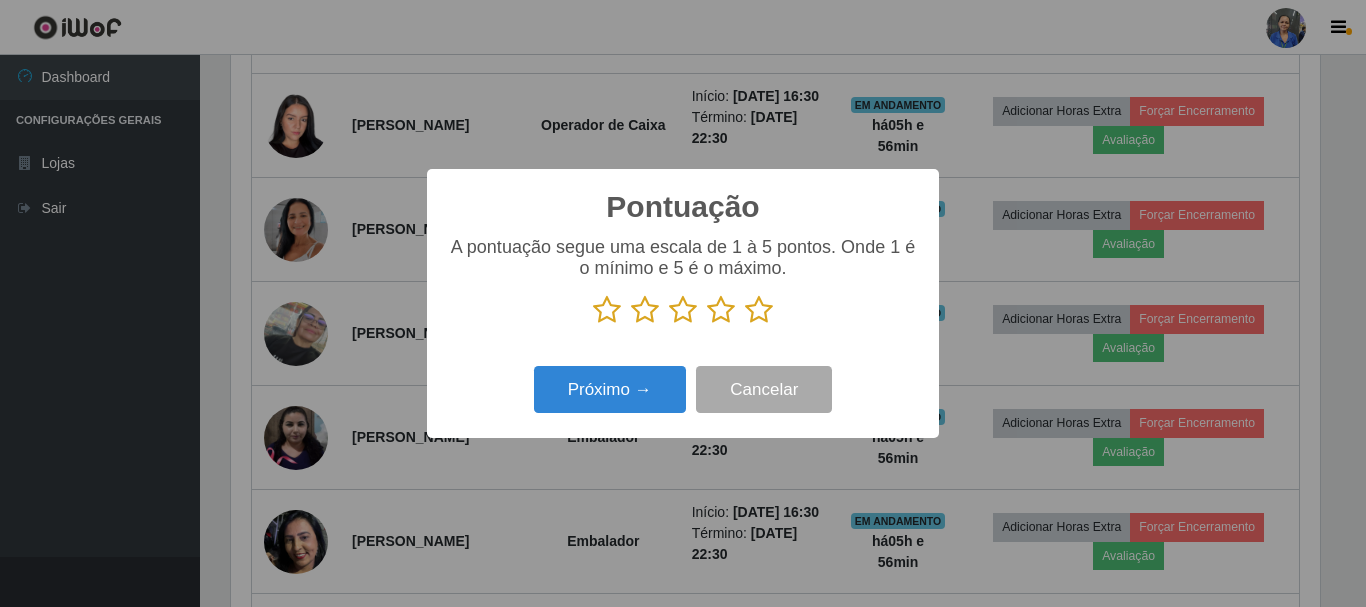 click at bounding box center (721, 310) 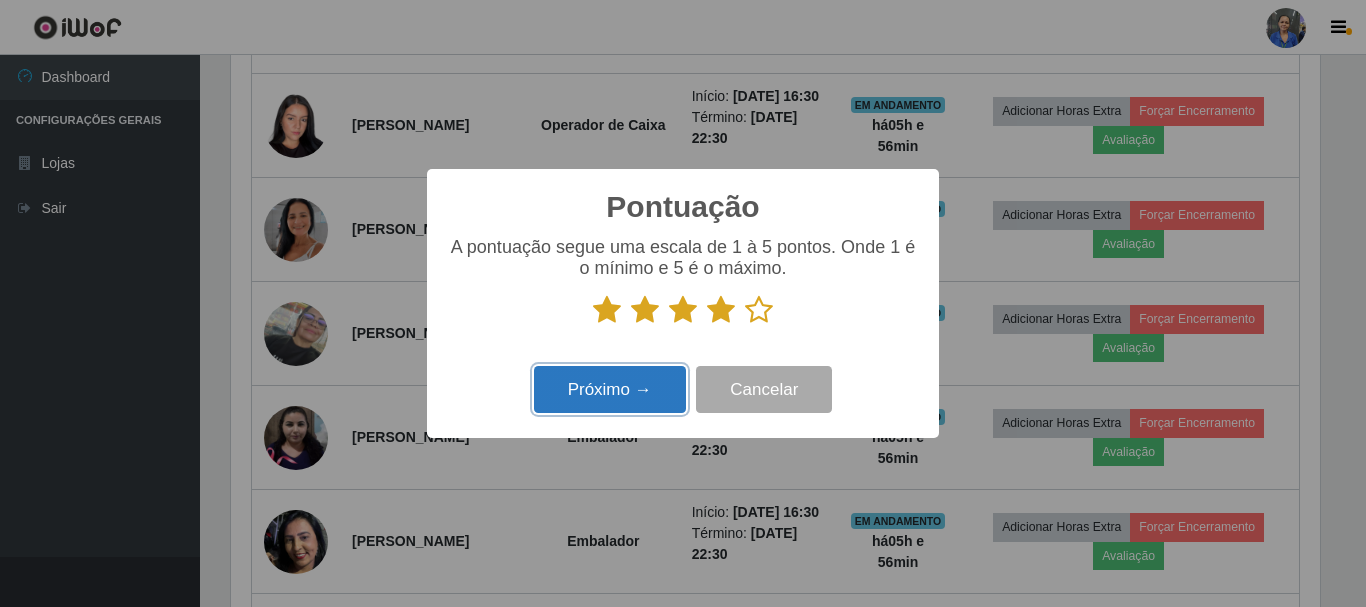 click on "Próximo →" at bounding box center (610, 389) 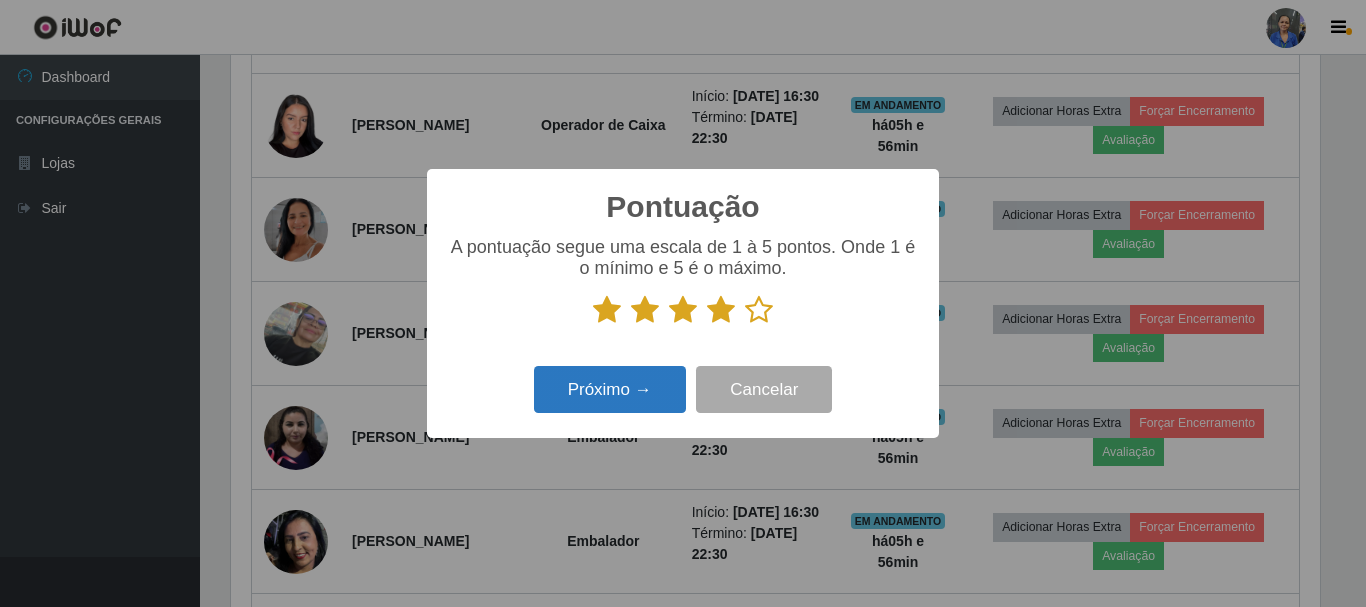 scroll, scrollTop: 999585, scrollLeft: 998911, axis: both 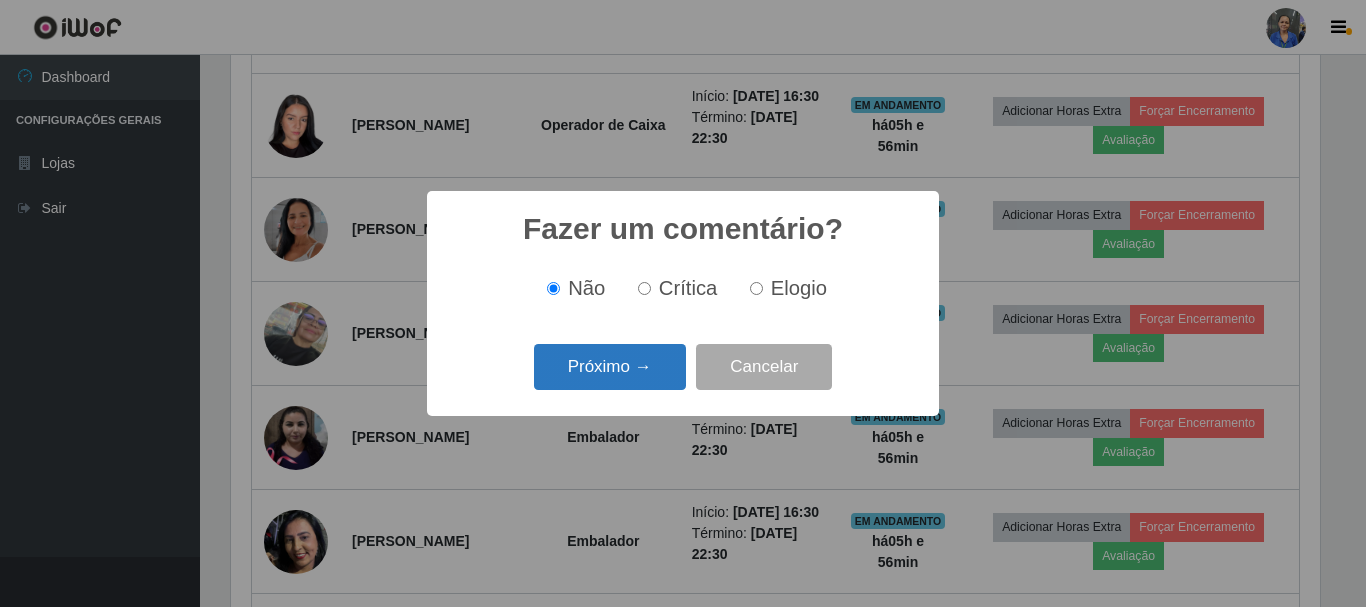 click on "Próximo →" at bounding box center (610, 367) 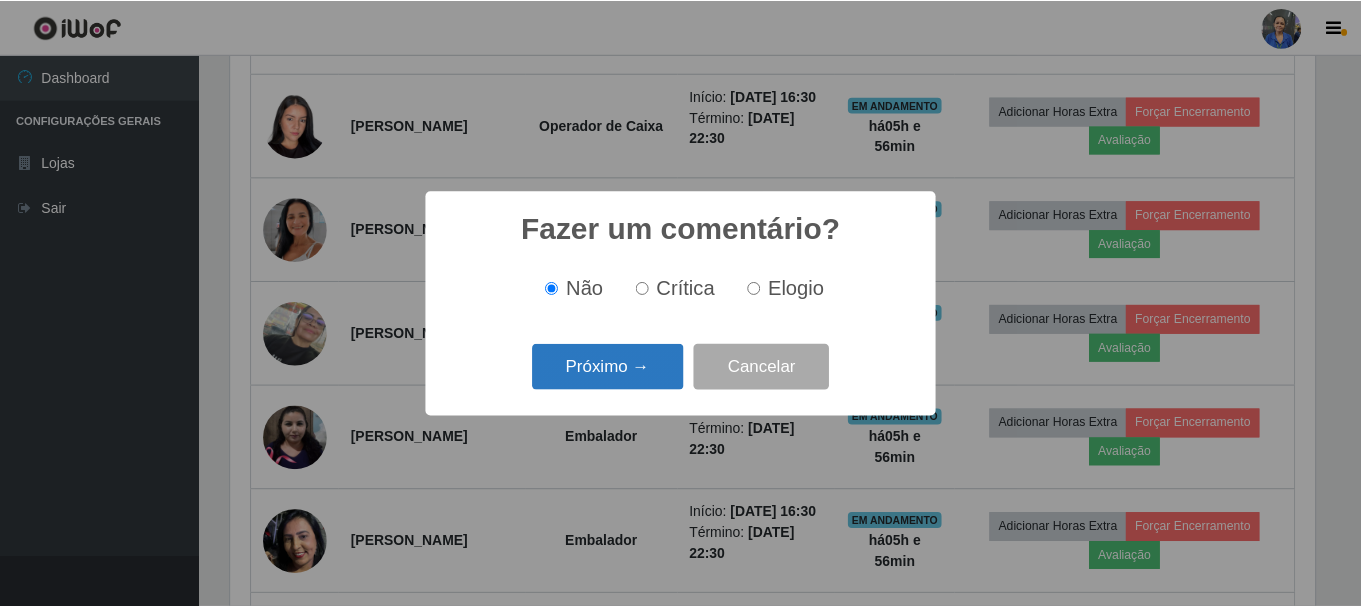 scroll, scrollTop: 999585, scrollLeft: 998911, axis: both 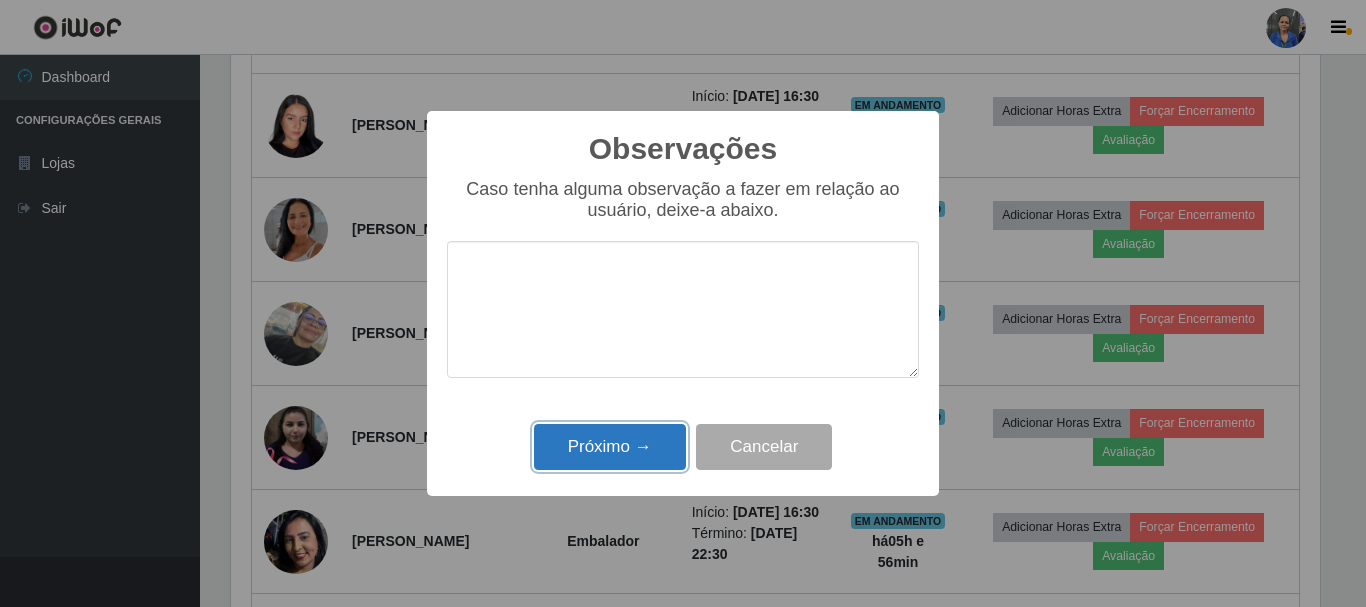 click on "Próximo →" at bounding box center (610, 447) 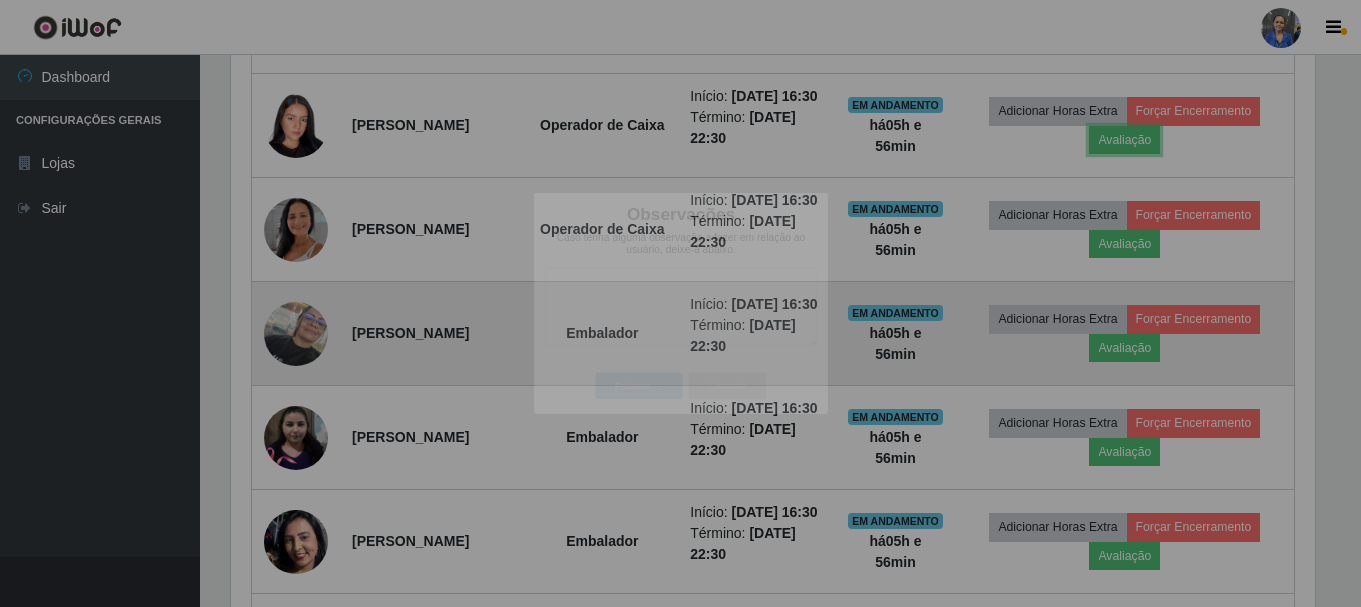 scroll, scrollTop: 999585, scrollLeft: 998901, axis: both 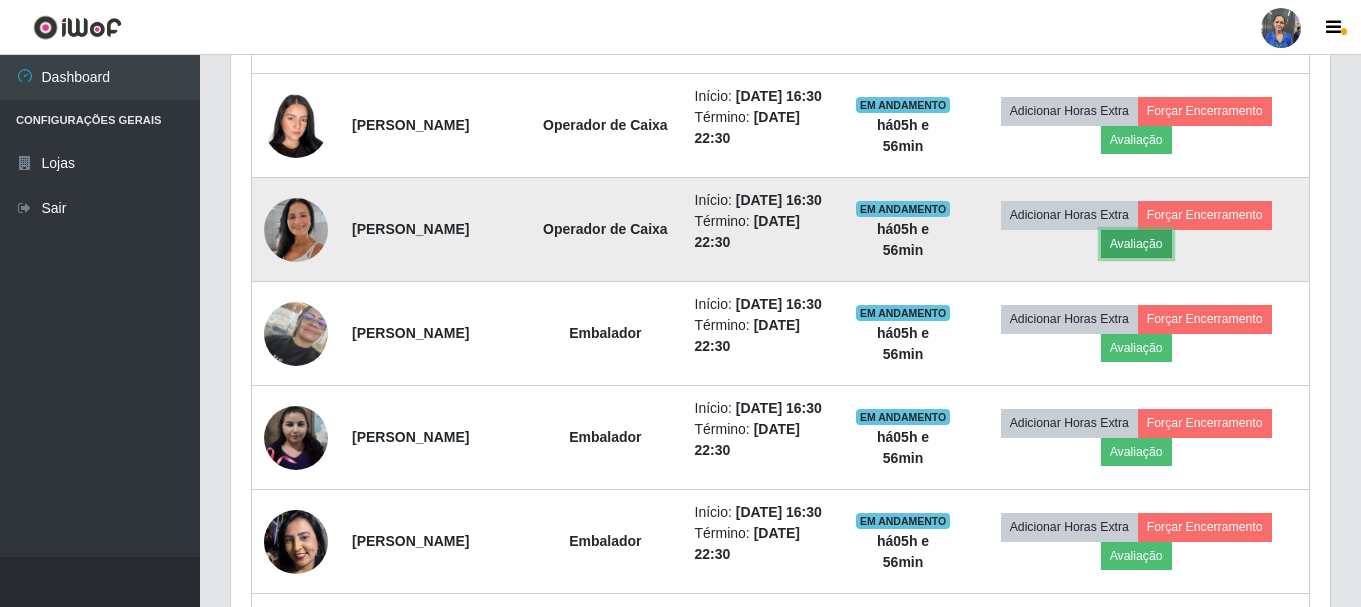 click on "Avaliação" at bounding box center (1136, 244) 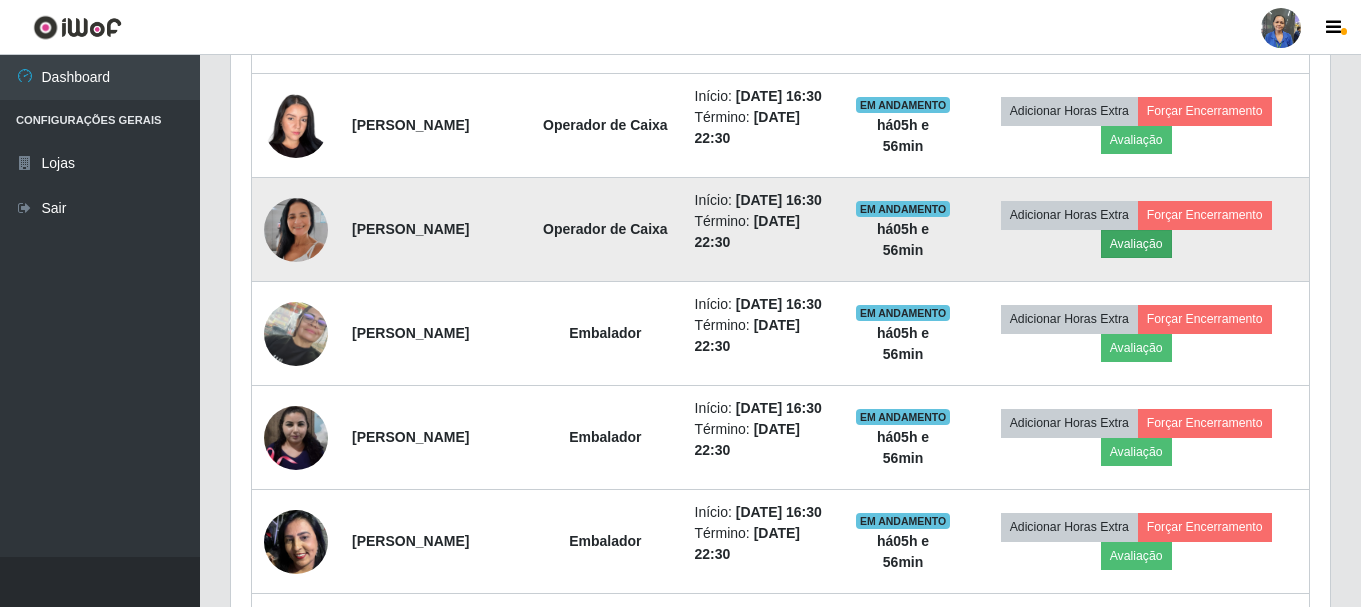 scroll, scrollTop: 999585, scrollLeft: 998911, axis: both 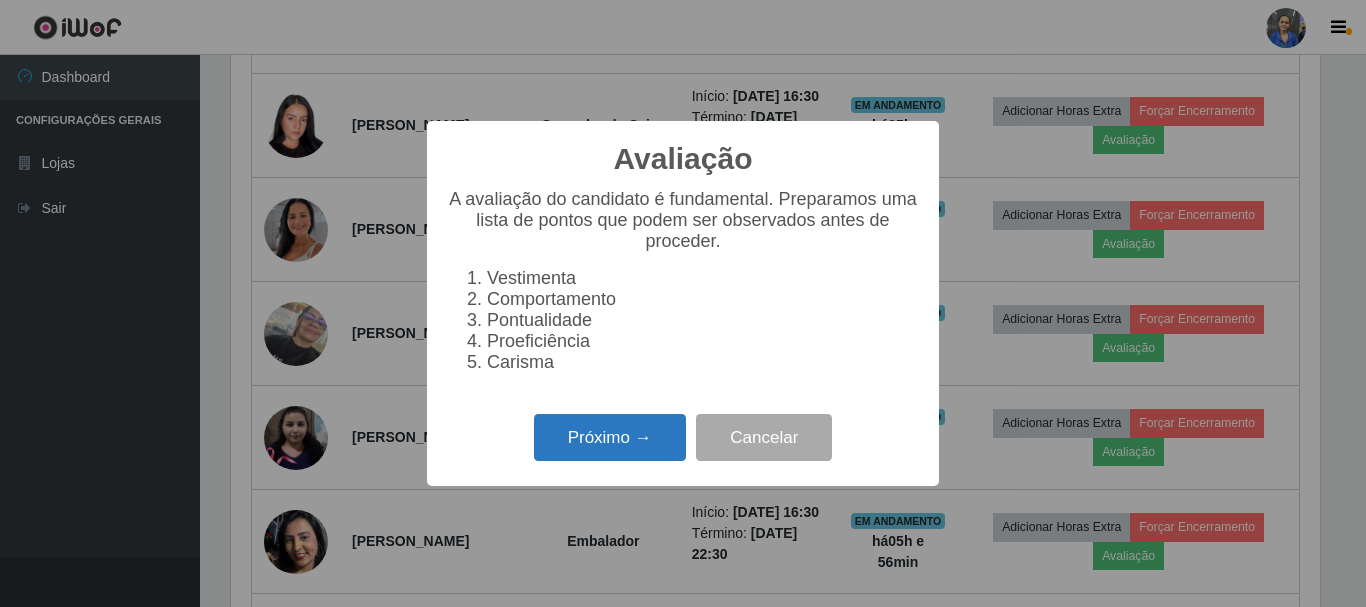 click on "Próximo →" at bounding box center (610, 437) 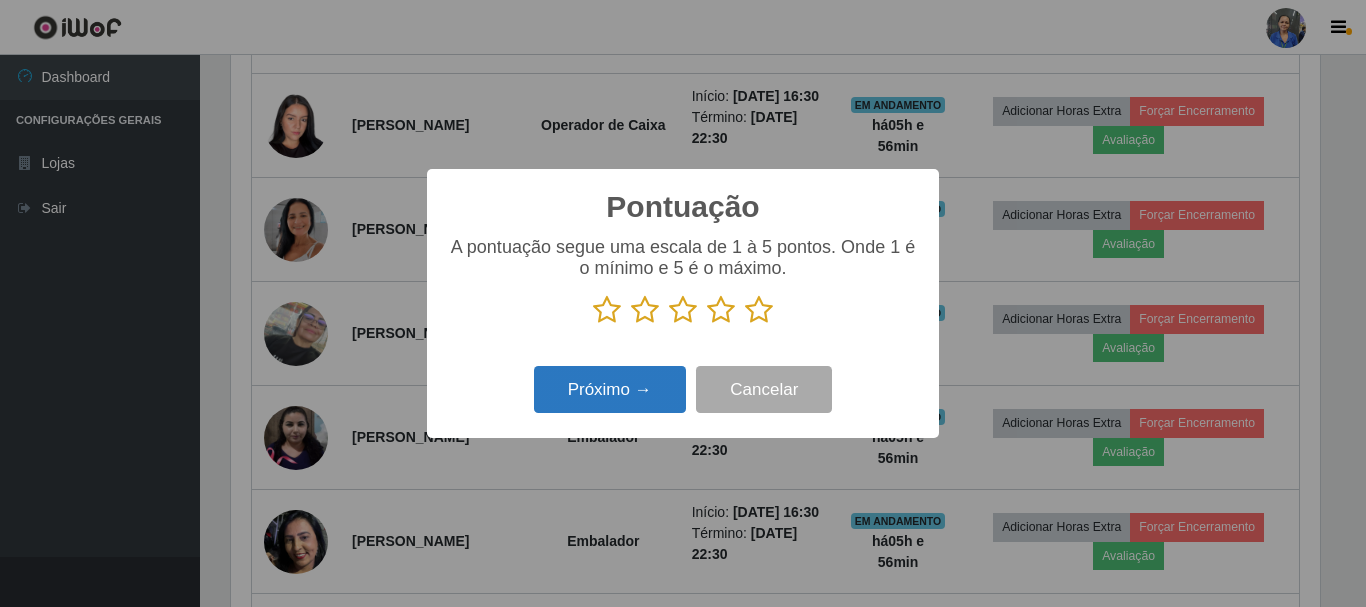 scroll, scrollTop: 999585, scrollLeft: 998911, axis: both 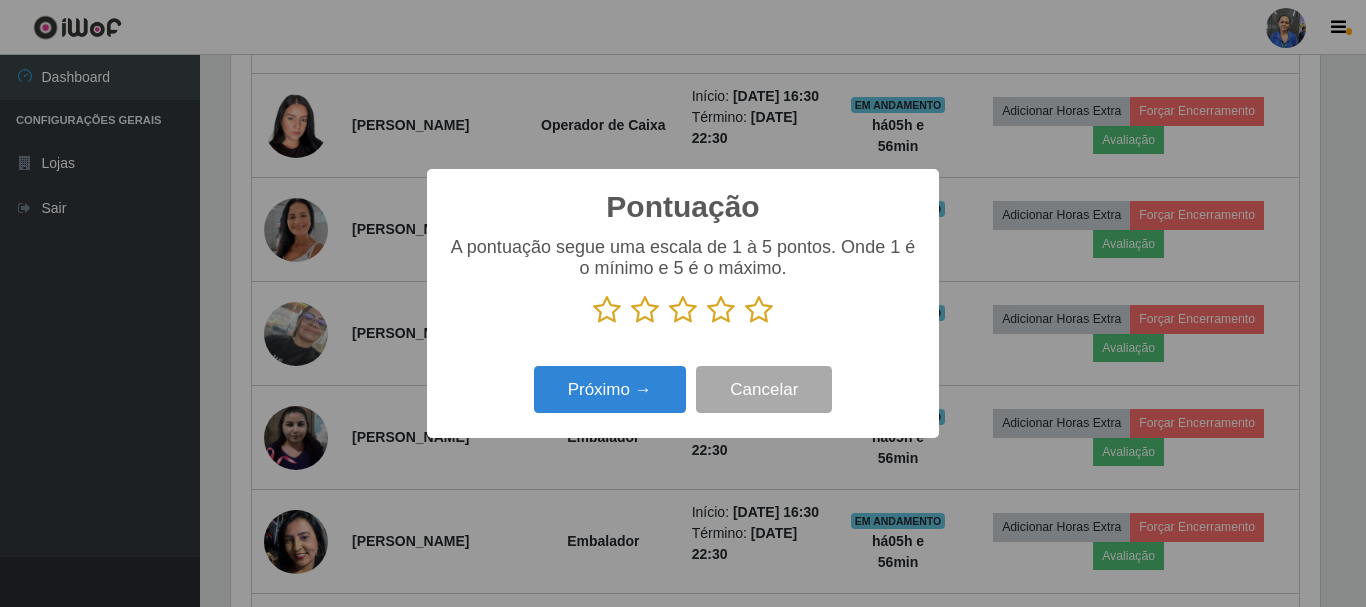 click at bounding box center [721, 310] 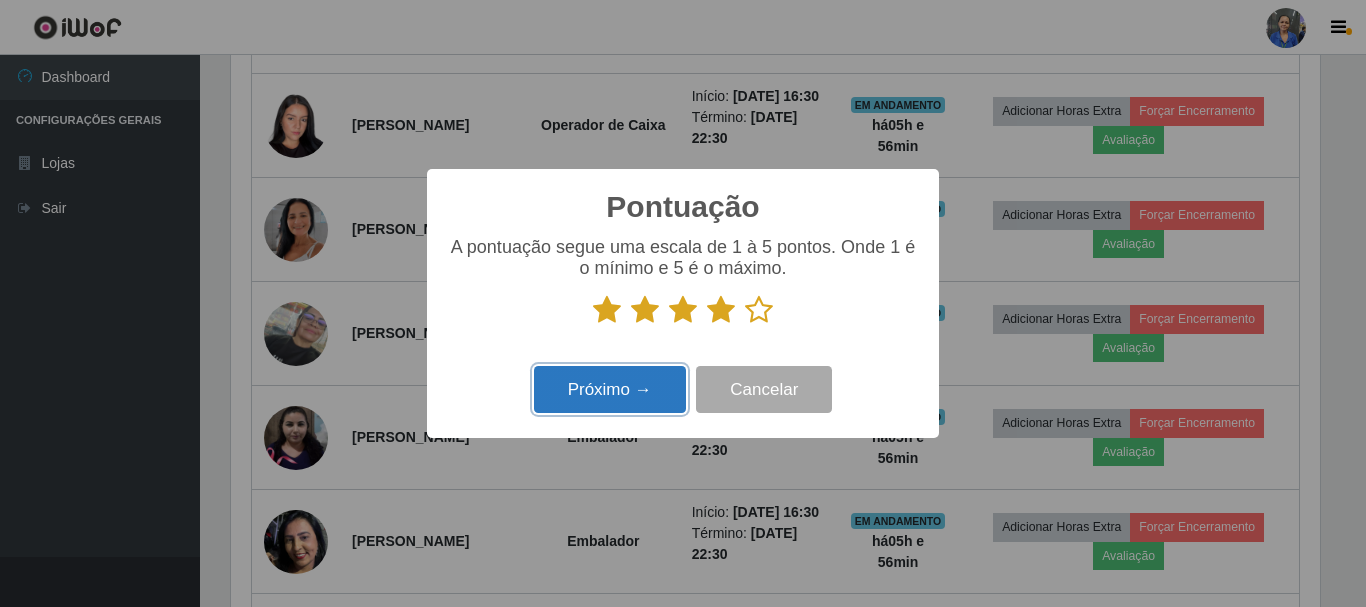 click on "Próximo →" at bounding box center (610, 389) 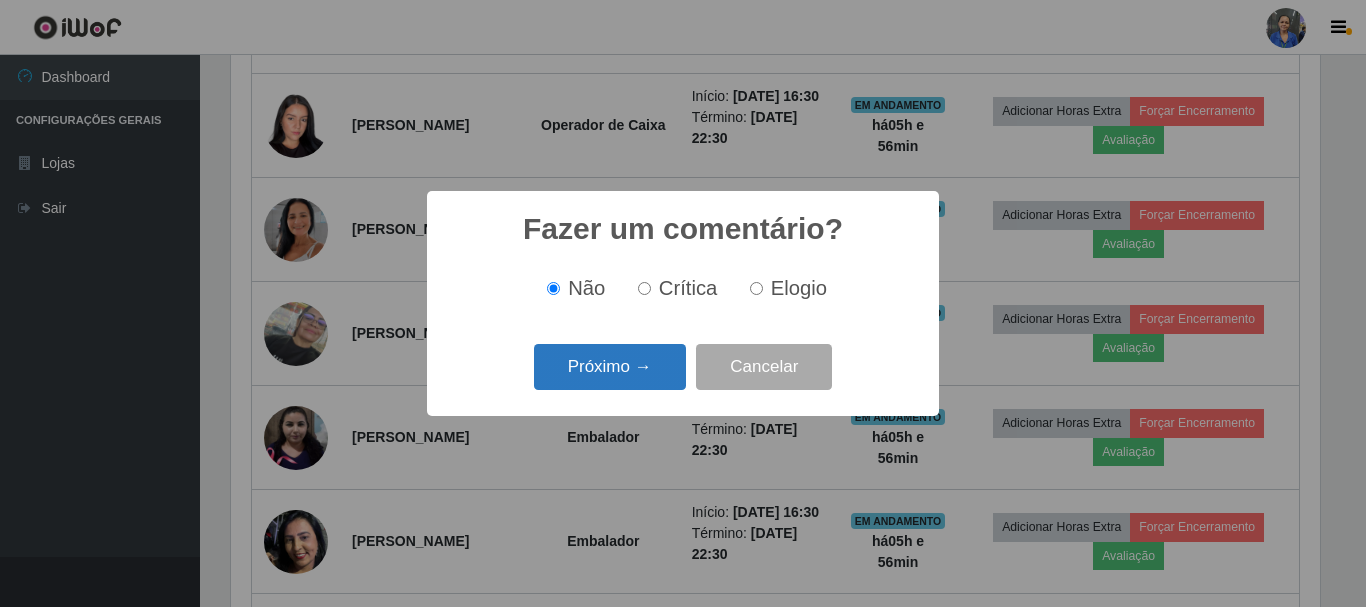 click on "Próximo →" at bounding box center (610, 367) 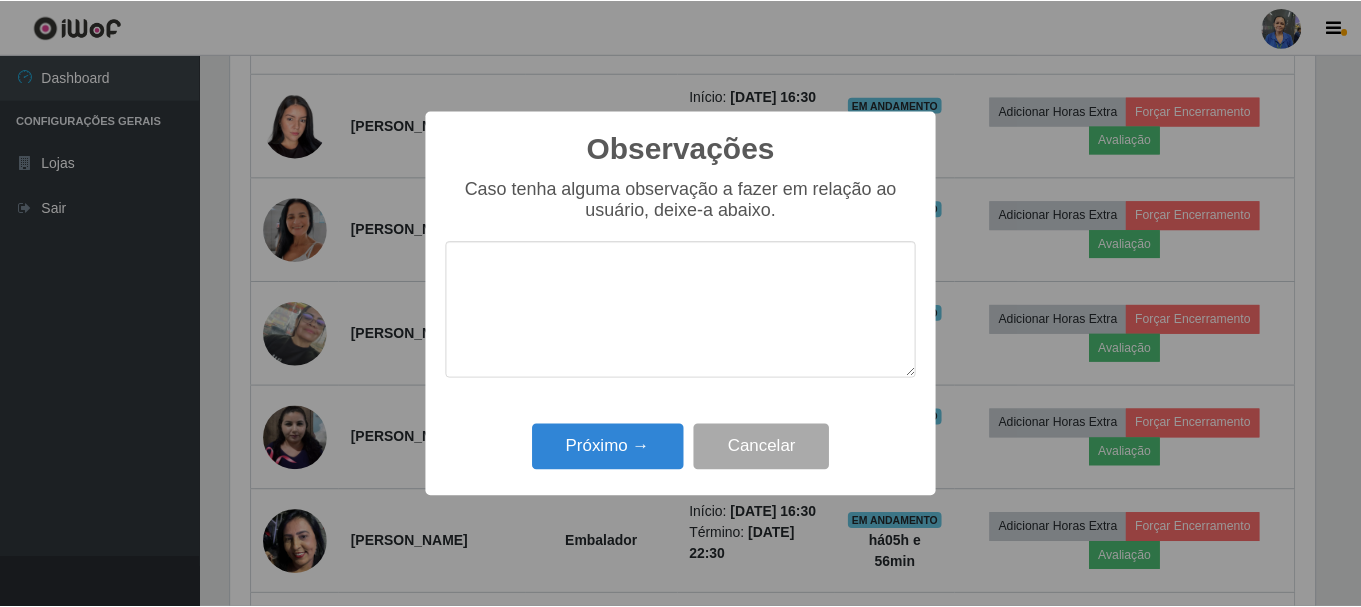 scroll, scrollTop: 999585, scrollLeft: 998911, axis: both 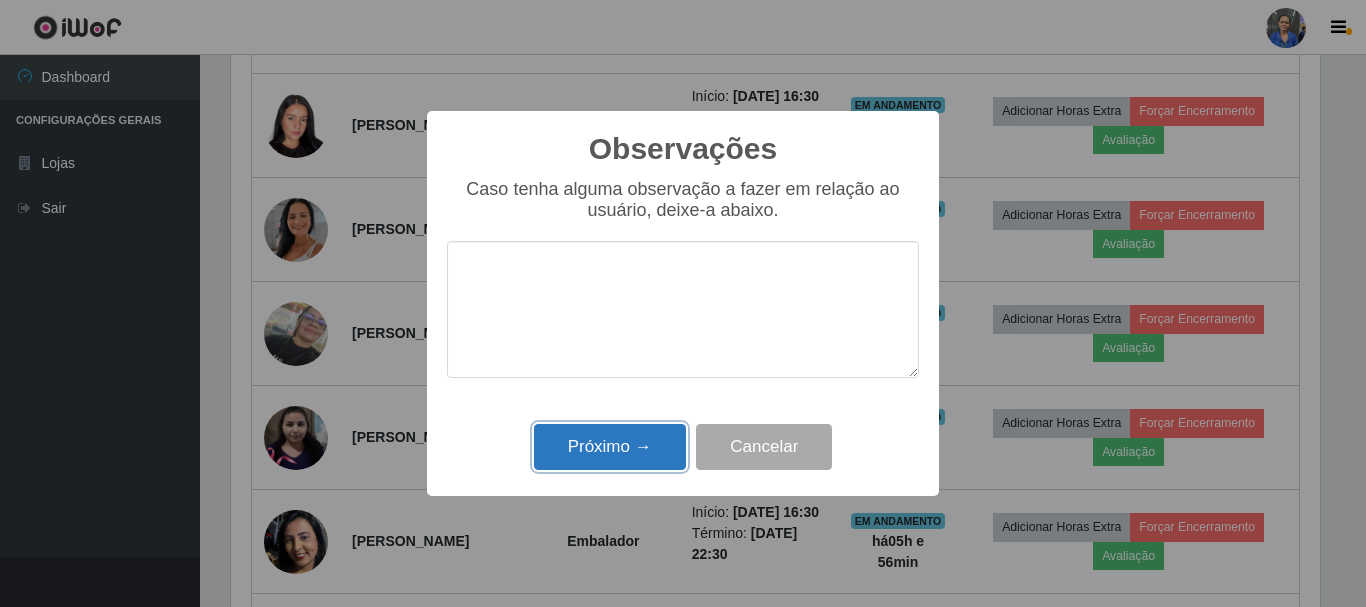 click on "Próximo →" at bounding box center [610, 447] 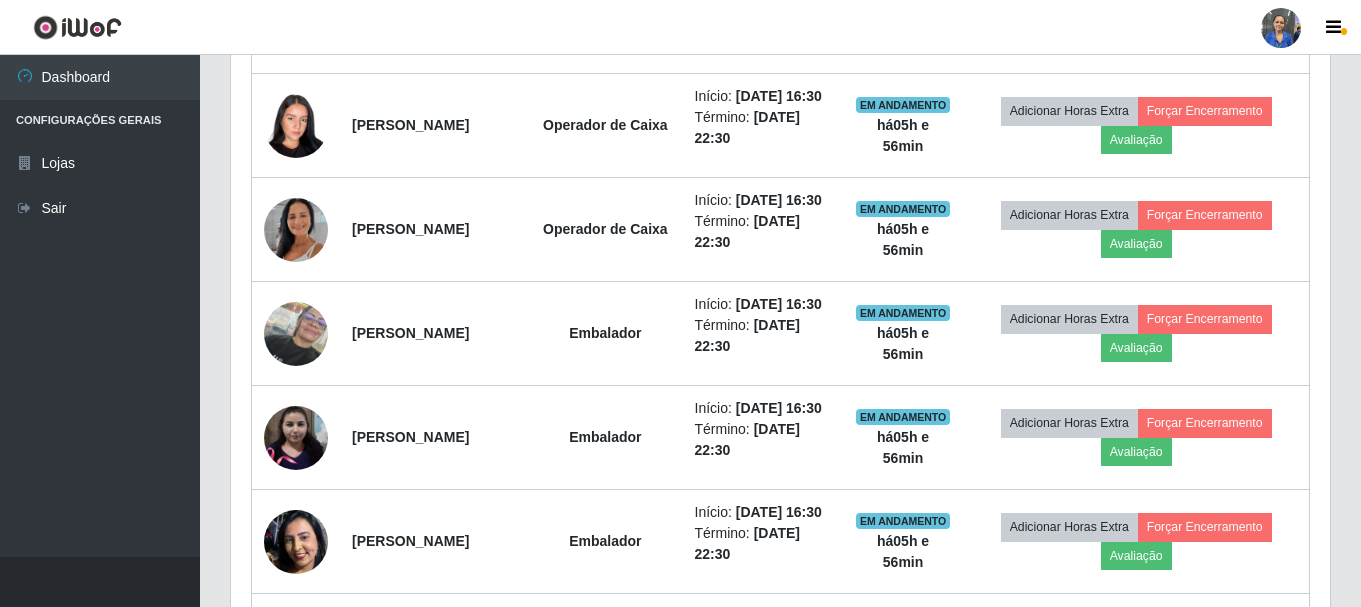 scroll, scrollTop: 999585, scrollLeft: 998901, axis: both 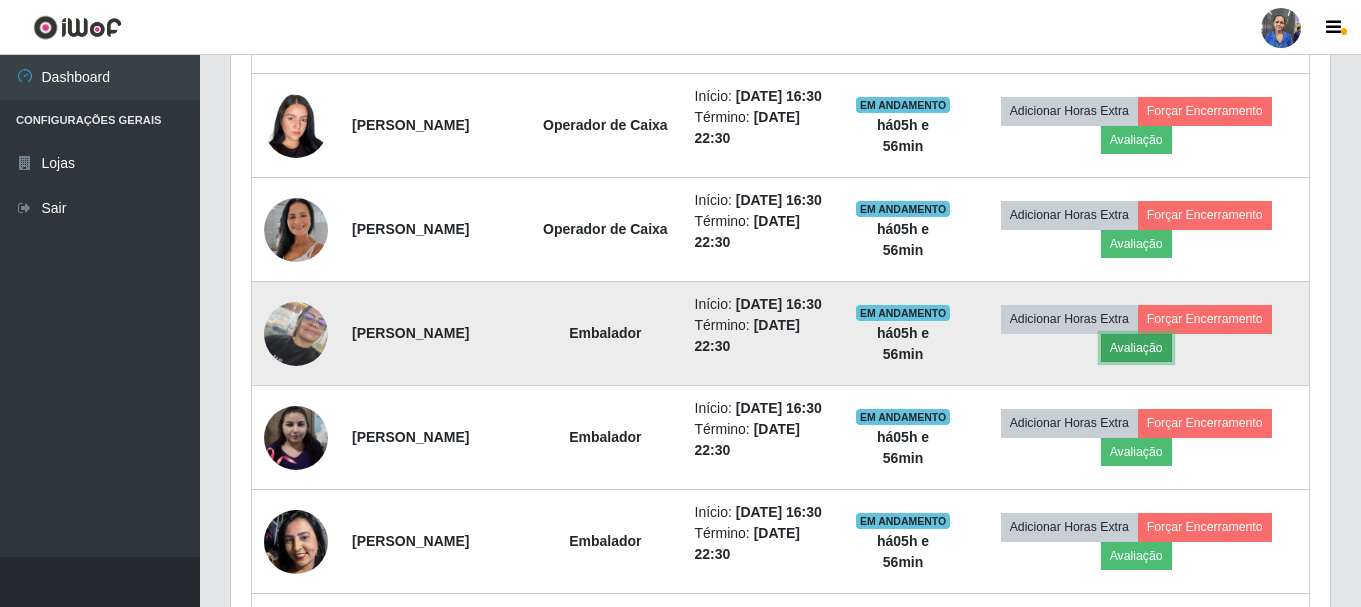 click on "Avaliação" at bounding box center [1136, 348] 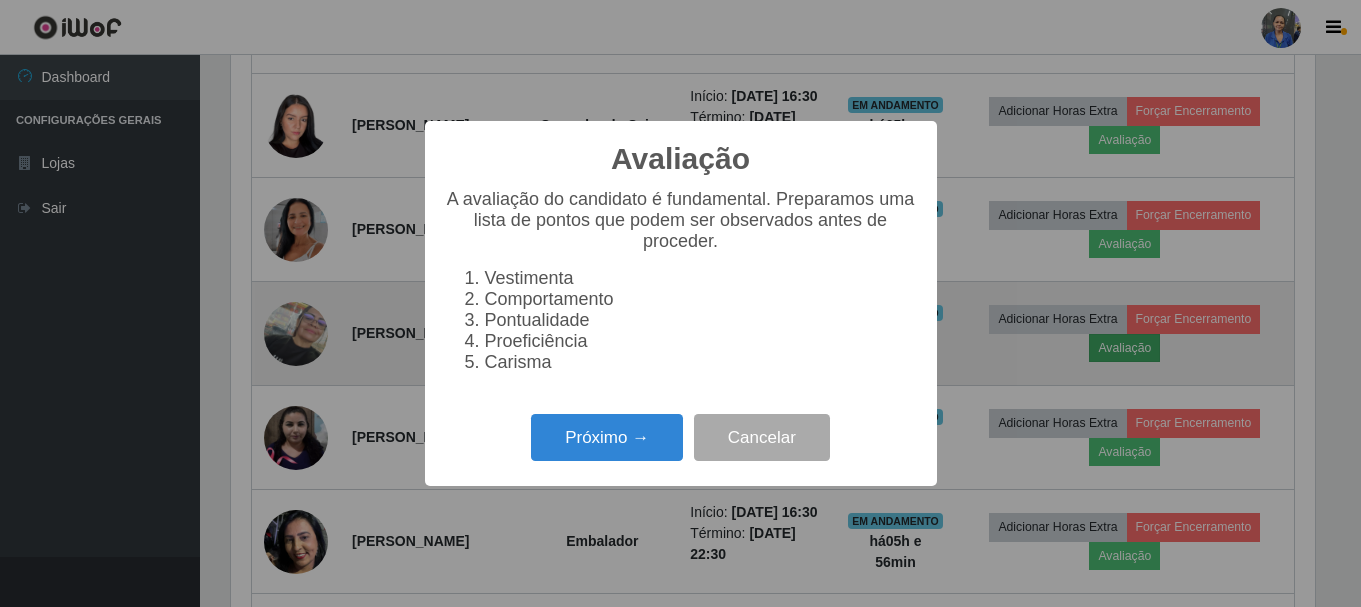 scroll, scrollTop: 999585, scrollLeft: 998911, axis: both 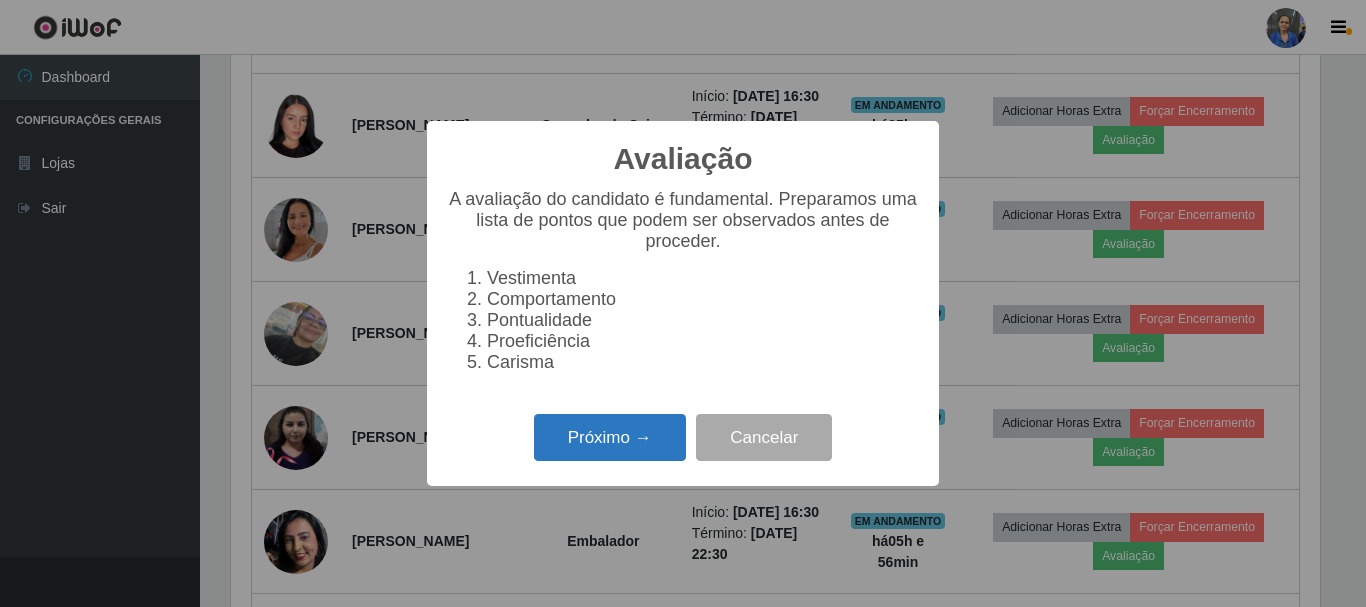 click on "Próximo →" at bounding box center (610, 437) 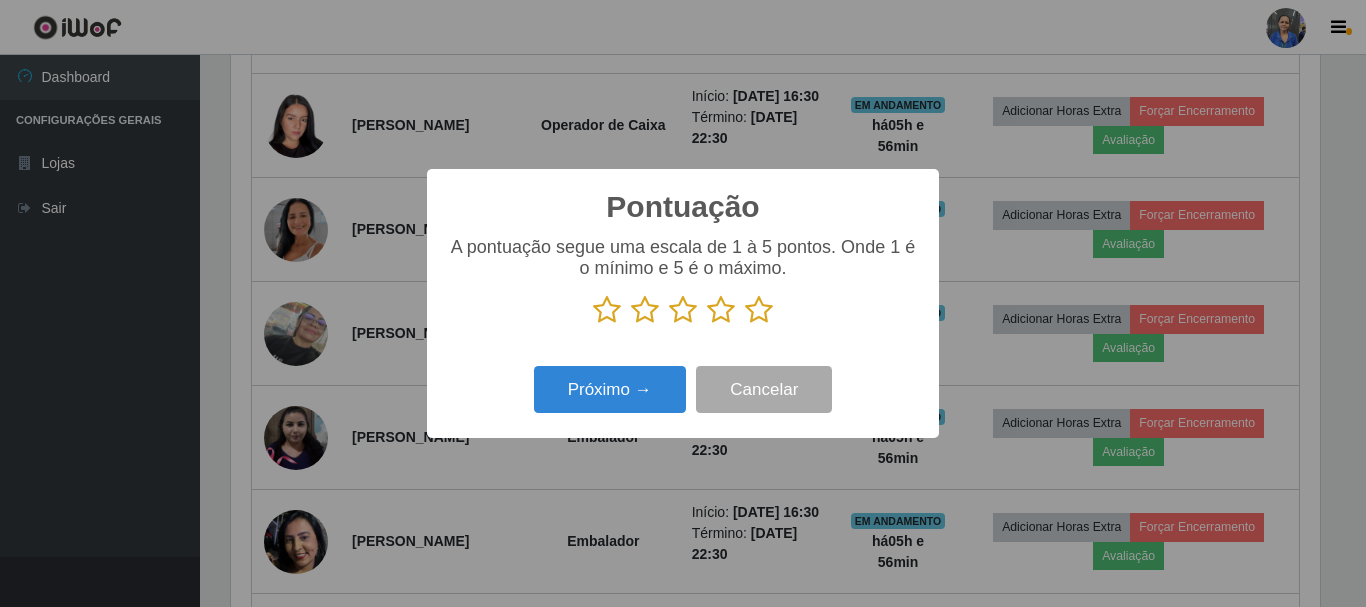 click at bounding box center (721, 310) 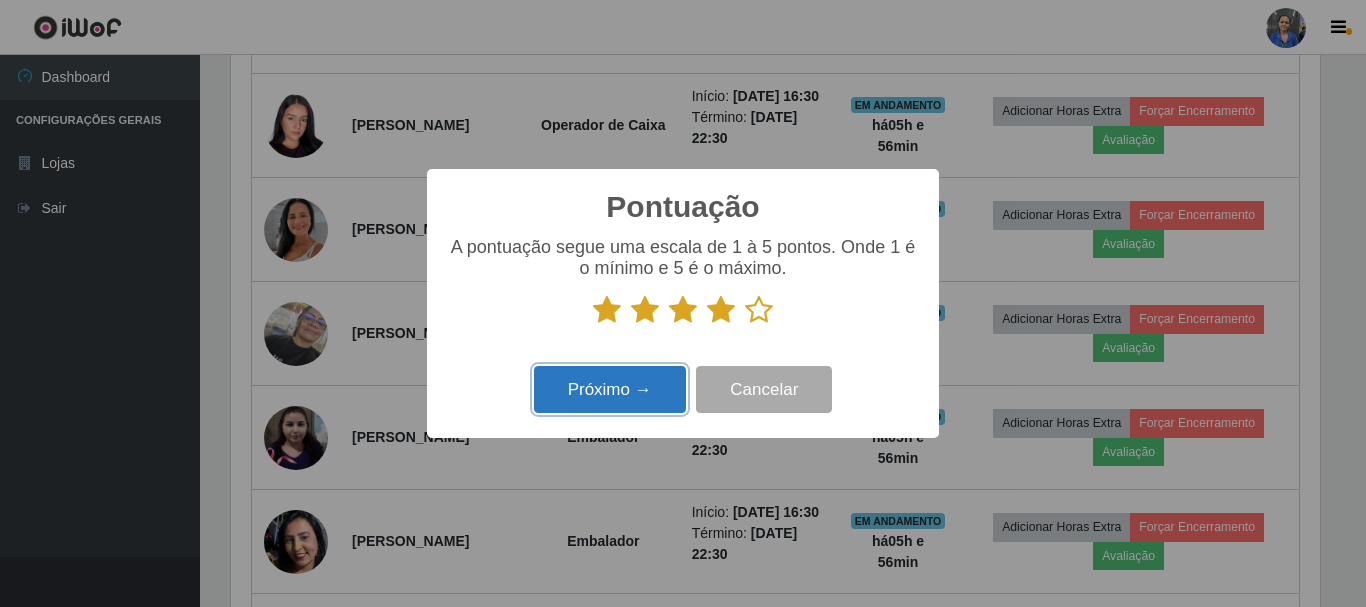 click on "Próximo →" at bounding box center [610, 389] 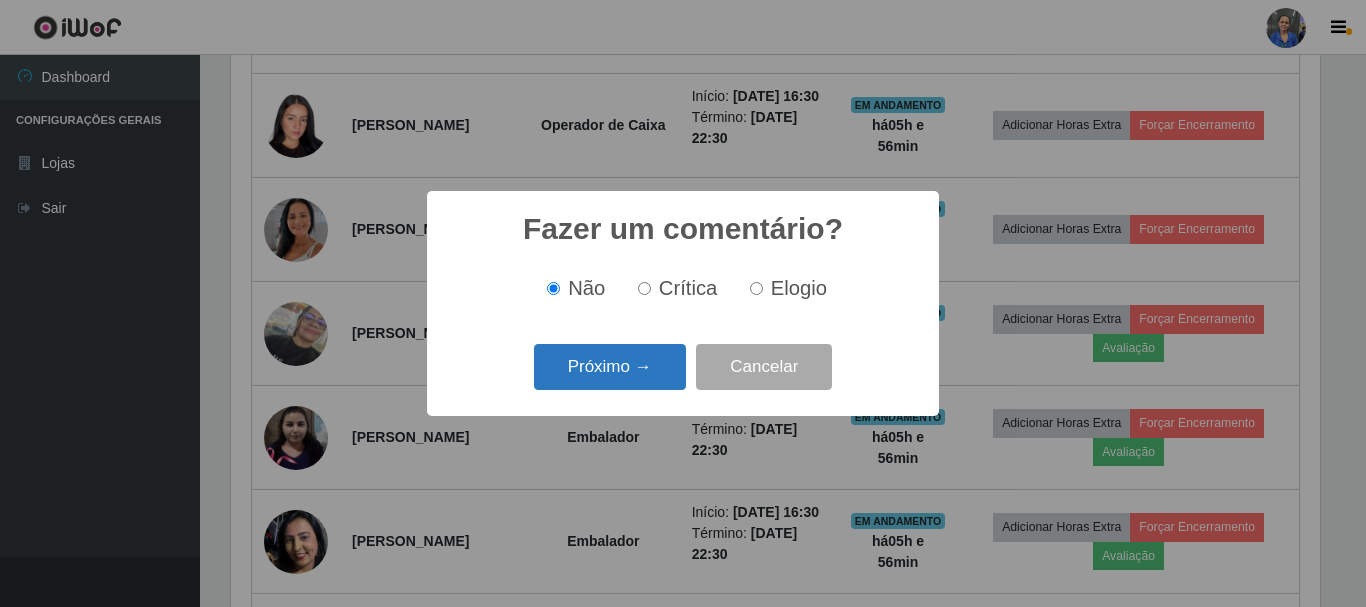 click on "Próximo →" at bounding box center (610, 367) 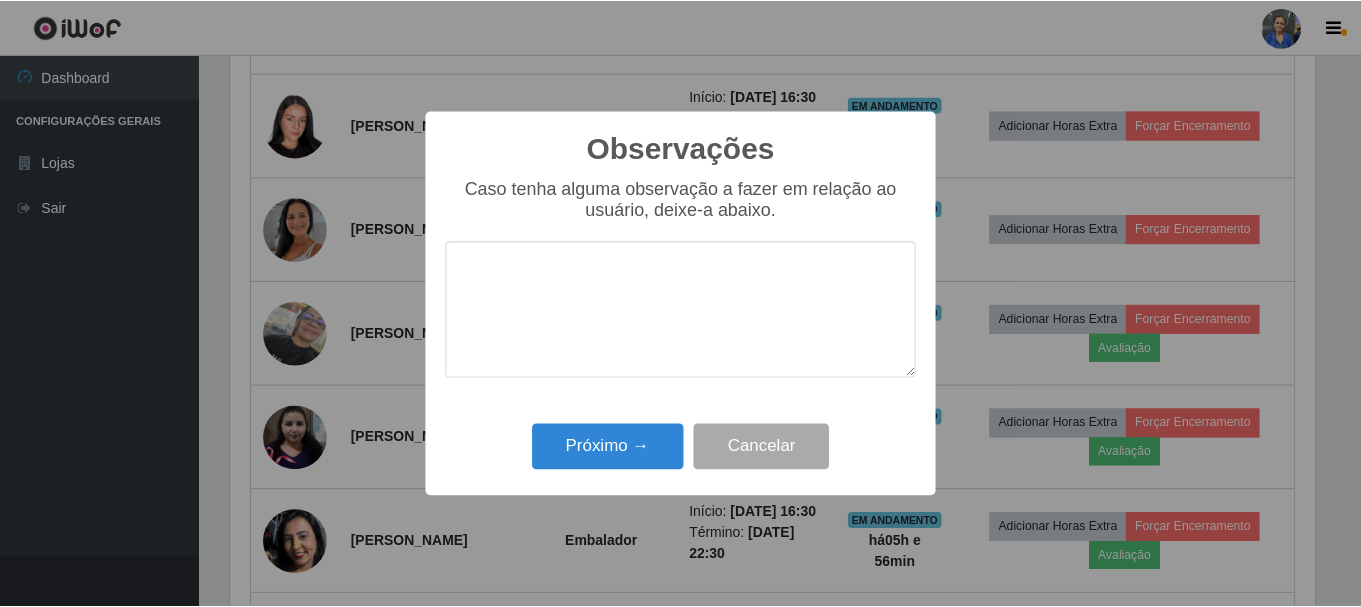 scroll, scrollTop: 999585, scrollLeft: 998911, axis: both 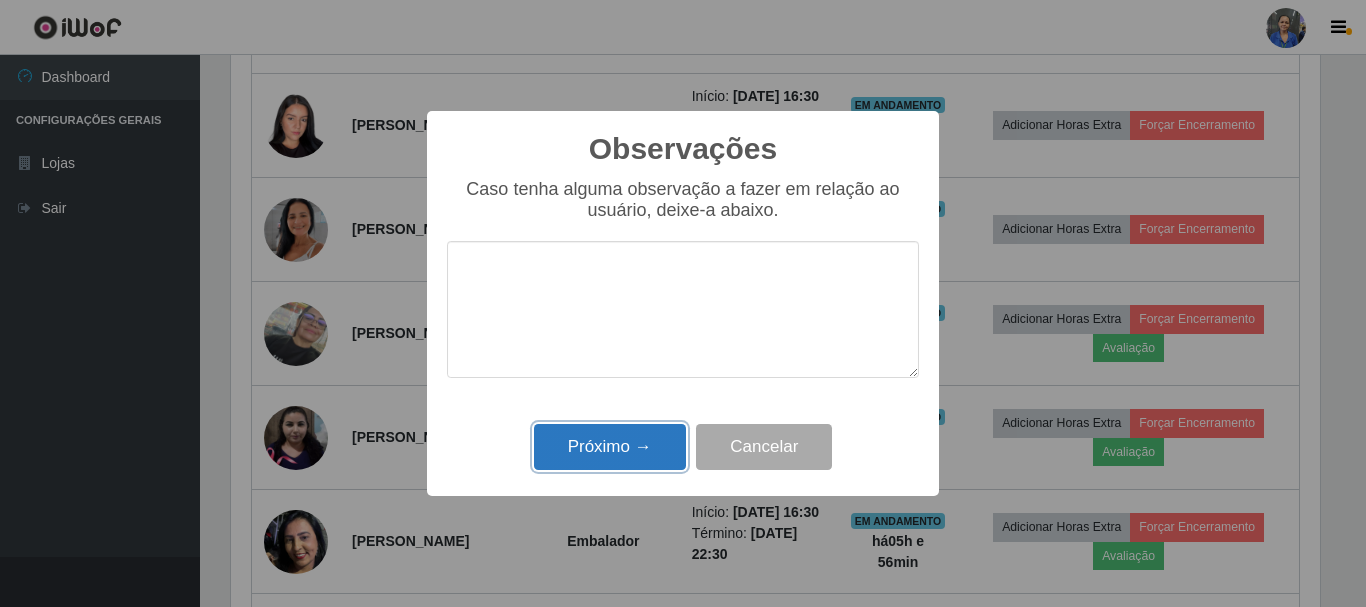 click on "Próximo →" at bounding box center [610, 447] 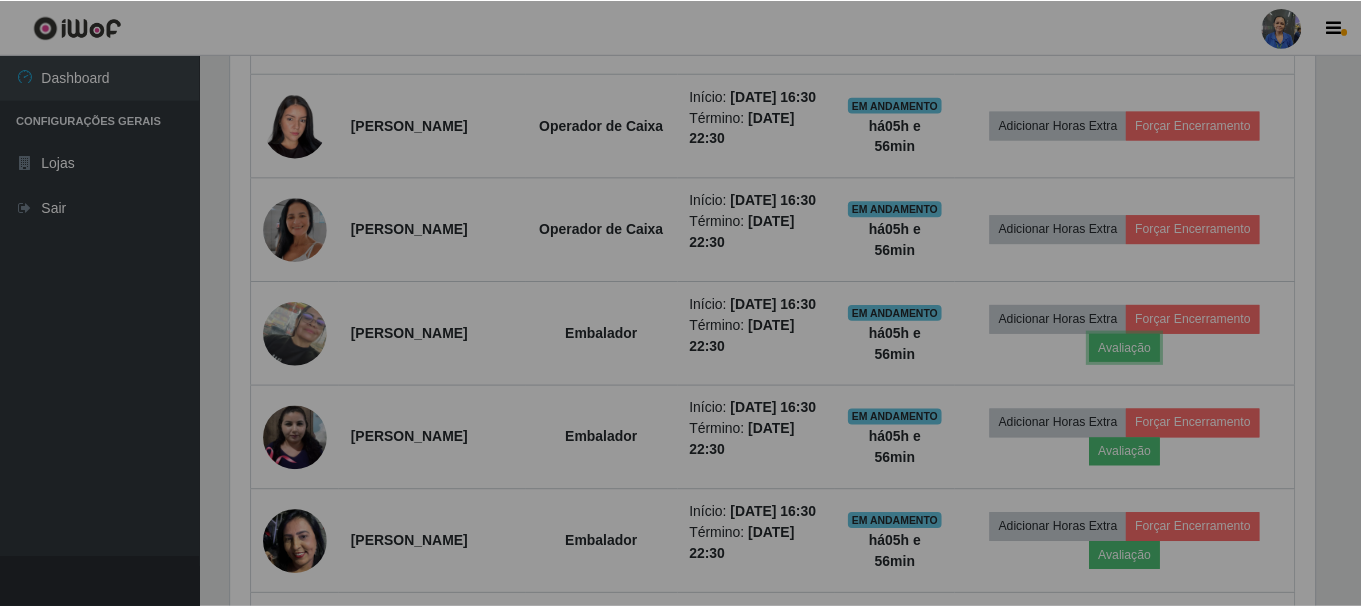 scroll, scrollTop: 999585, scrollLeft: 998901, axis: both 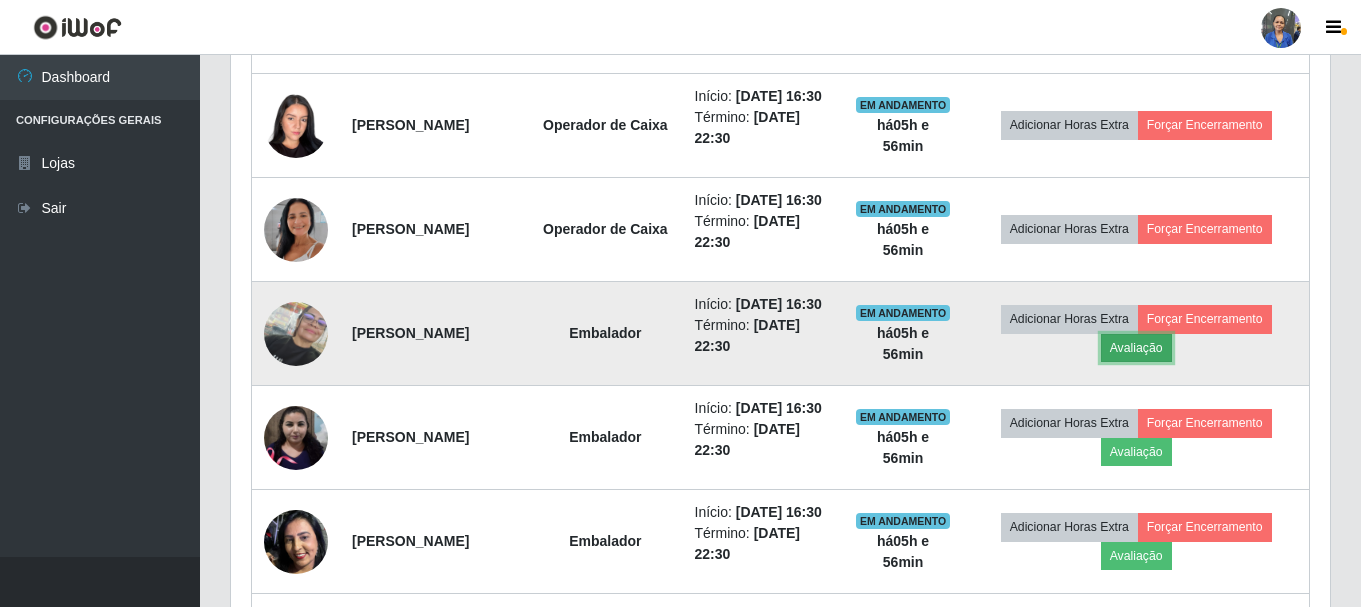 click on "Avaliação" at bounding box center [1136, 348] 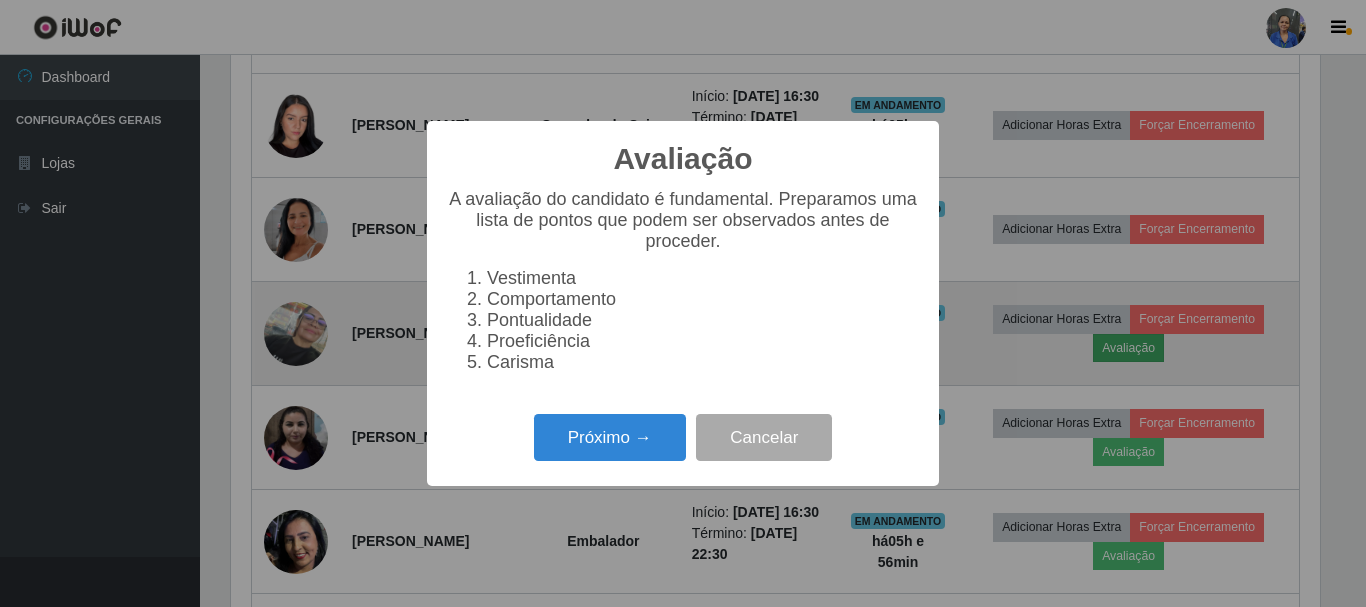 scroll, scrollTop: 999585, scrollLeft: 998911, axis: both 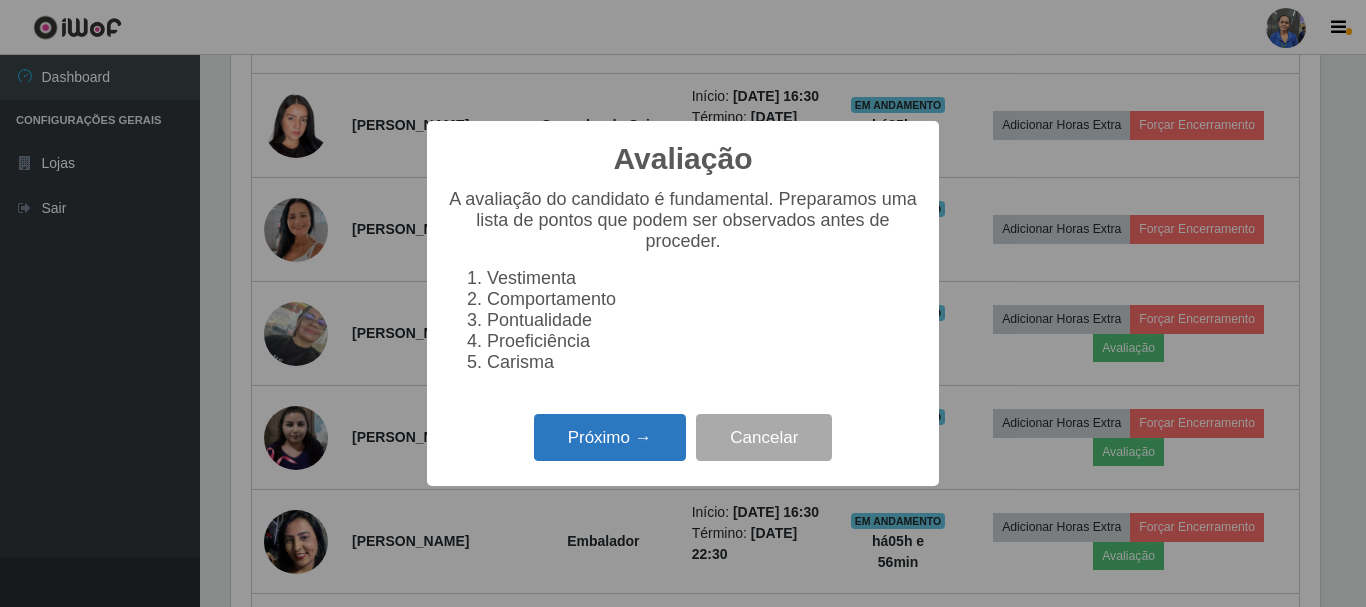 click on "Próximo →" at bounding box center (610, 437) 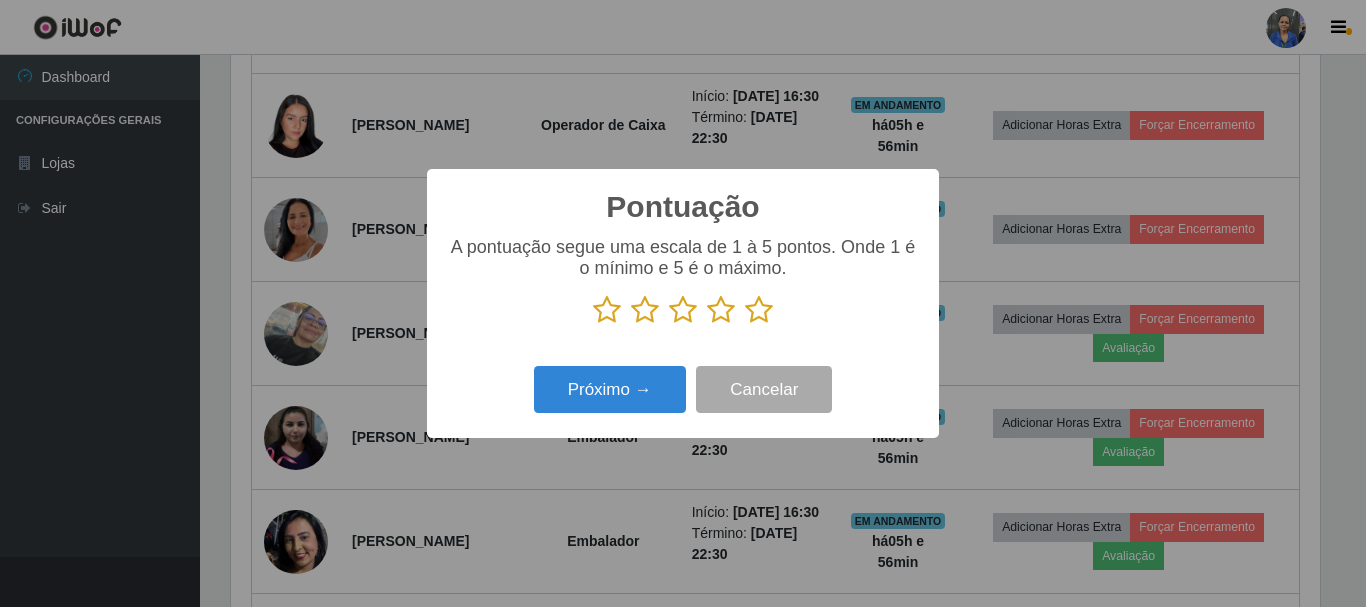 click at bounding box center (721, 310) 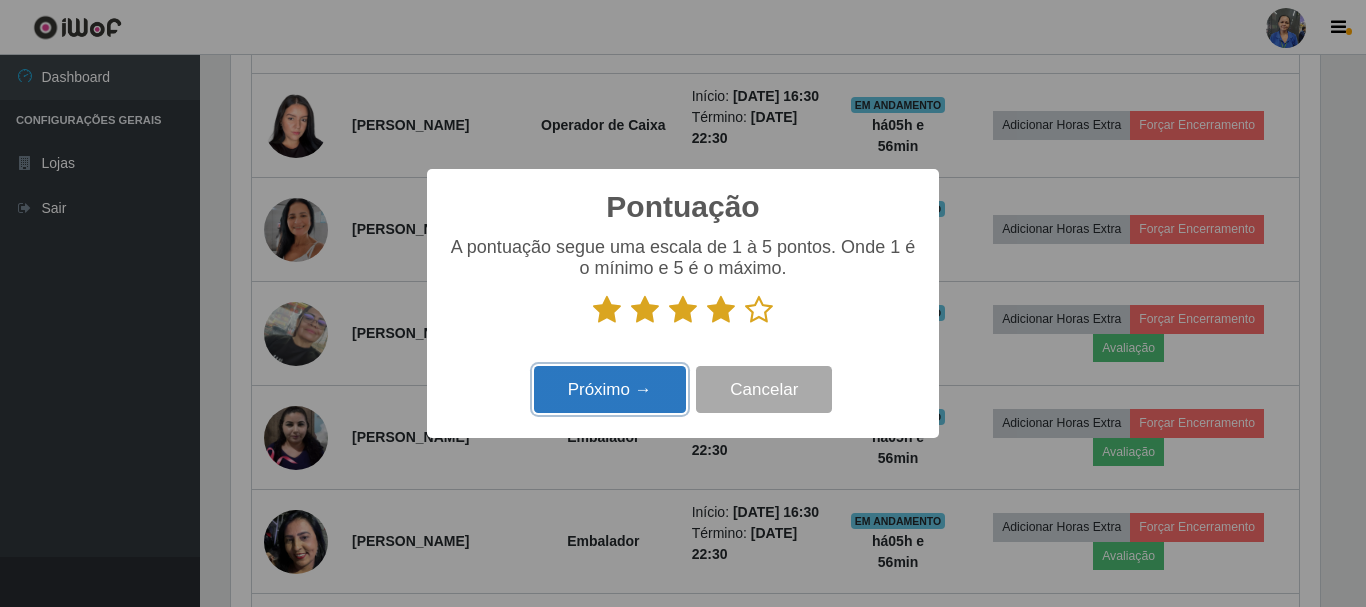 click on "Próximo →" at bounding box center (610, 389) 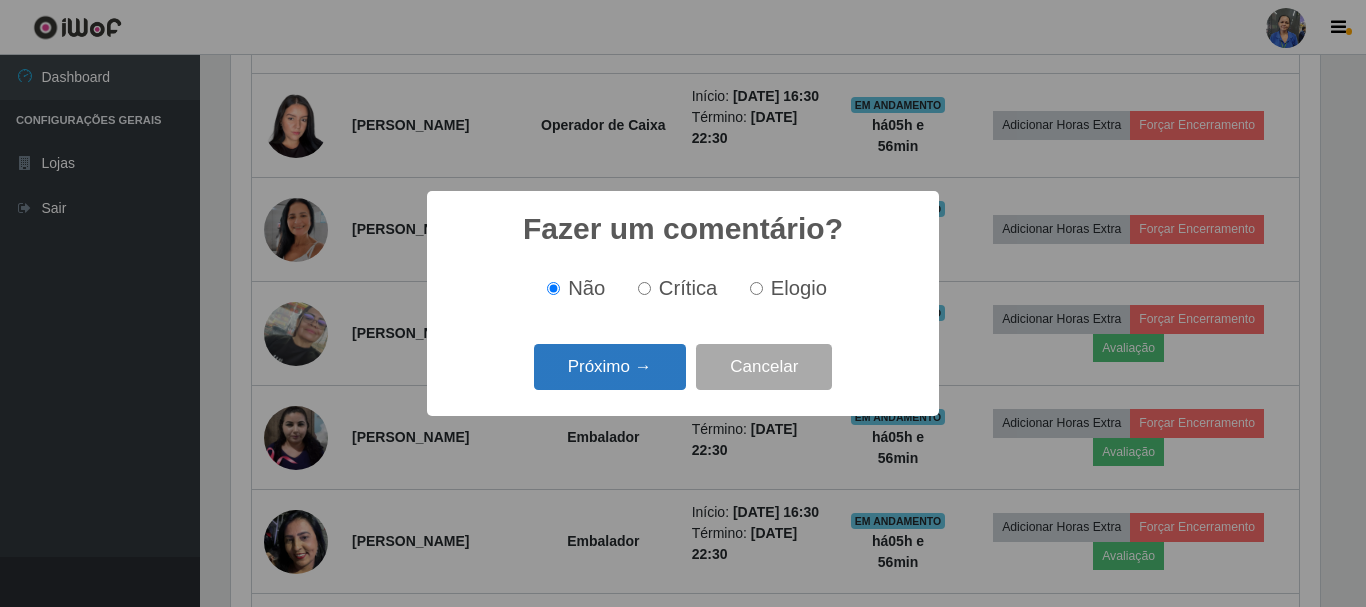 click on "Próximo →" at bounding box center (610, 367) 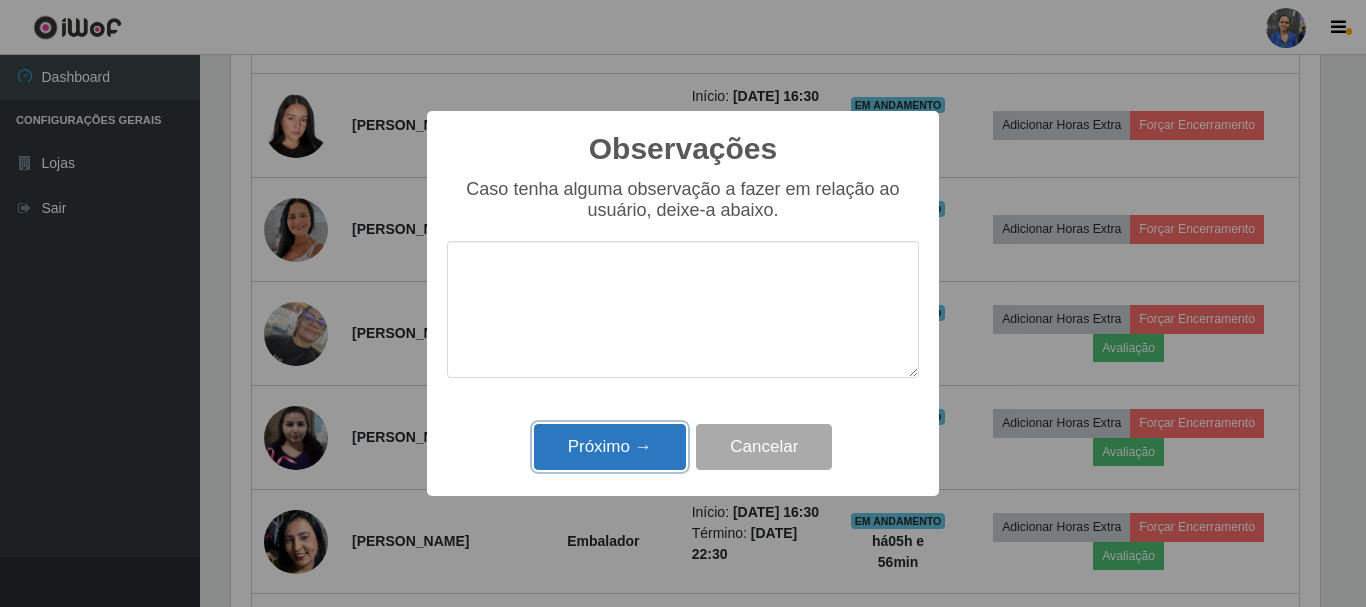 click on "Próximo →" at bounding box center [610, 447] 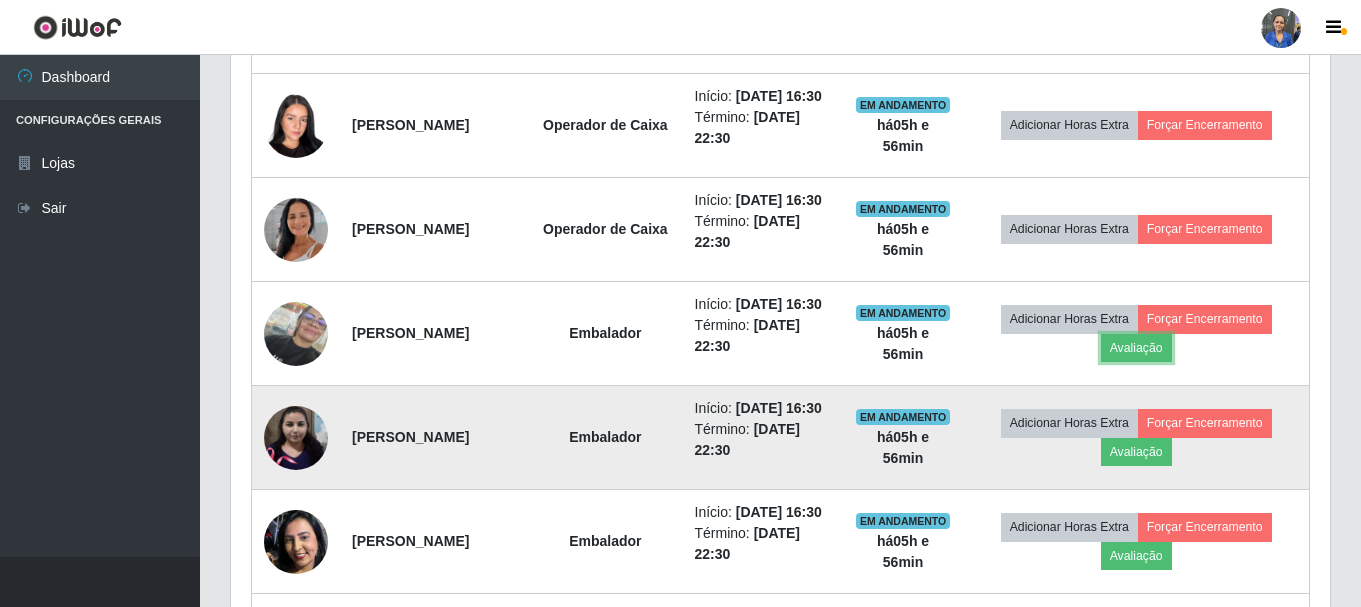 scroll, scrollTop: 999585, scrollLeft: 998901, axis: both 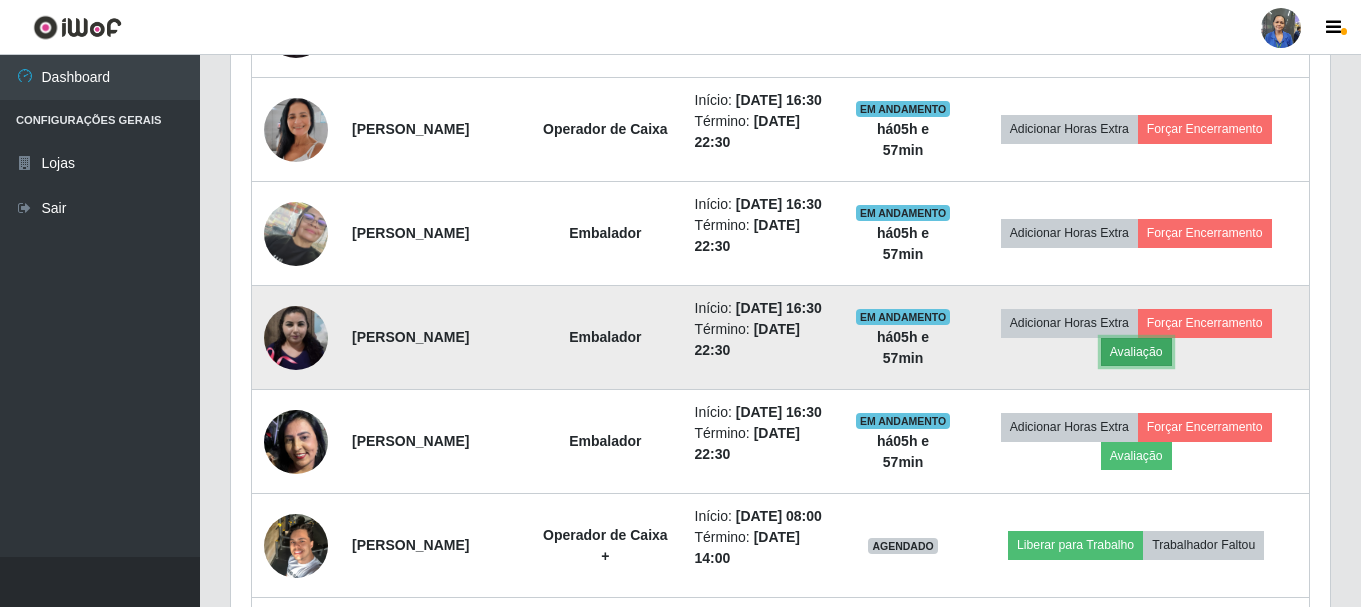 click on "Avaliação" at bounding box center [1136, 352] 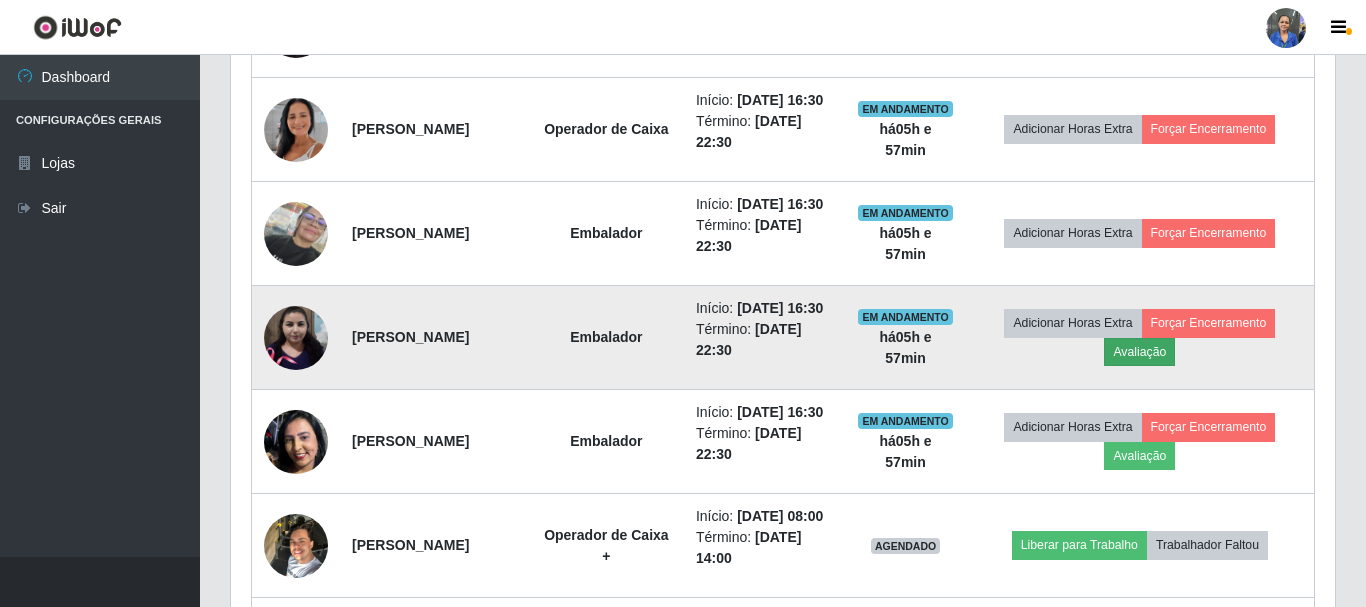 scroll, scrollTop: 999585, scrollLeft: 998911, axis: both 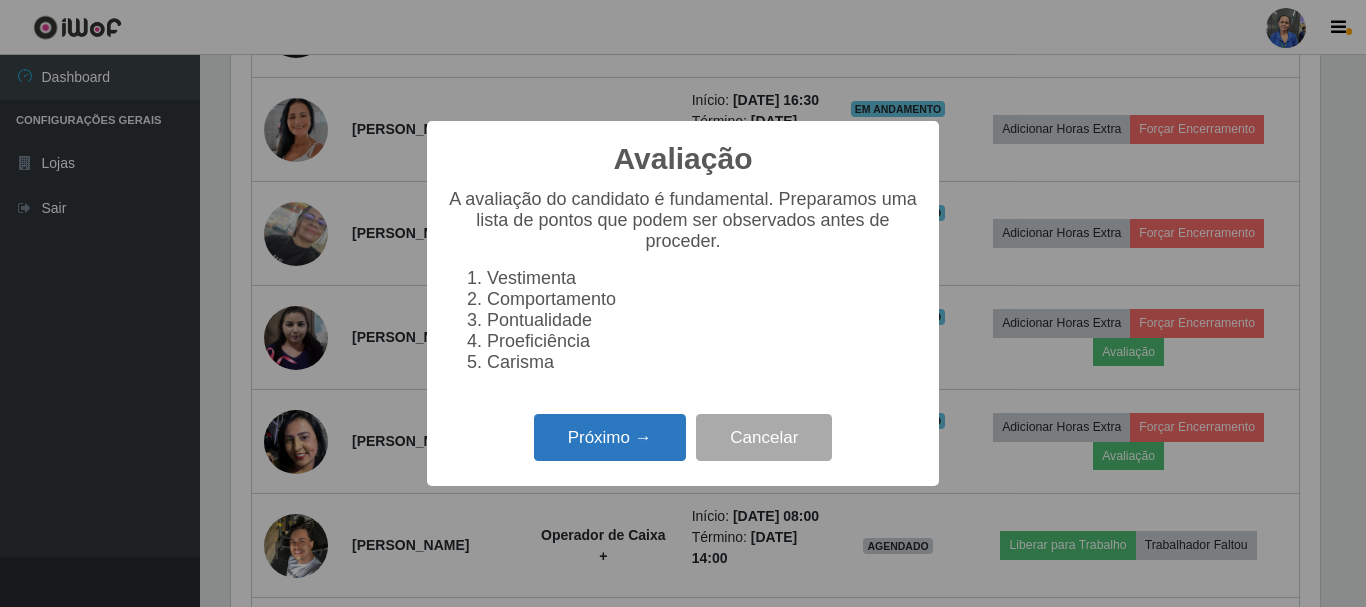 click on "Próximo →" at bounding box center [610, 437] 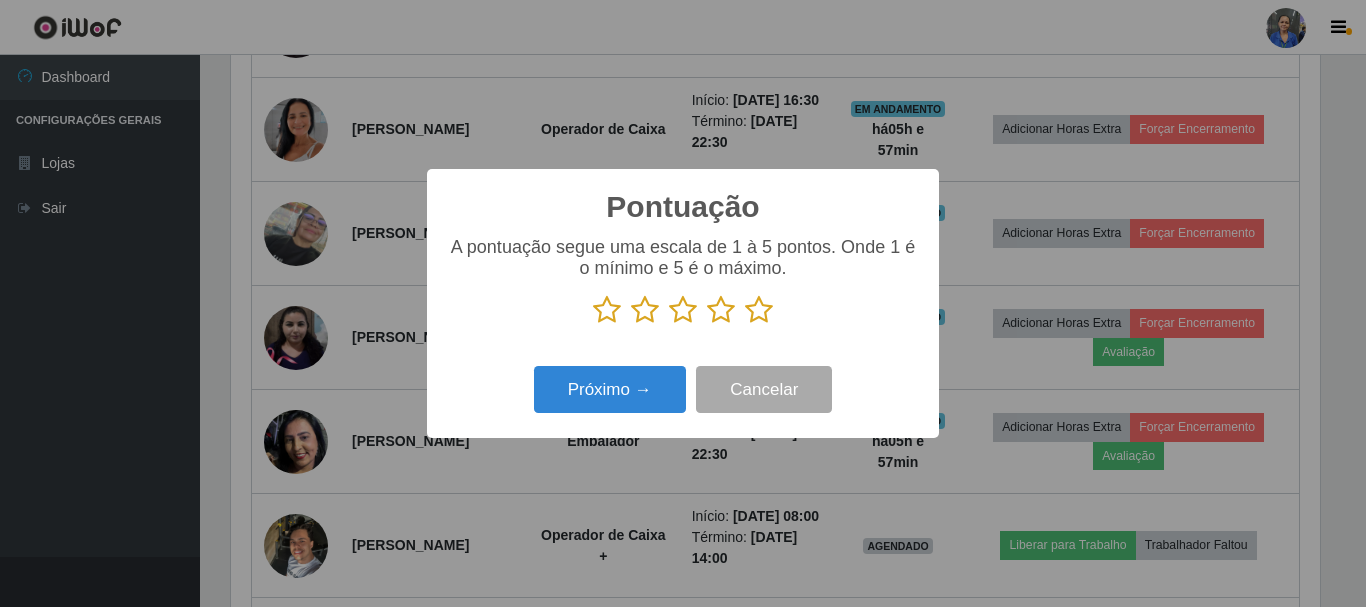click at bounding box center (721, 310) 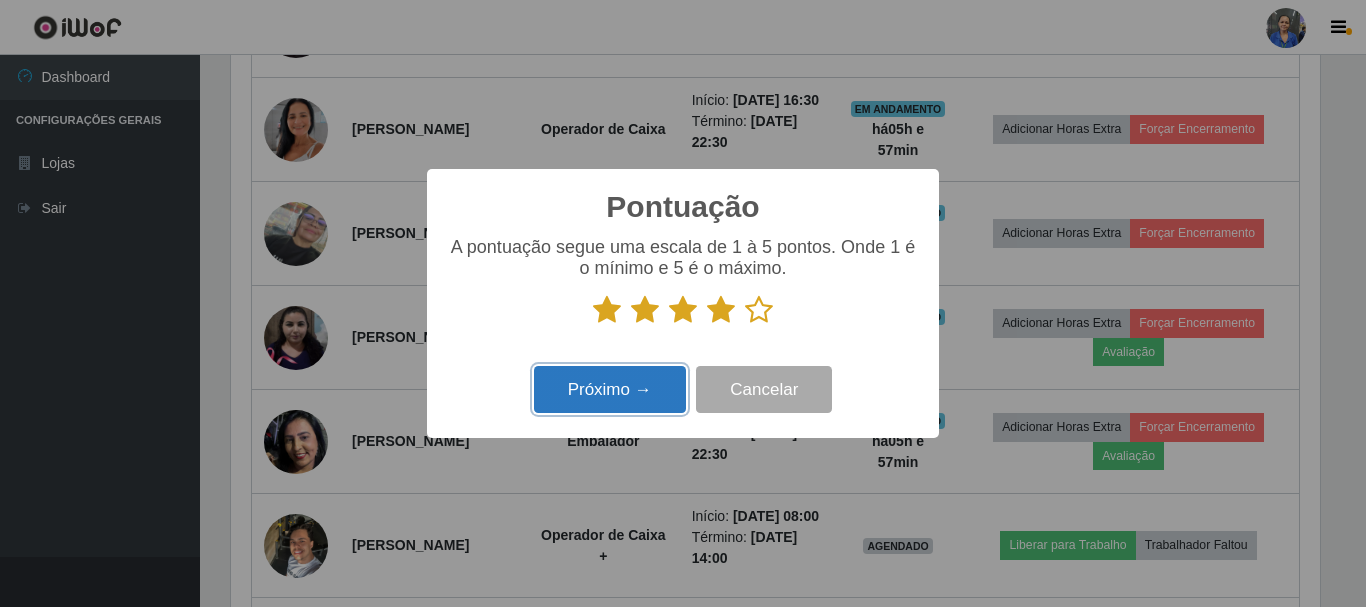 click on "Próximo →" at bounding box center (610, 389) 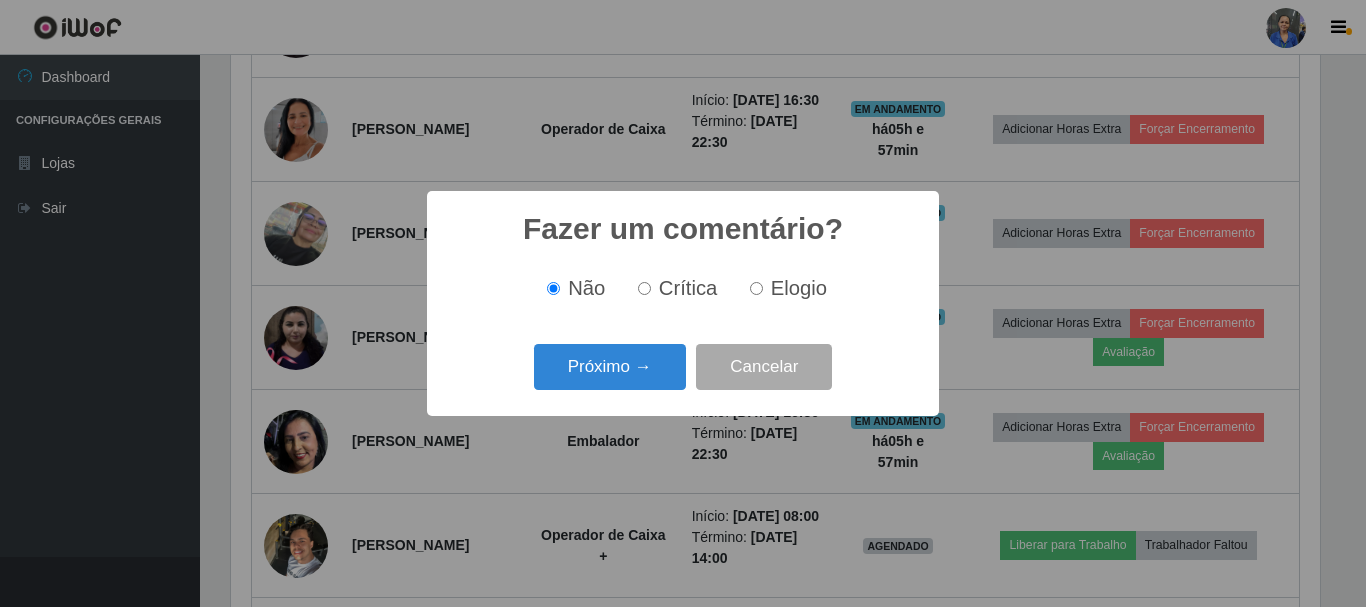 scroll, scrollTop: 999585, scrollLeft: 998911, axis: both 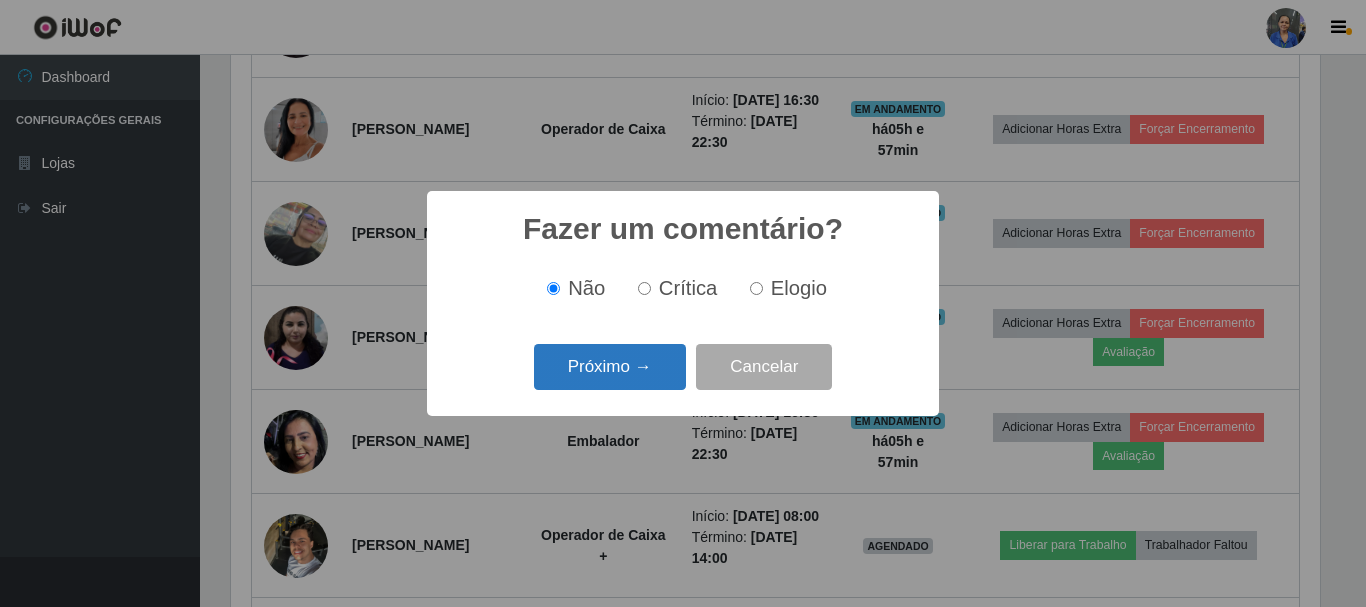 click on "Próximo →" at bounding box center [610, 367] 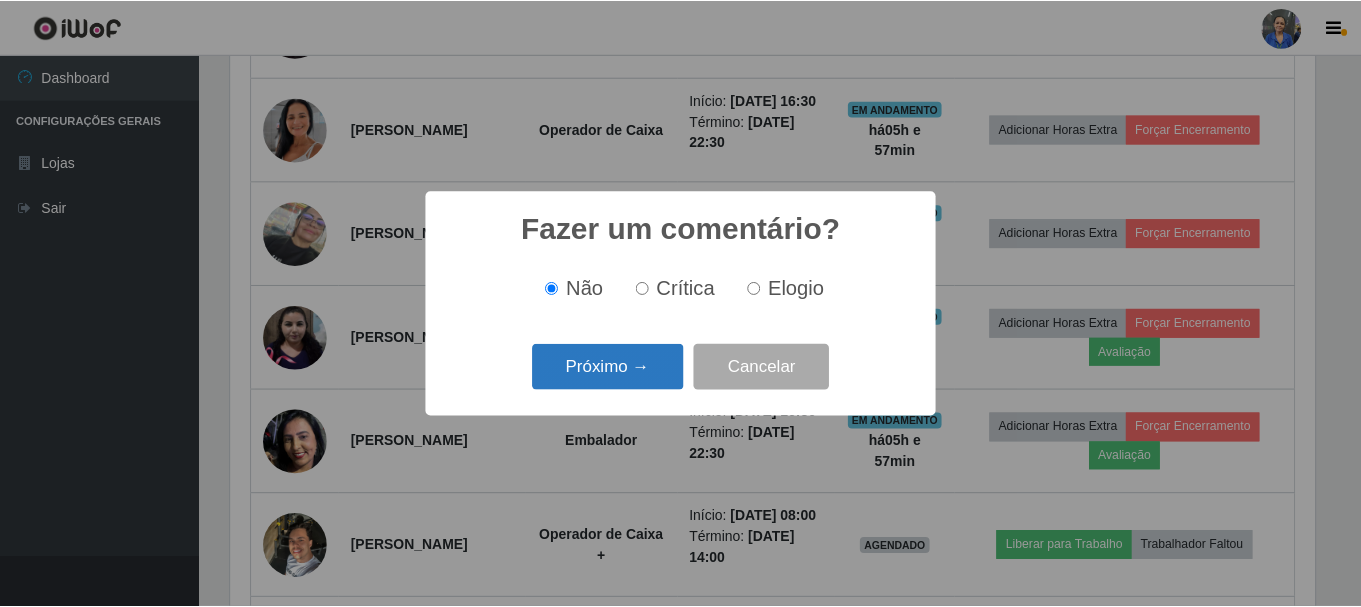 scroll, scrollTop: 999585, scrollLeft: 998911, axis: both 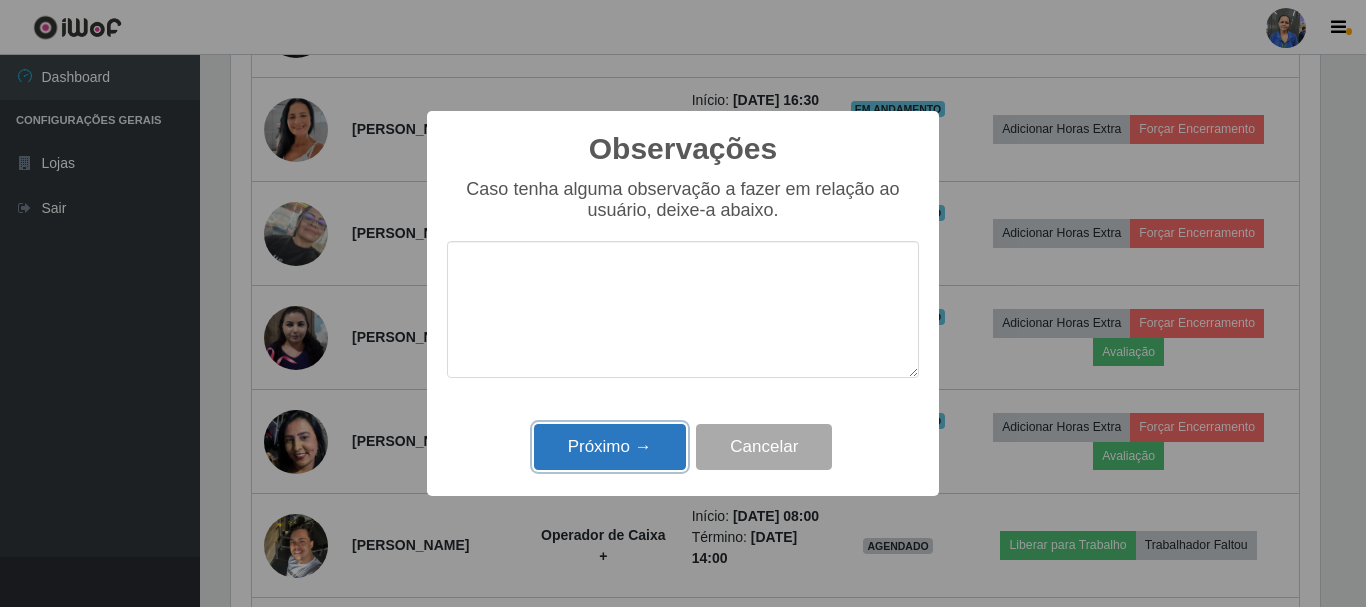 click on "Próximo →" at bounding box center [610, 447] 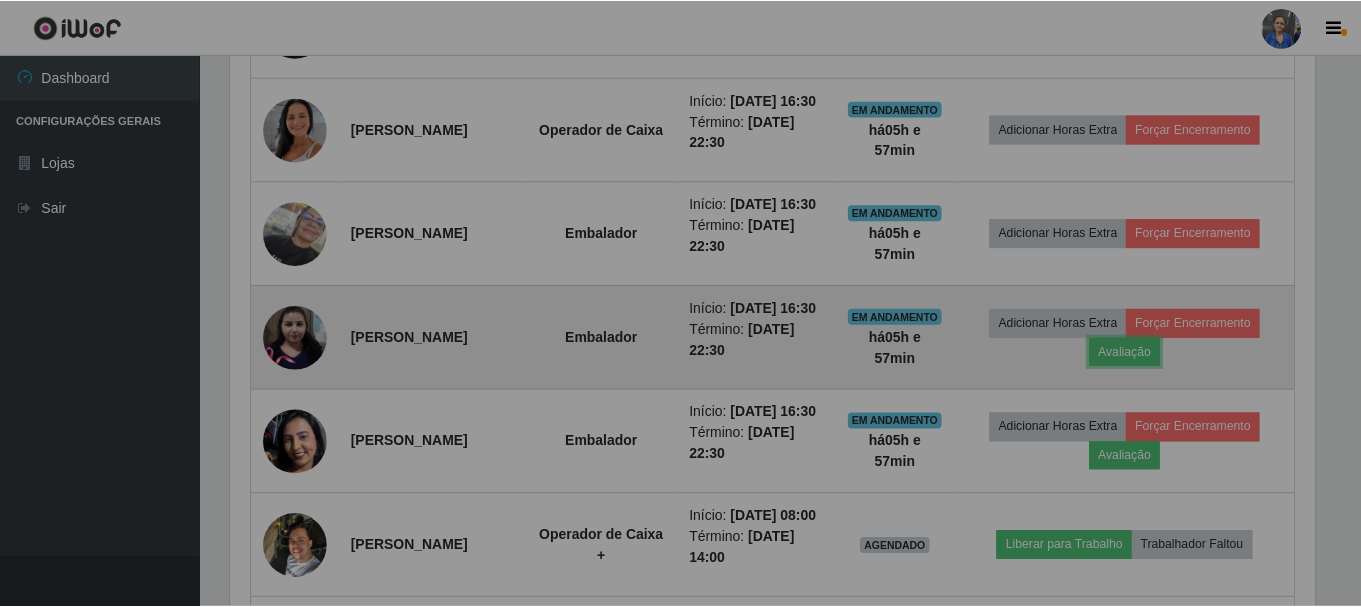 scroll 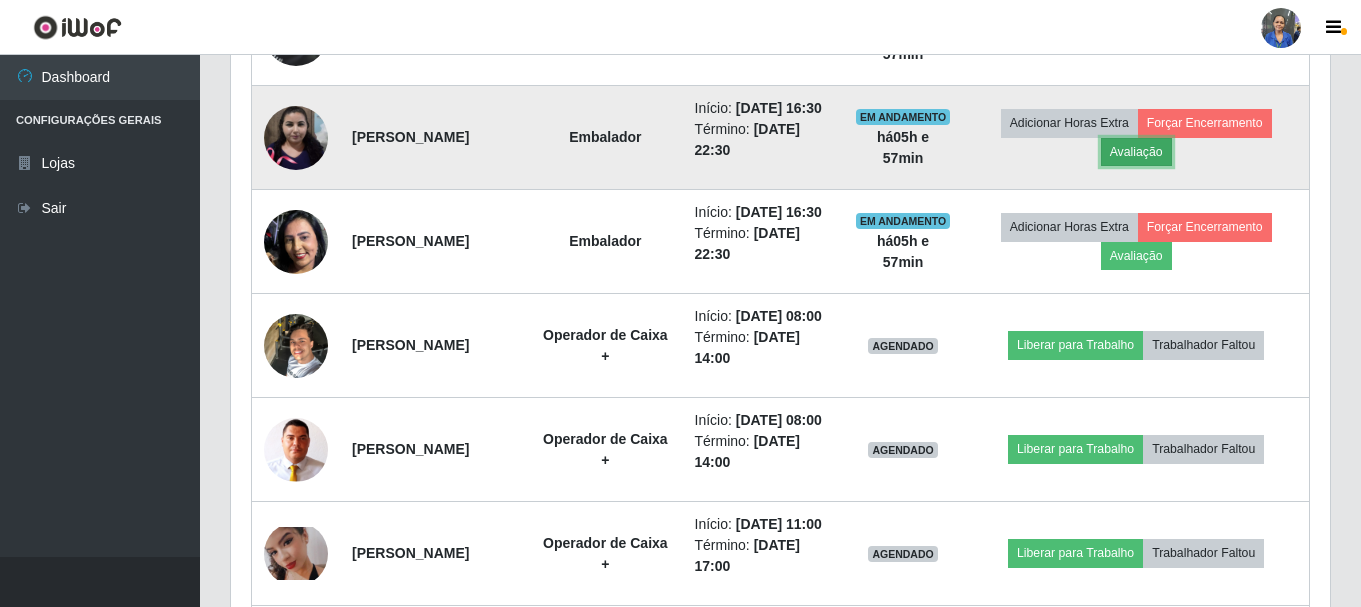 click on "Avaliação" at bounding box center [1136, 152] 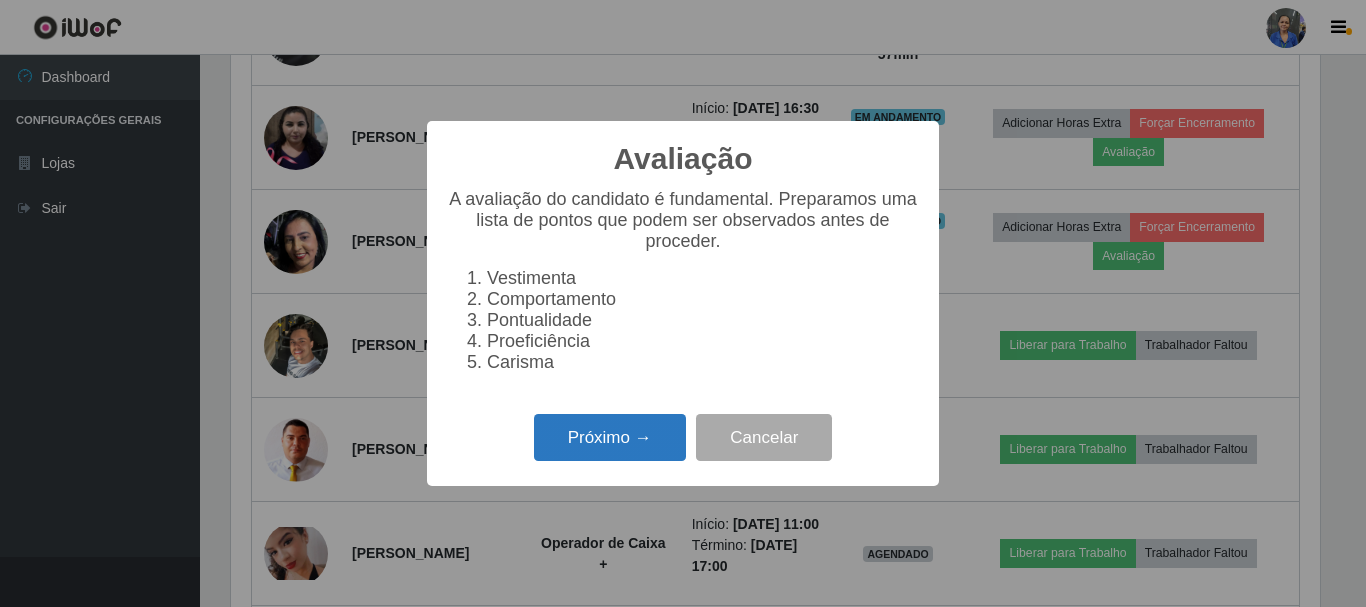 click on "Próximo →" at bounding box center [610, 437] 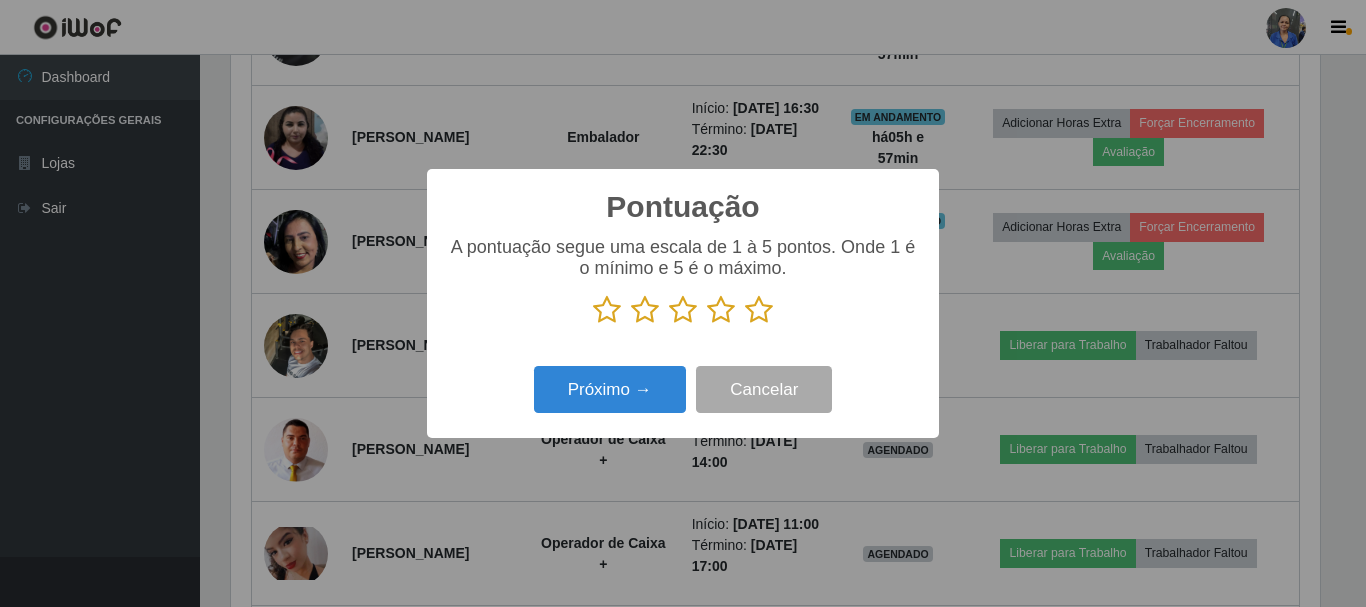 click at bounding box center [721, 310] 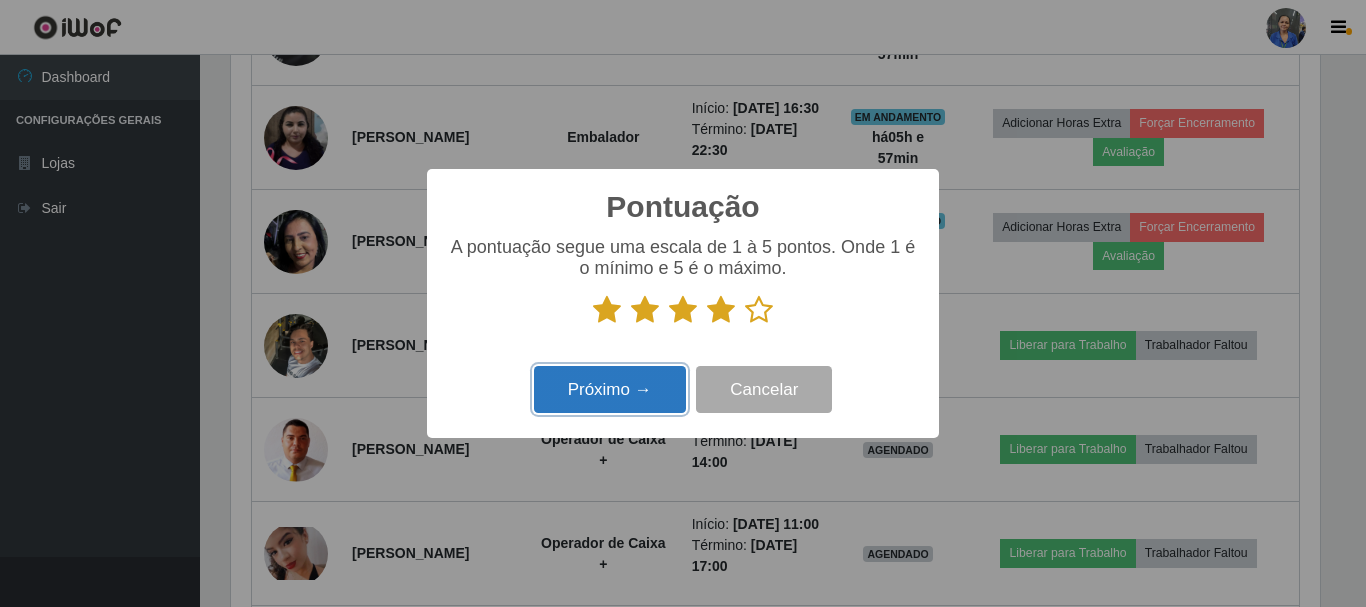 click on "Próximo →" at bounding box center [610, 389] 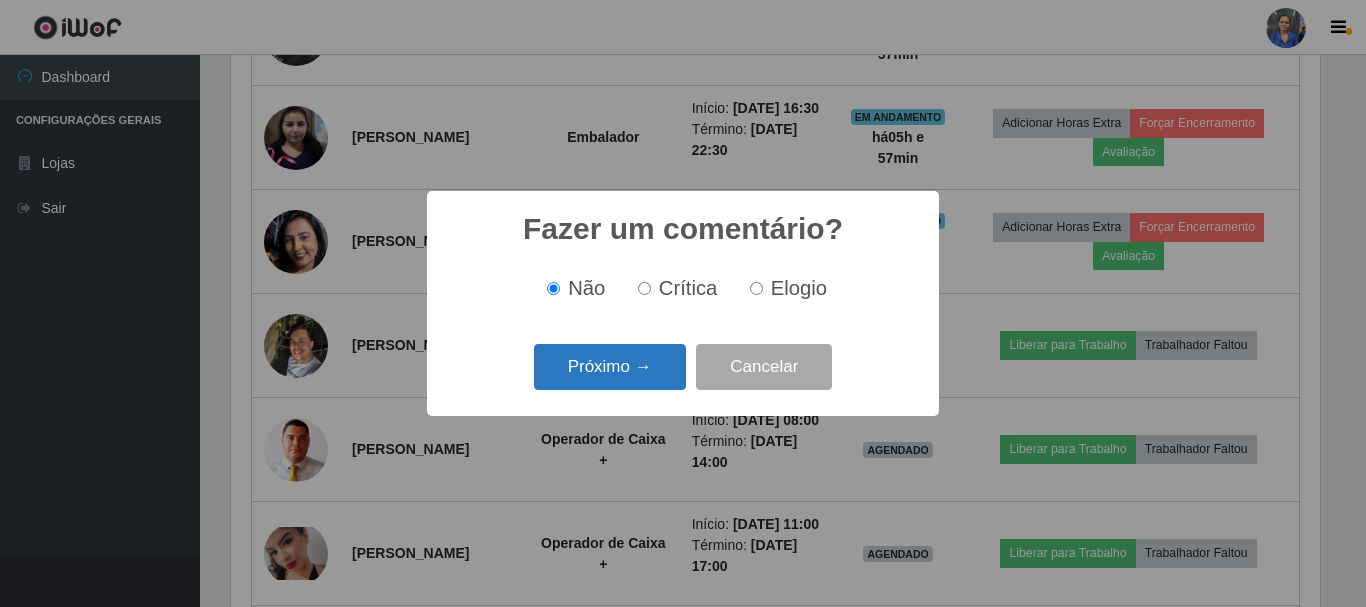 click on "Próximo →" at bounding box center (610, 367) 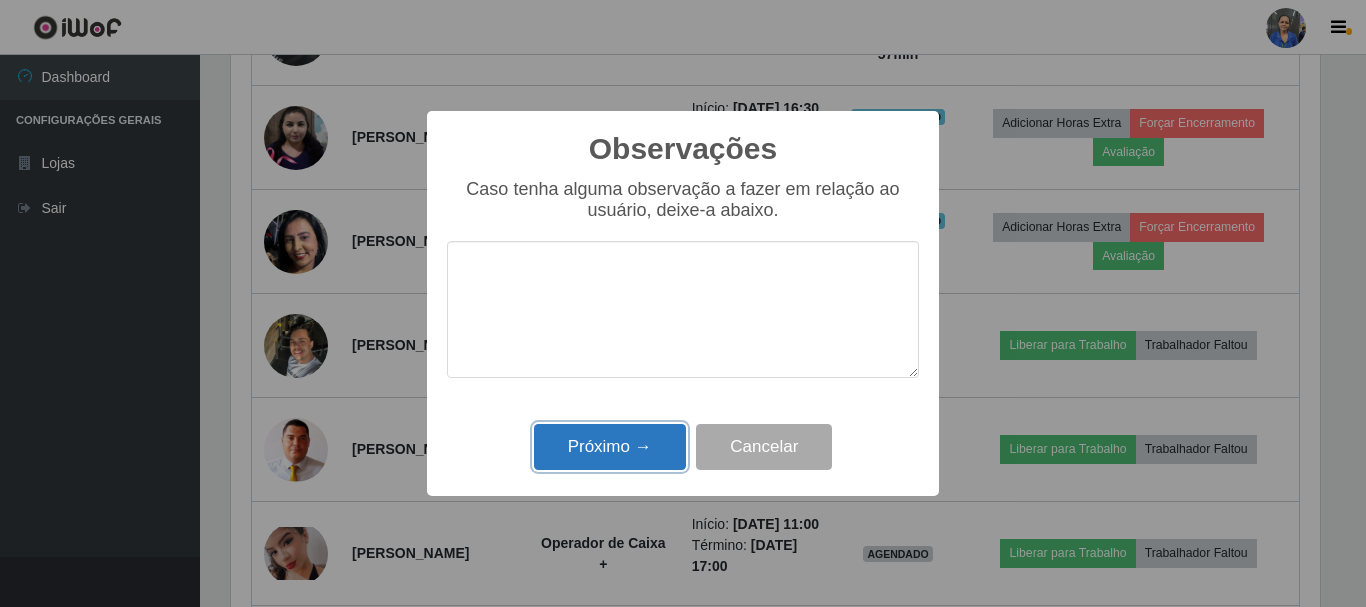 click on "Próximo →" at bounding box center (610, 447) 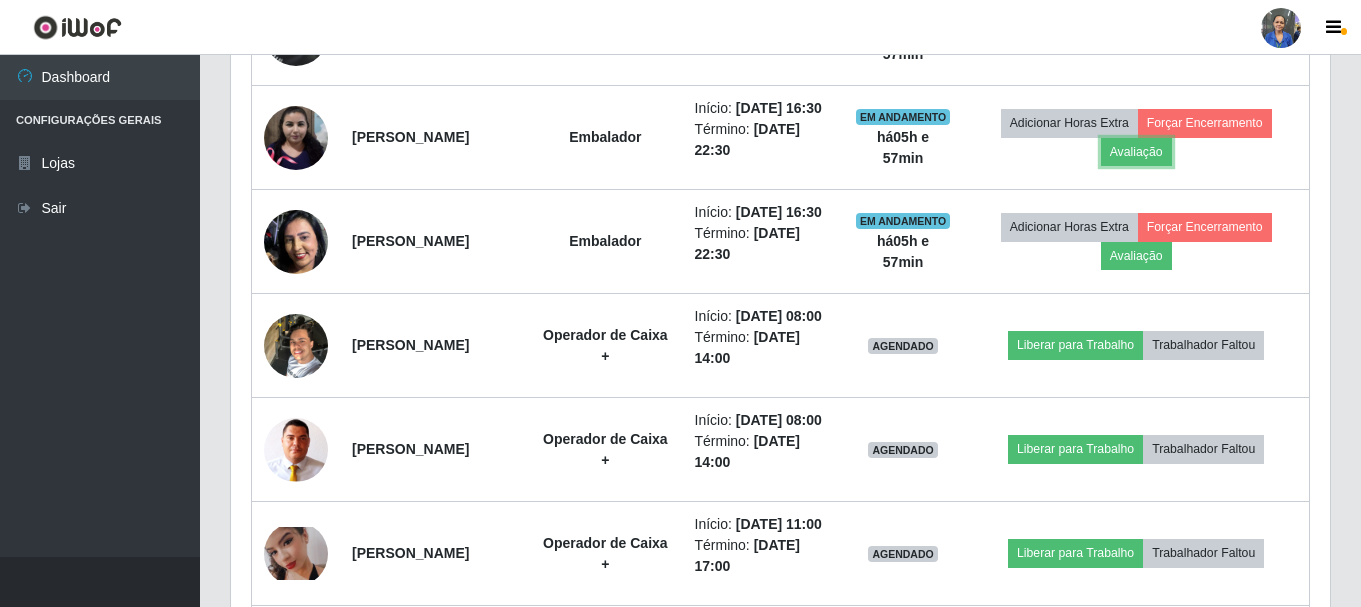 scroll, scrollTop: 999585, scrollLeft: 998901, axis: both 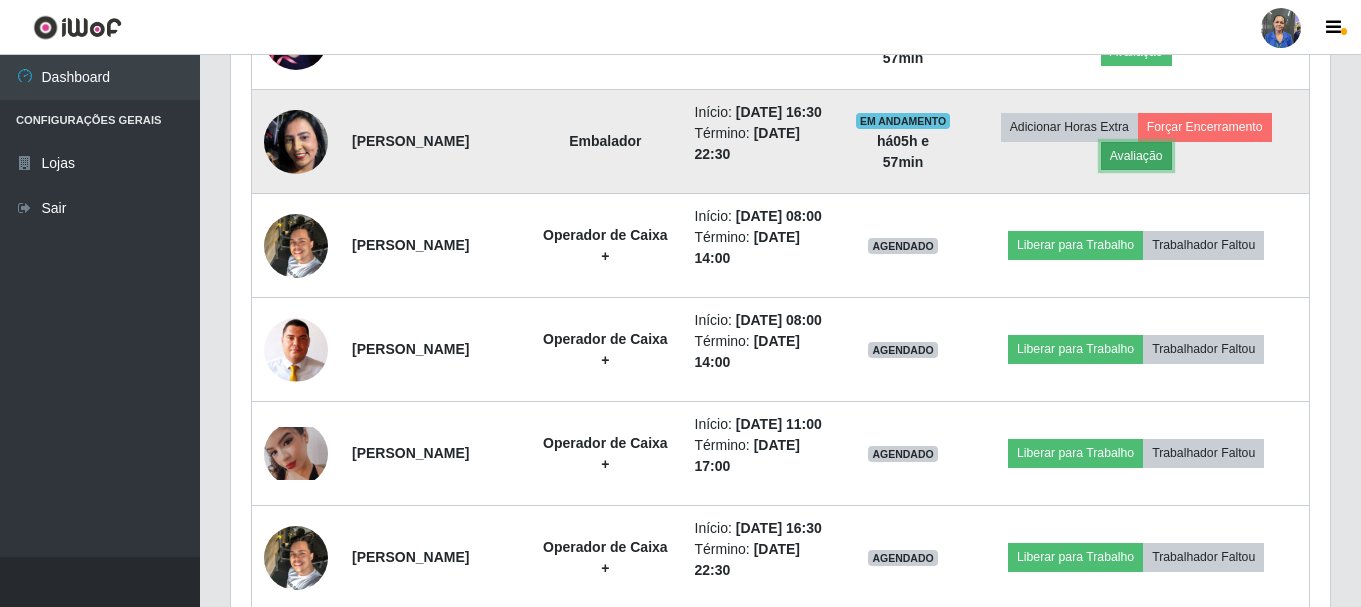 click on "Avaliação" at bounding box center (1136, 156) 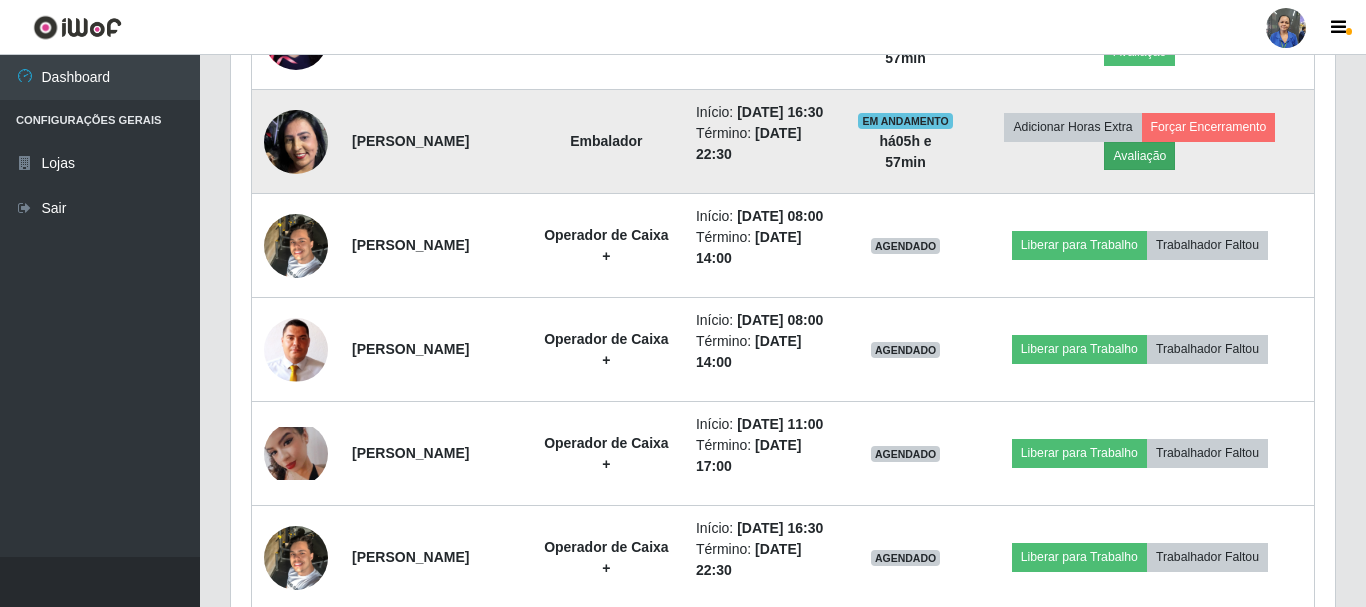 scroll, scrollTop: 999585, scrollLeft: 998911, axis: both 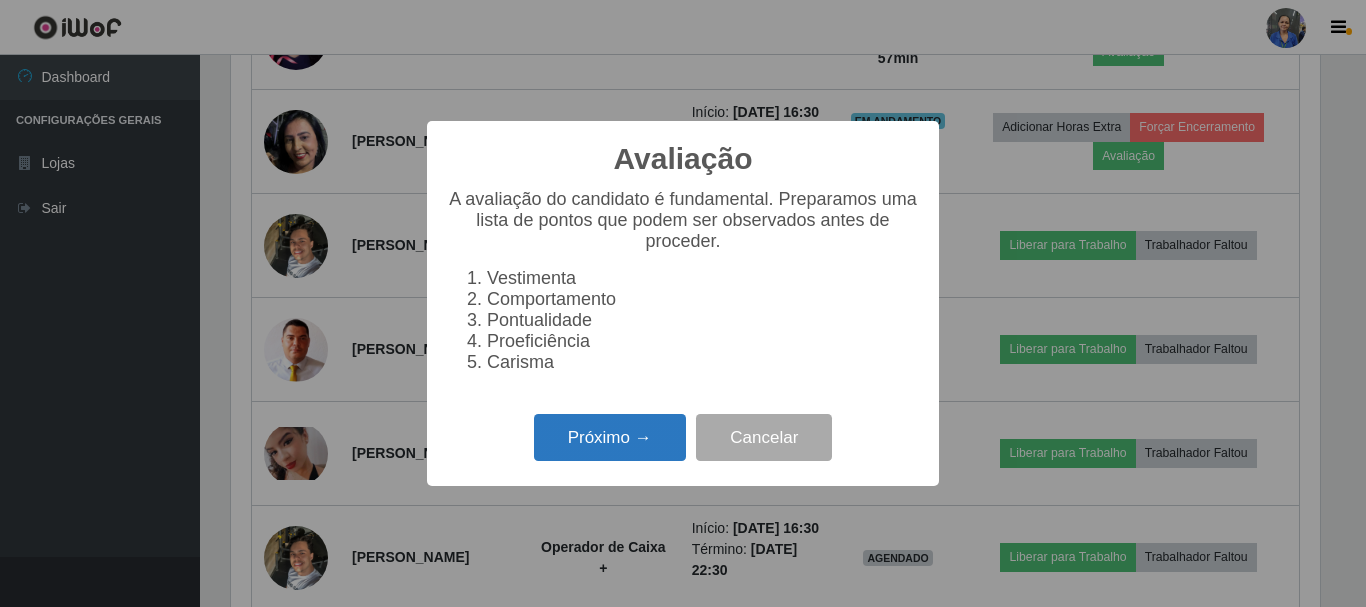 click on "Próximo →" at bounding box center [610, 437] 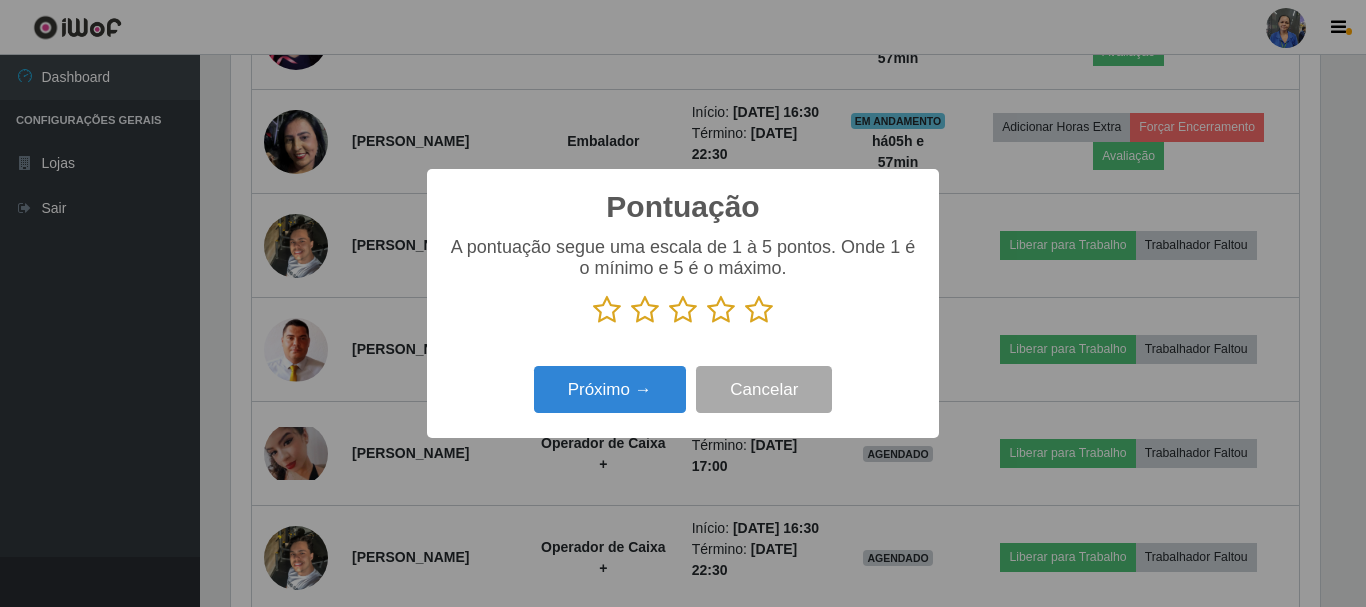 click at bounding box center (721, 310) 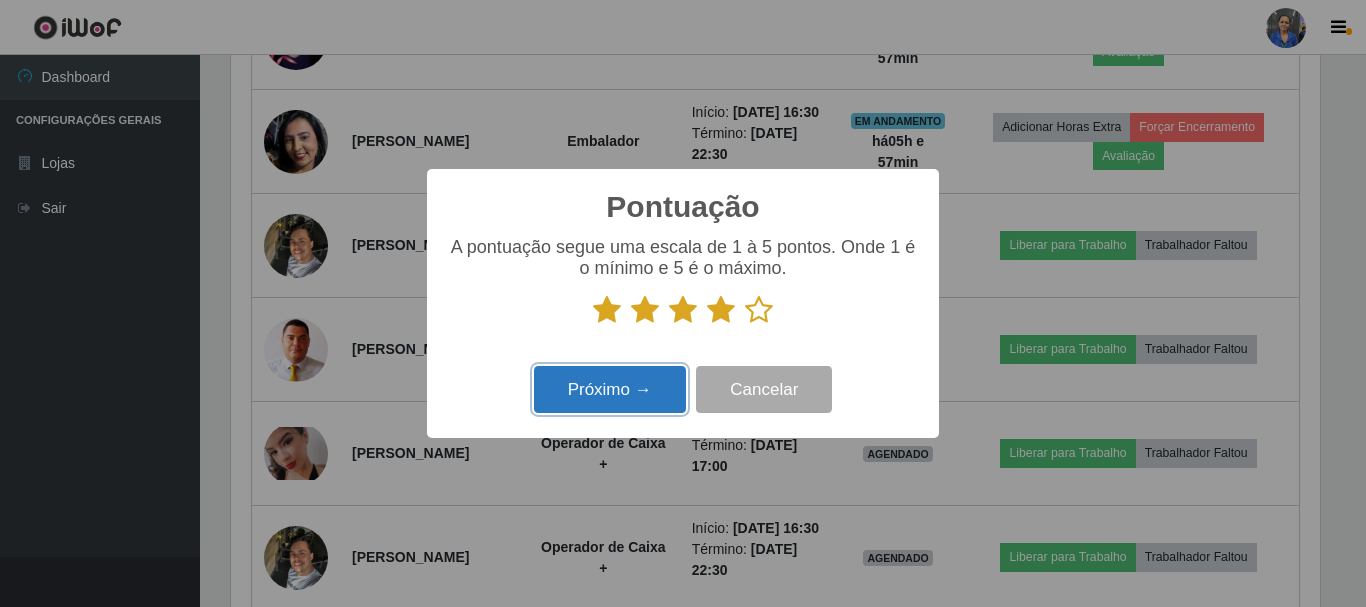click on "Próximo →" at bounding box center [610, 389] 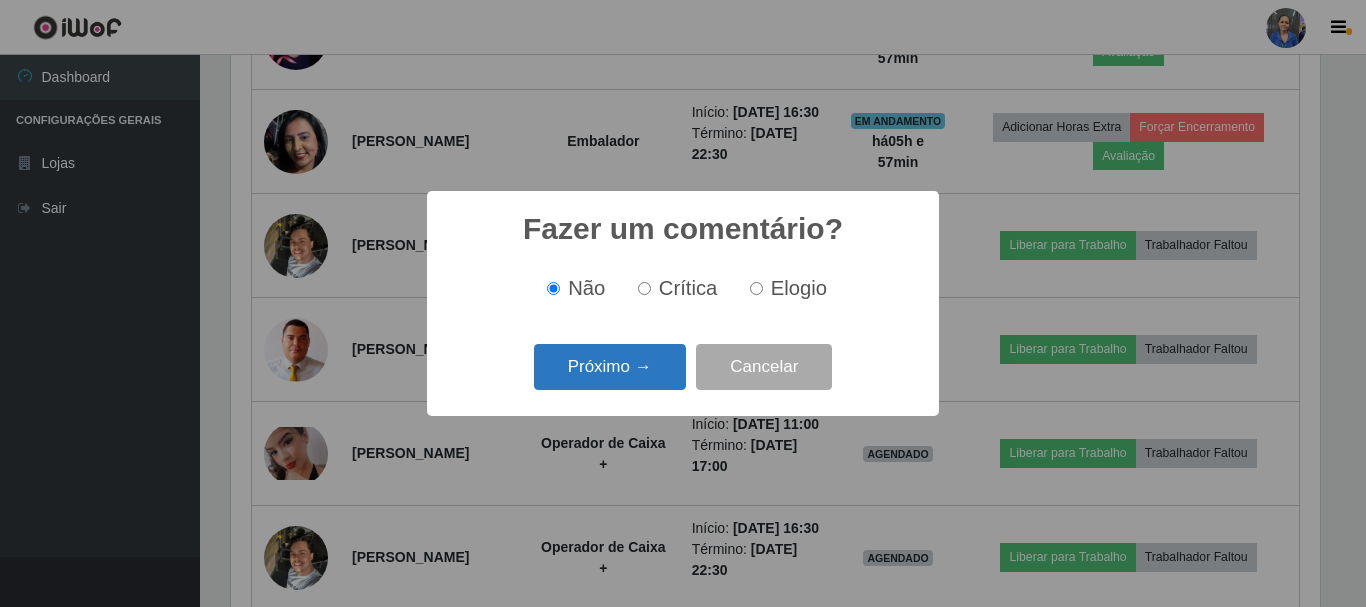click on "Próximo →" at bounding box center [610, 367] 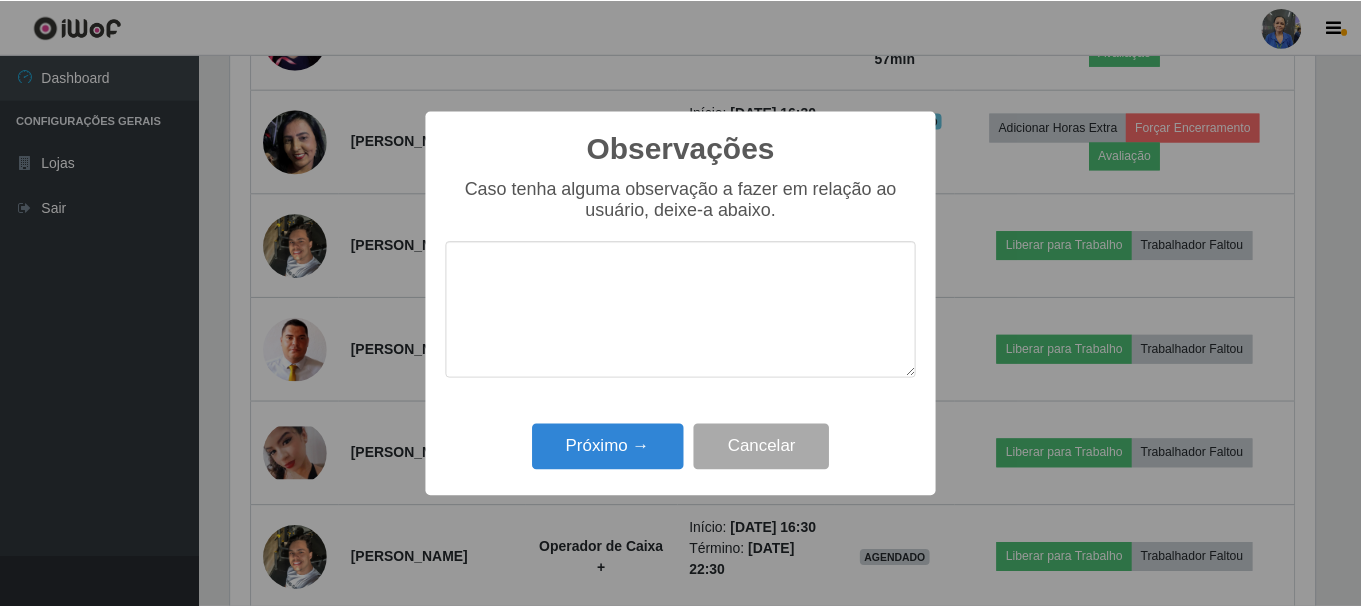 scroll, scrollTop: 999585, scrollLeft: 998911, axis: both 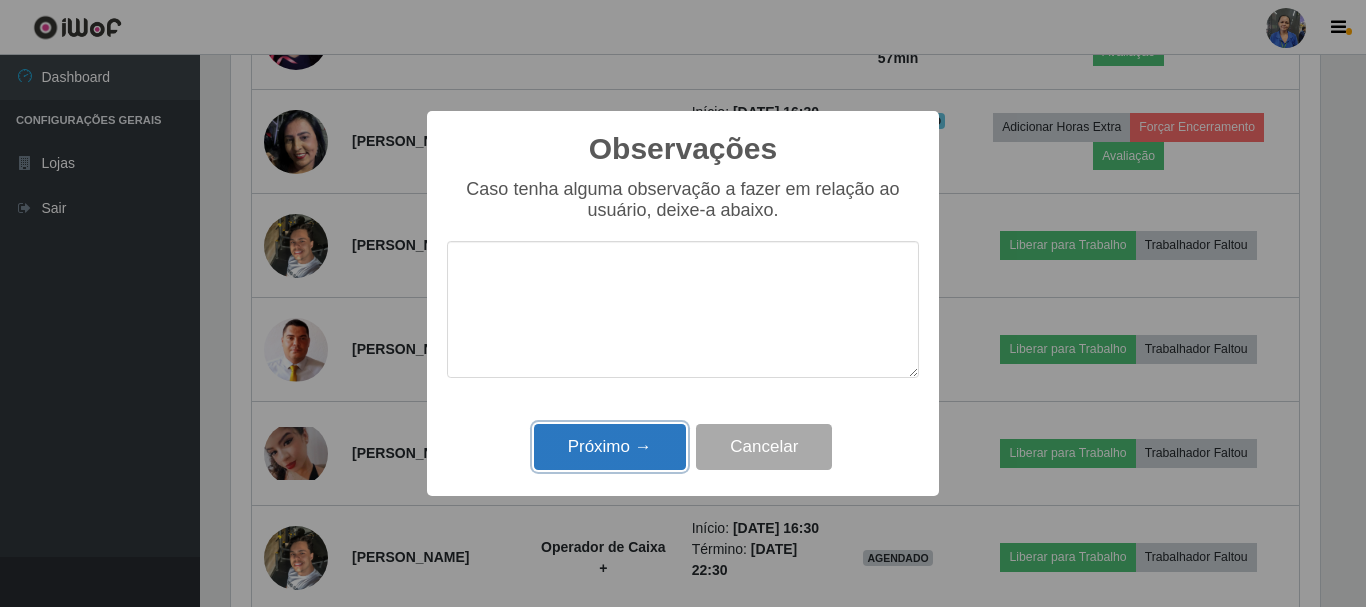 click on "Próximo →" at bounding box center [610, 447] 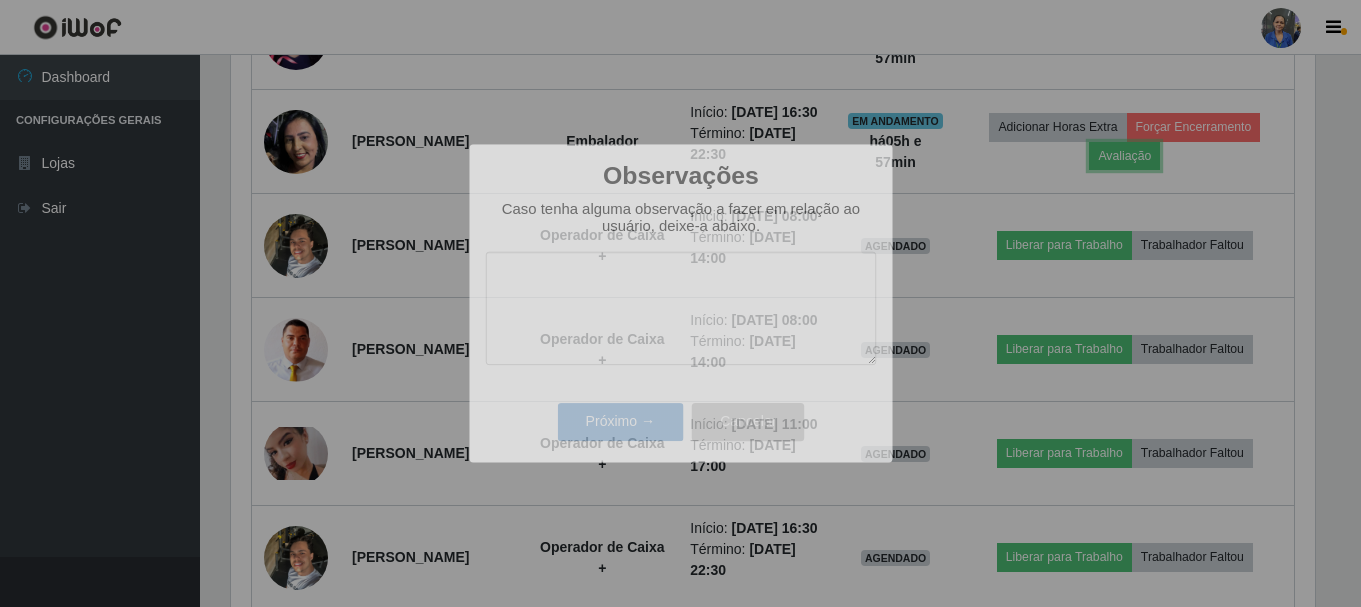 scroll, scrollTop: 999585, scrollLeft: 998901, axis: both 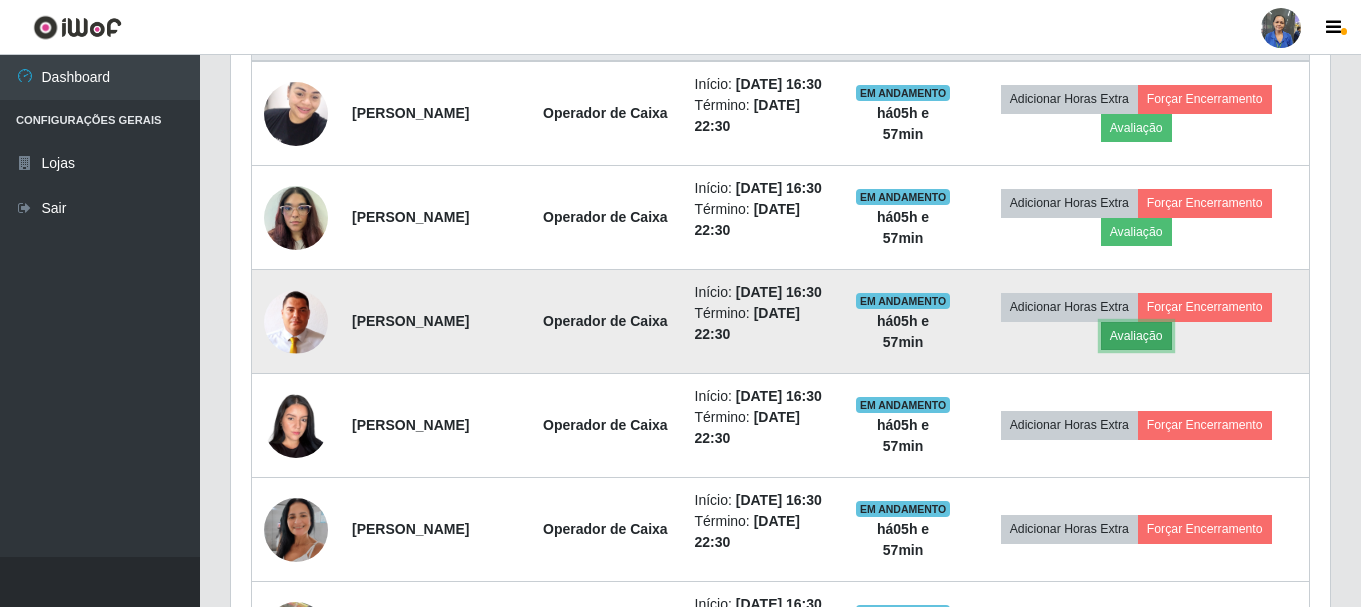 click on "Avaliação" at bounding box center [1136, 336] 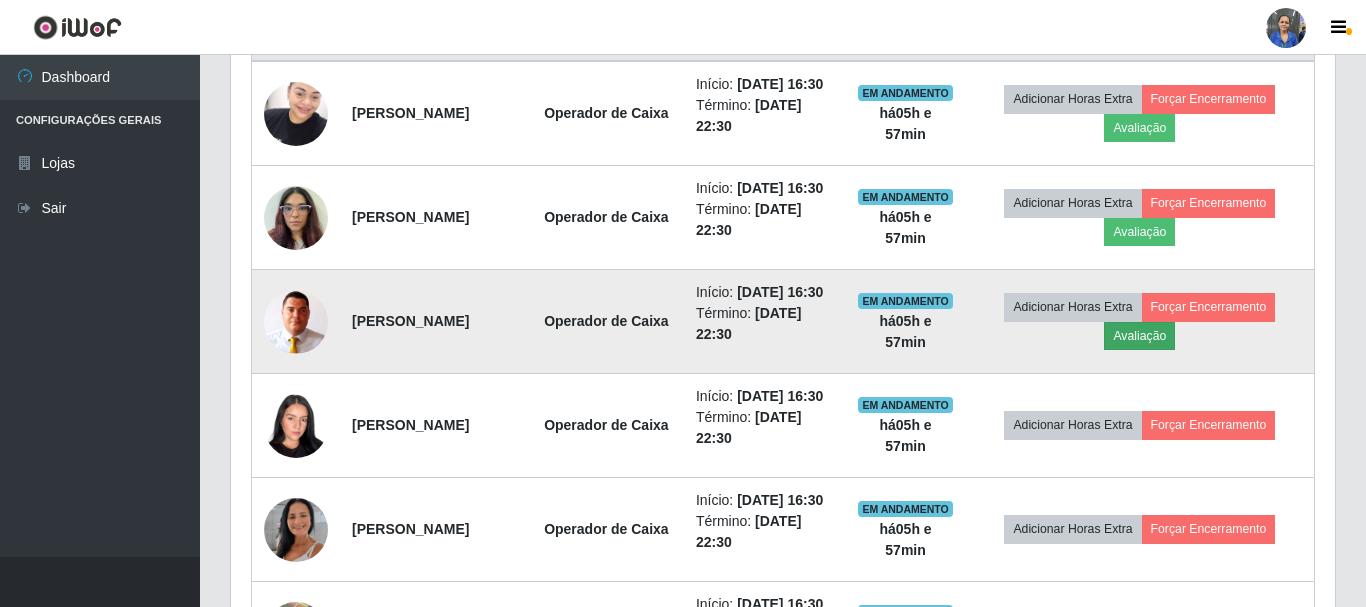 scroll, scrollTop: 999585, scrollLeft: 998911, axis: both 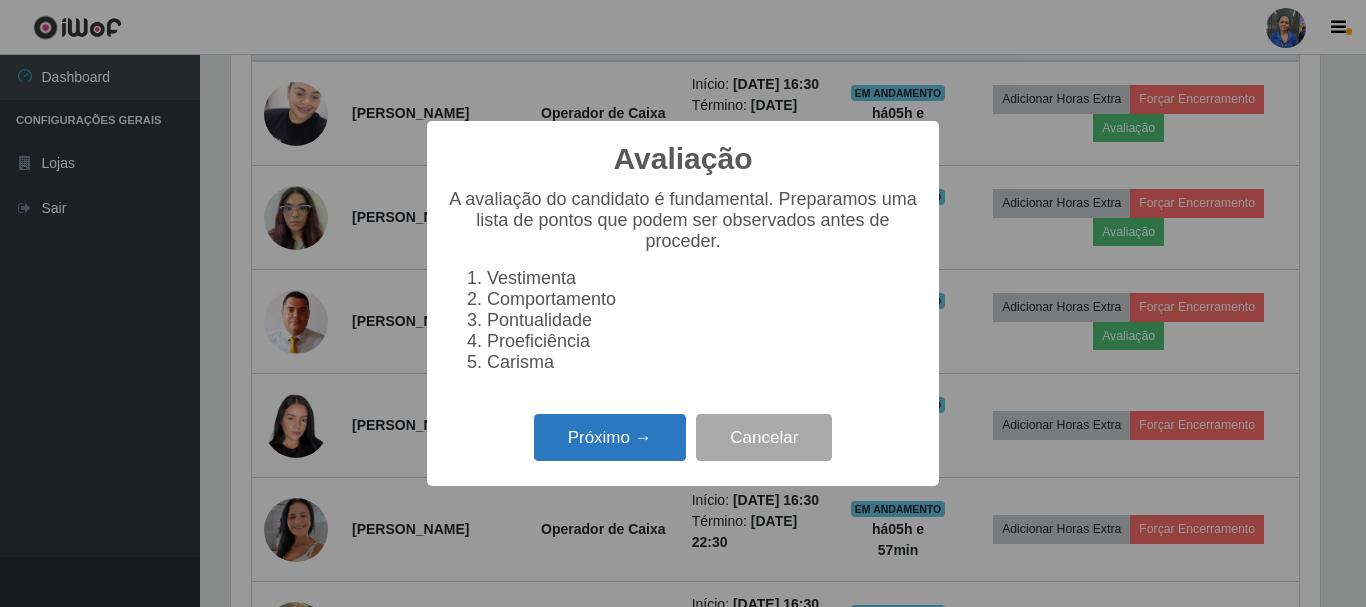 click on "Próximo →" at bounding box center (610, 437) 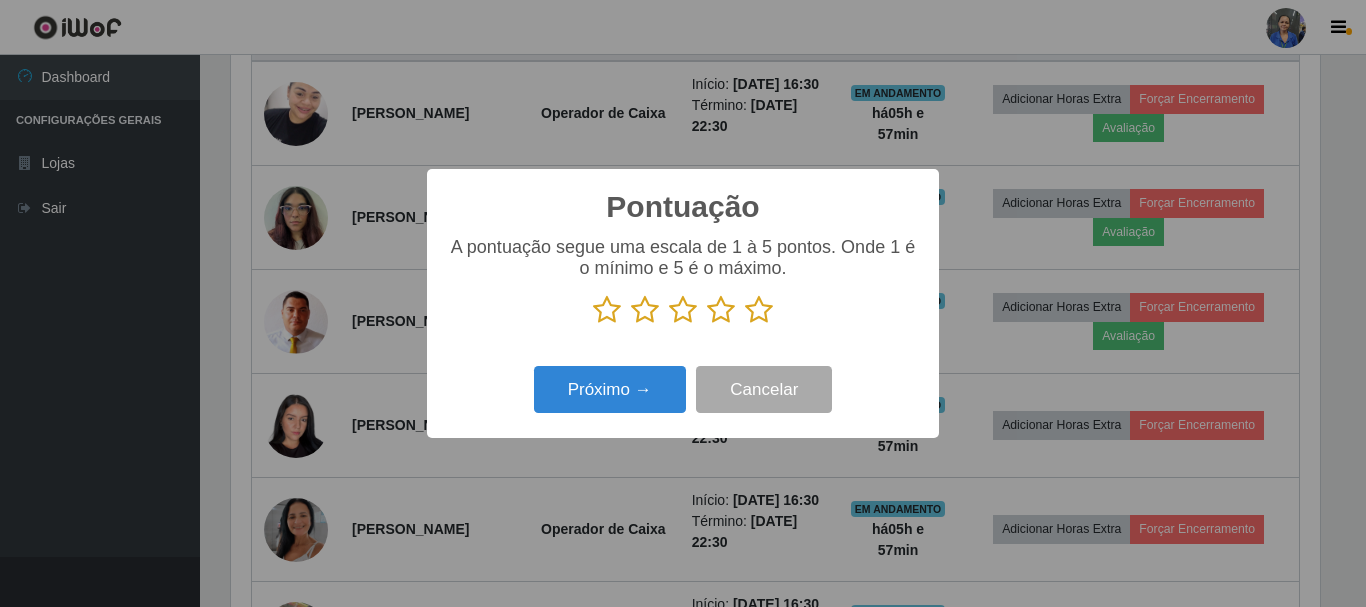 click at bounding box center (721, 310) 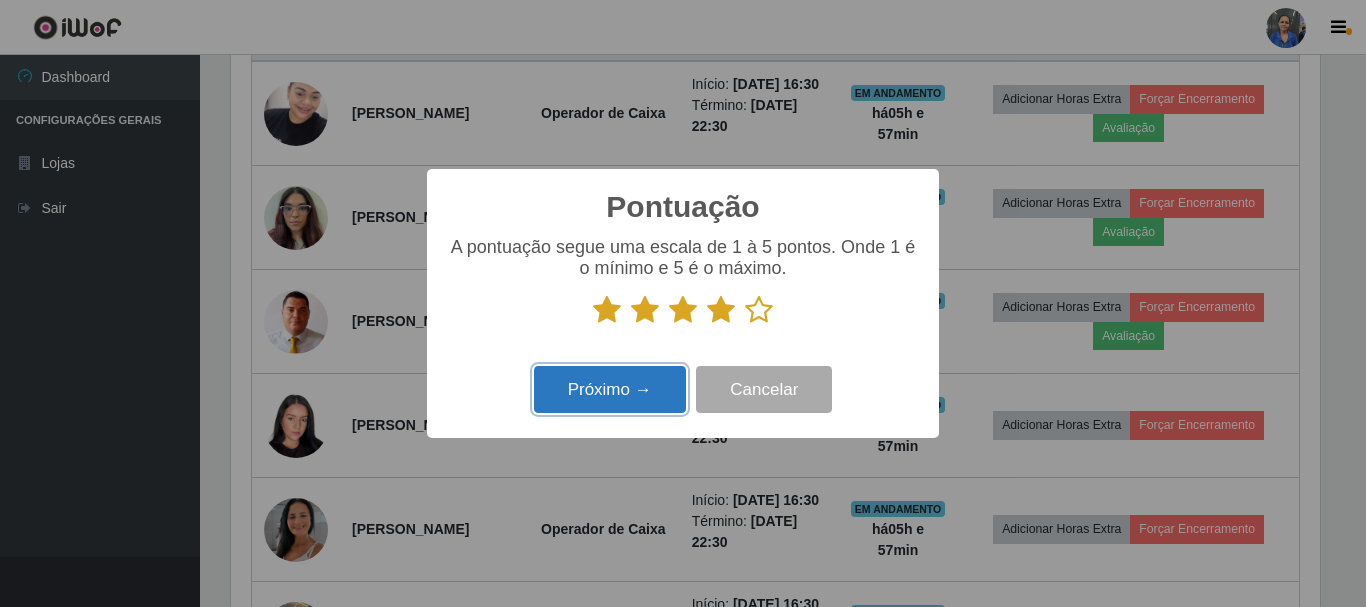 click on "Próximo →" at bounding box center [610, 389] 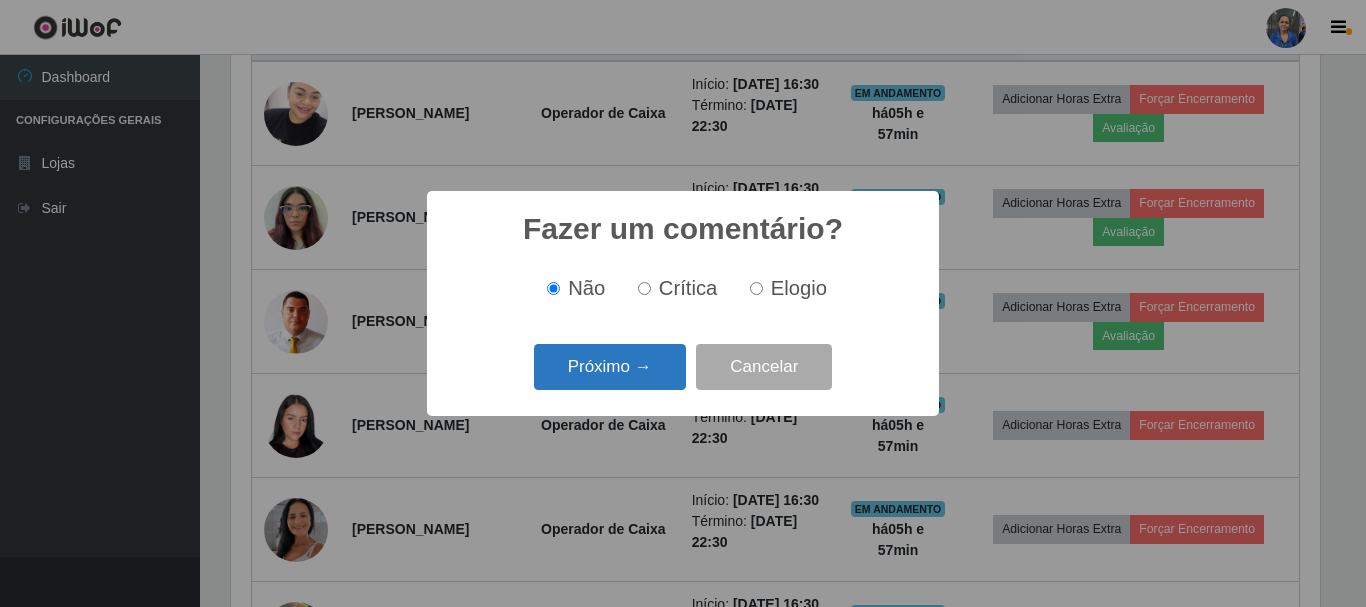 click on "Próximo →" at bounding box center (610, 367) 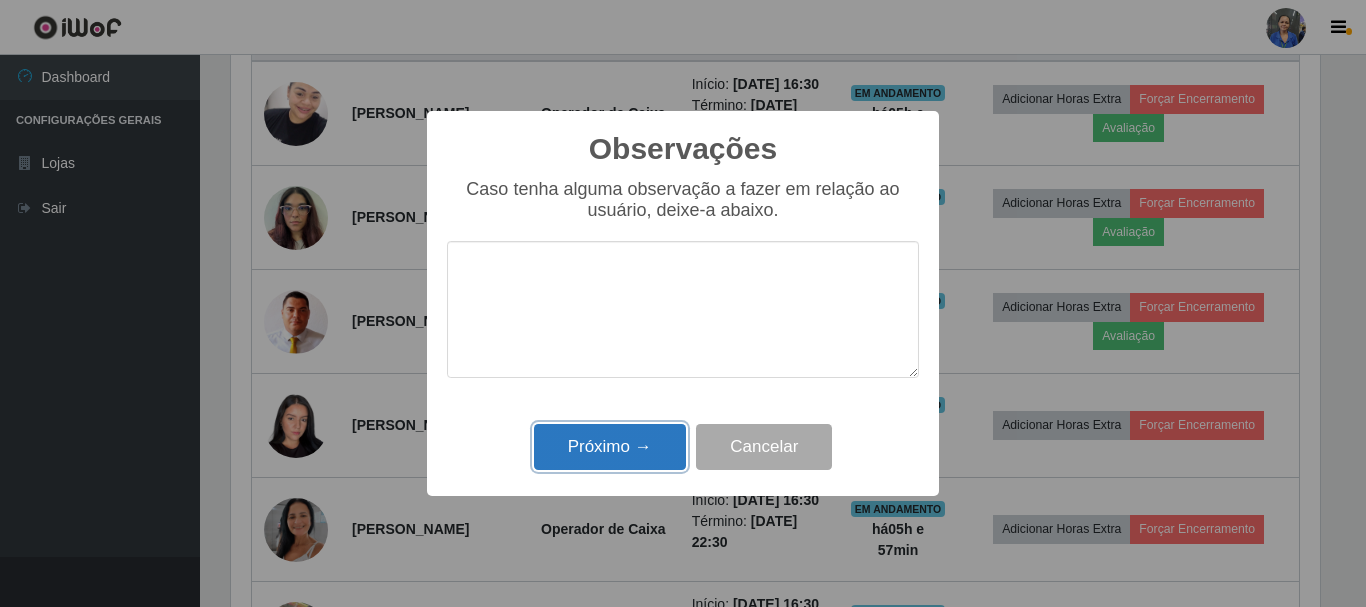 click on "Próximo →" at bounding box center (610, 447) 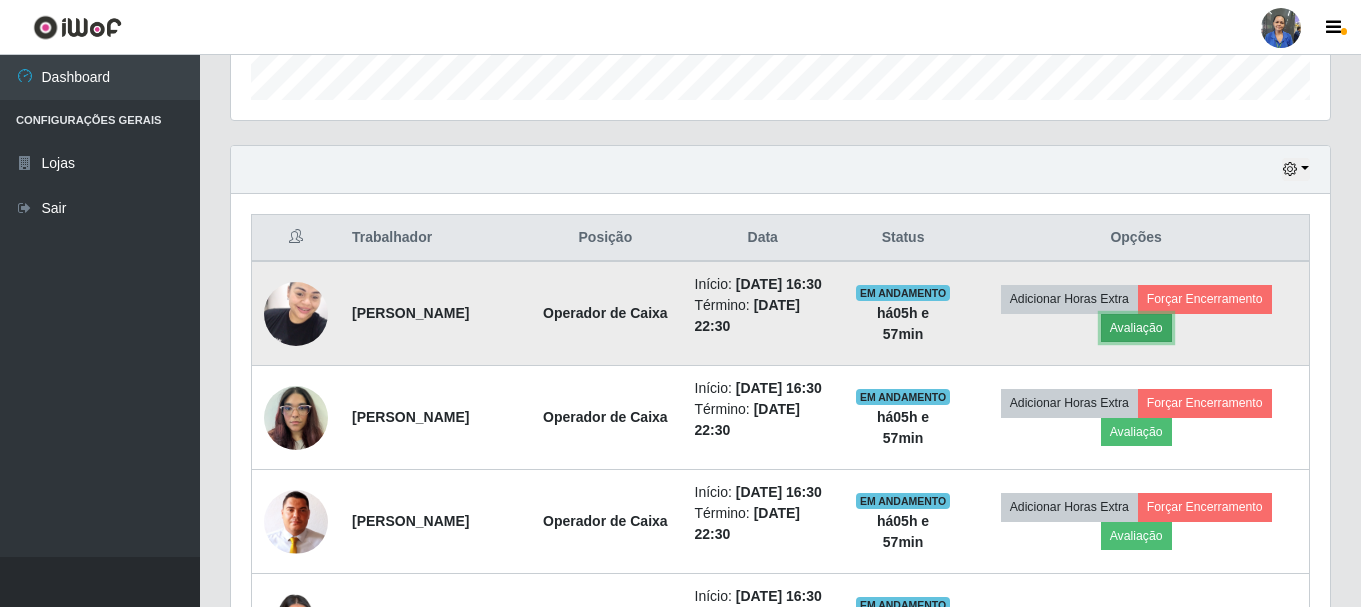 click on "Avaliação" at bounding box center (1136, 328) 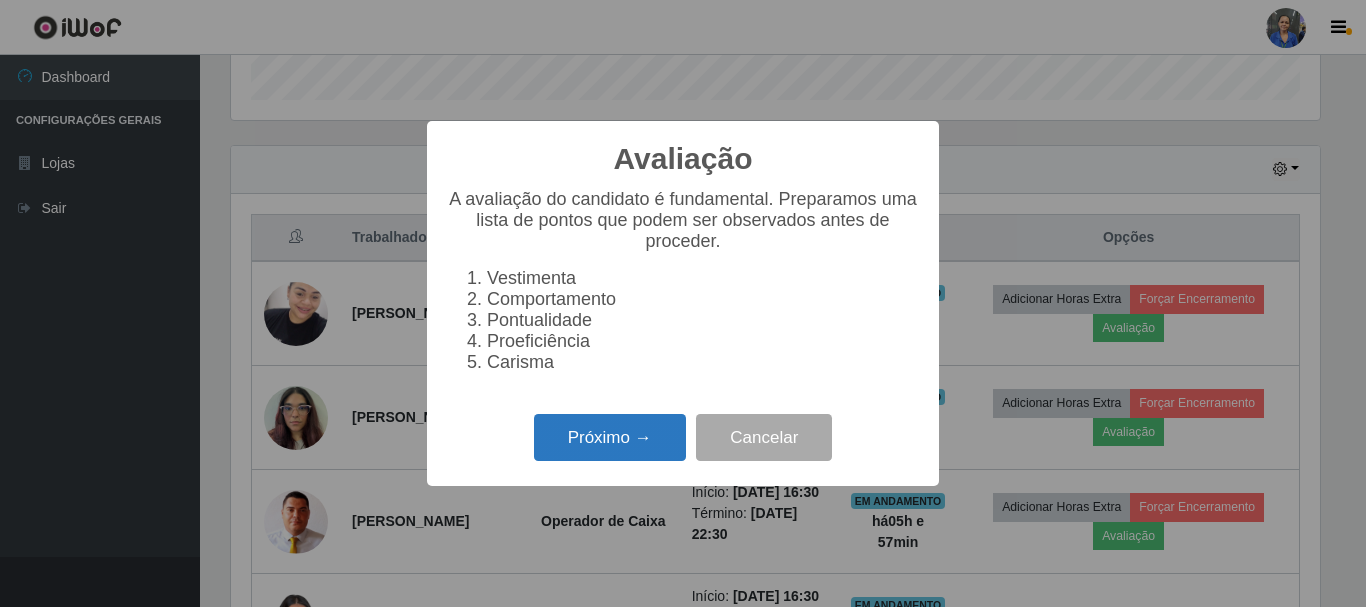 click on "Próximo →" at bounding box center (610, 437) 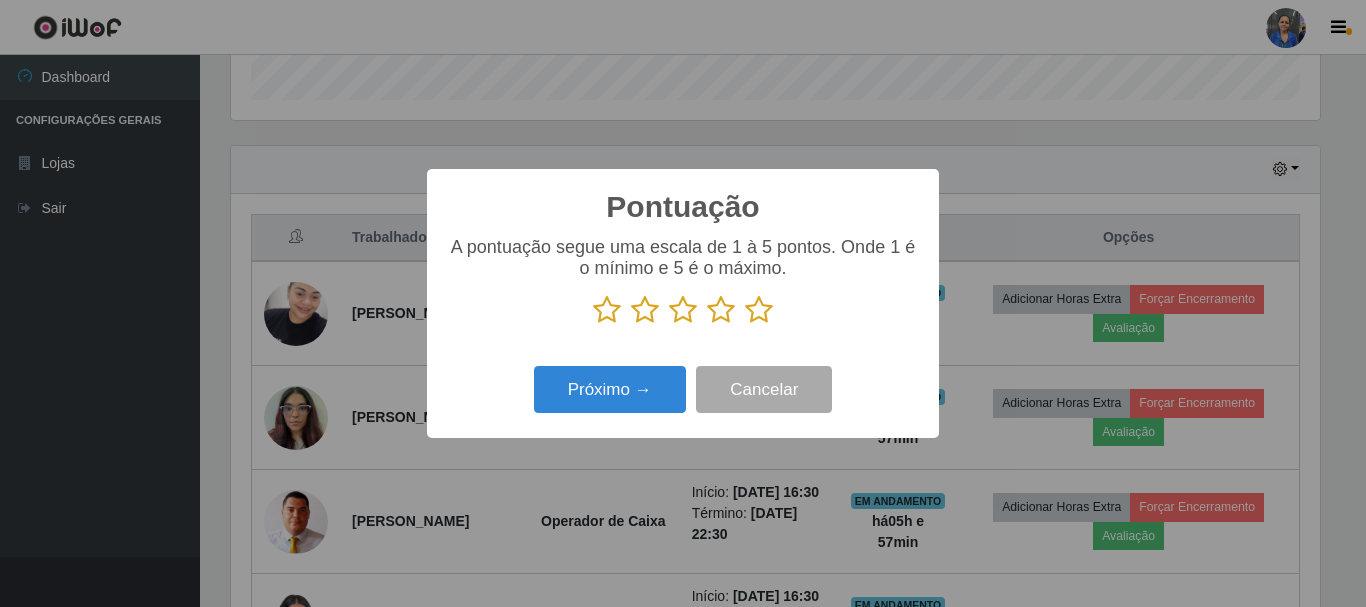 click at bounding box center (721, 310) 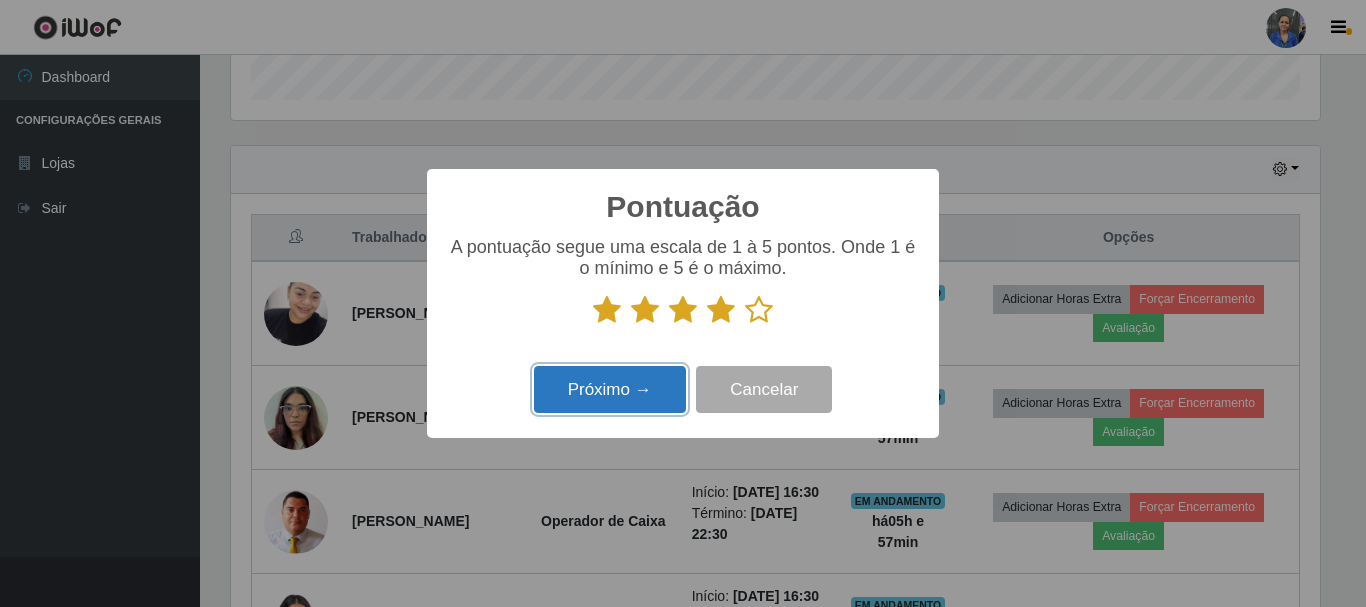 click on "Próximo →" at bounding box center [610, 389] 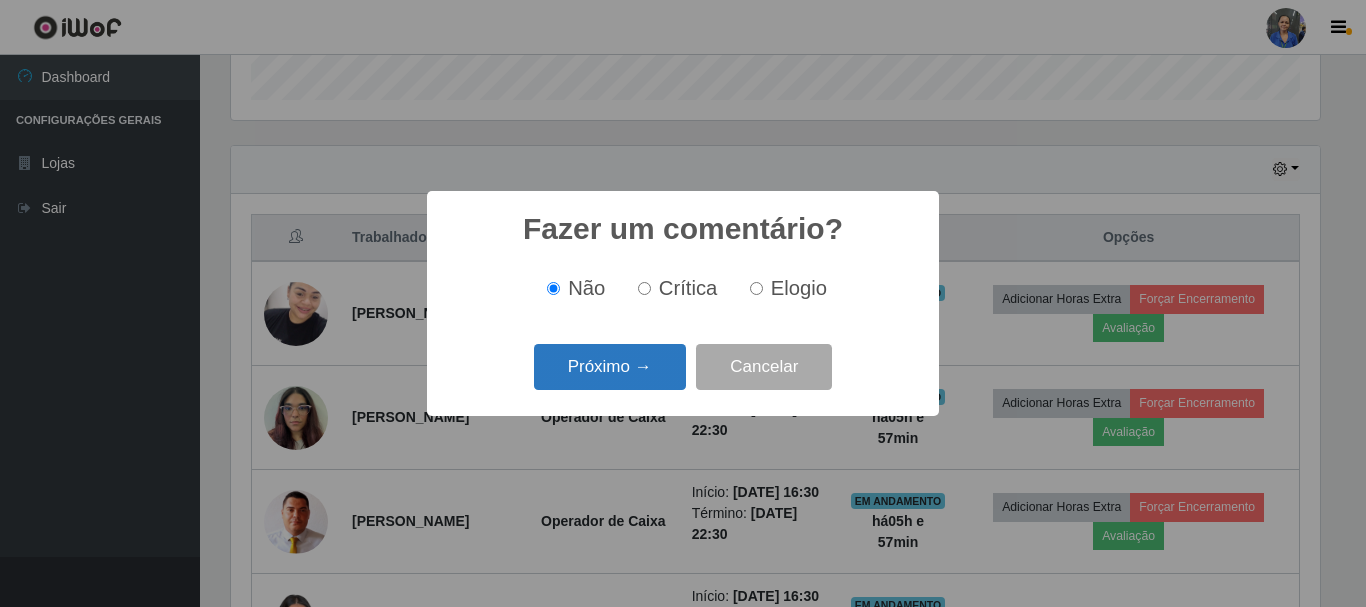 click on "Próximo →" at bounding box center [610, 367] 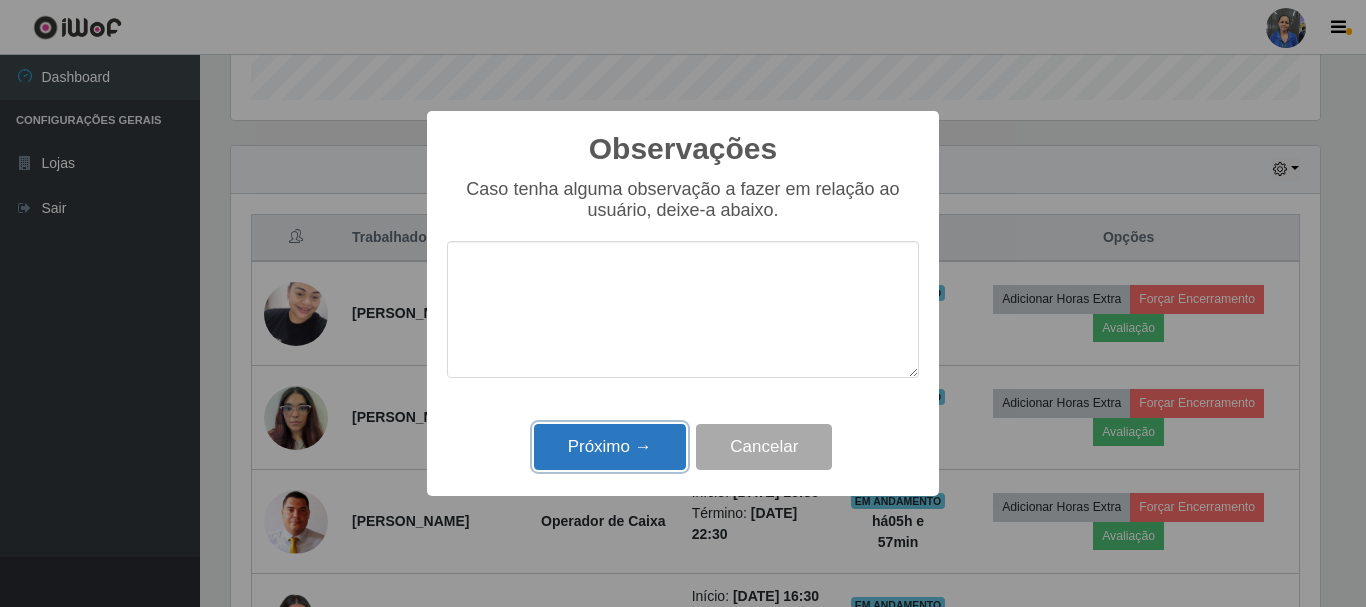 click on "Próximo →" at bounding box center (610, 447) 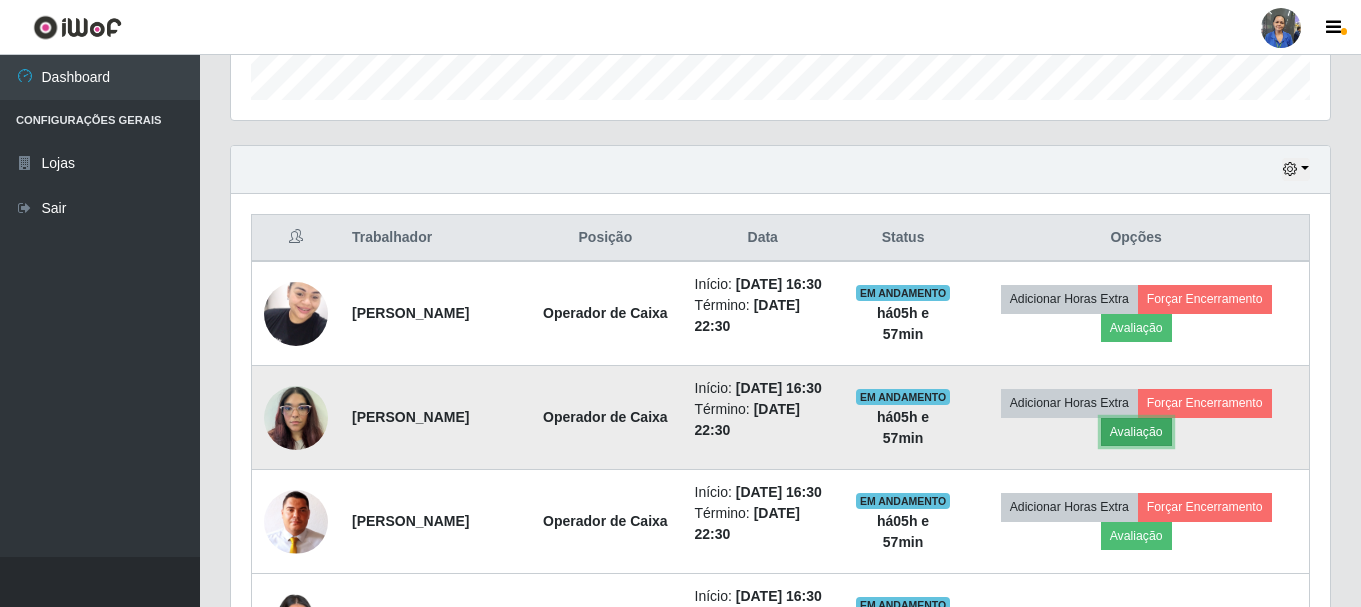 click on "Avaliação" at bounding box center [1136, 432] 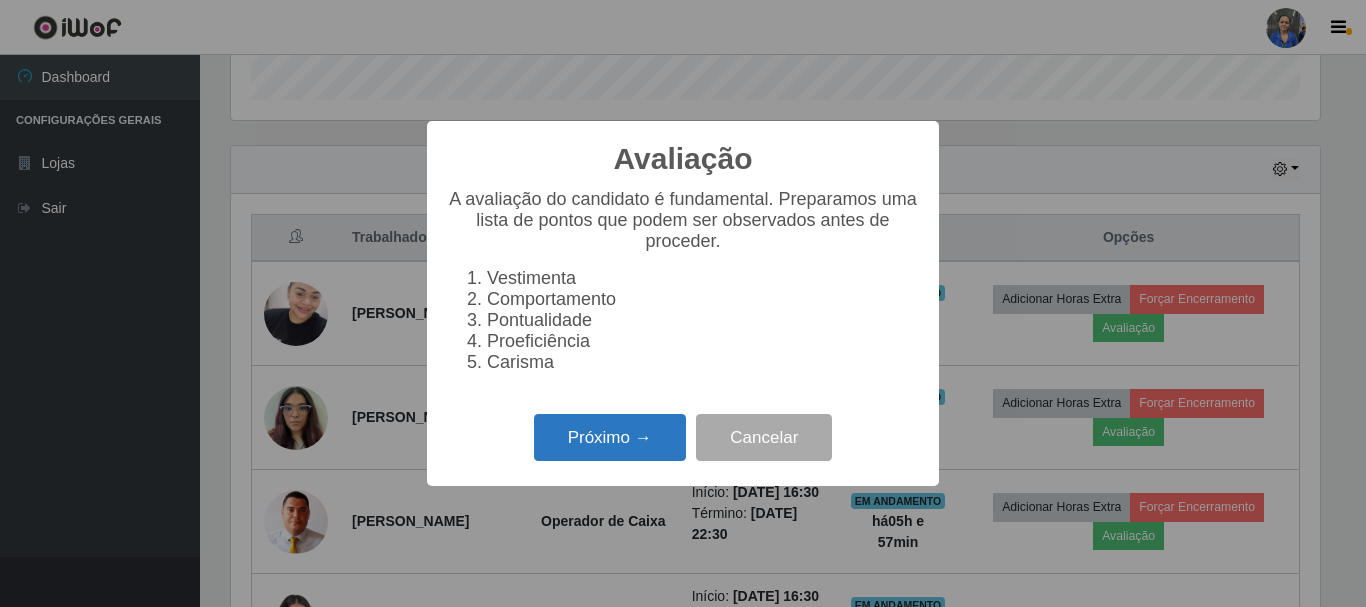 click on "Próximo →" at bounding box center (610, 437) 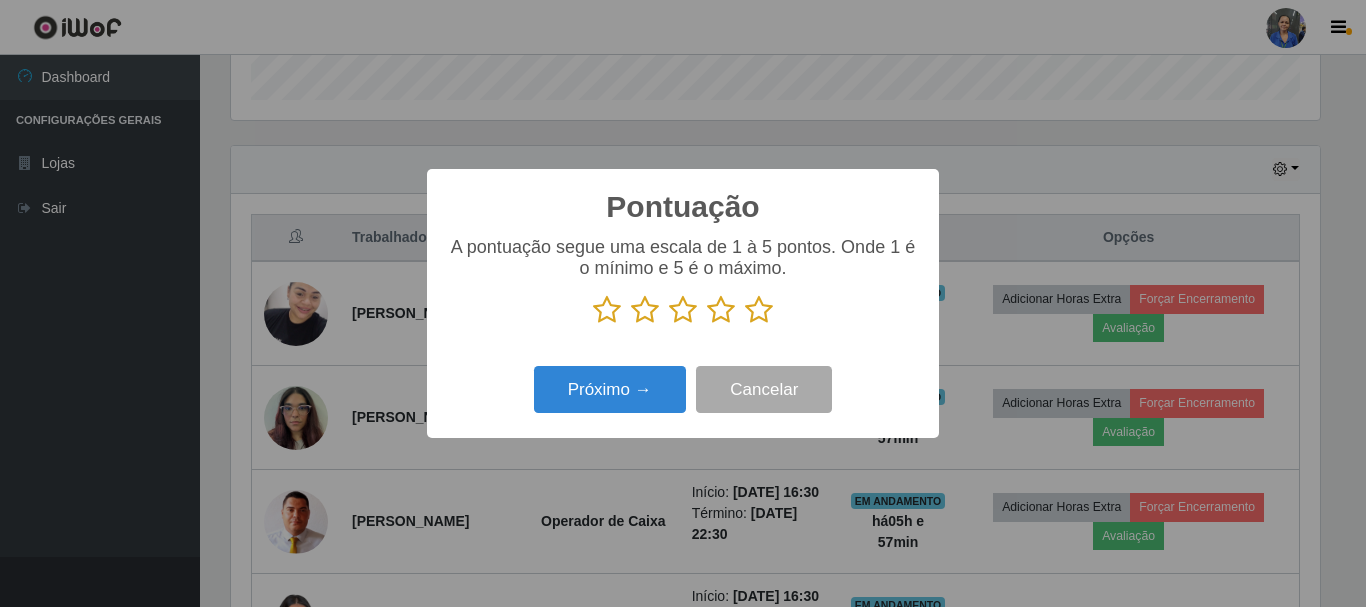 click at bounding box center [721, 310] 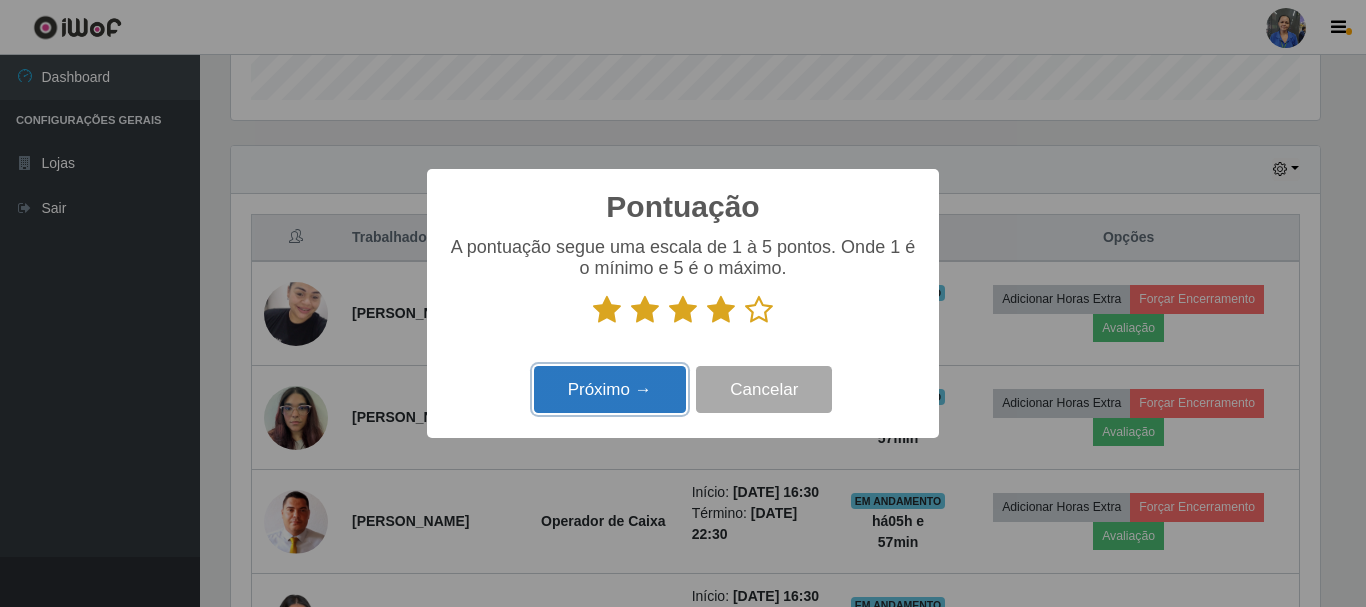 click on "Próximo →" at bounding box center [610, 389] 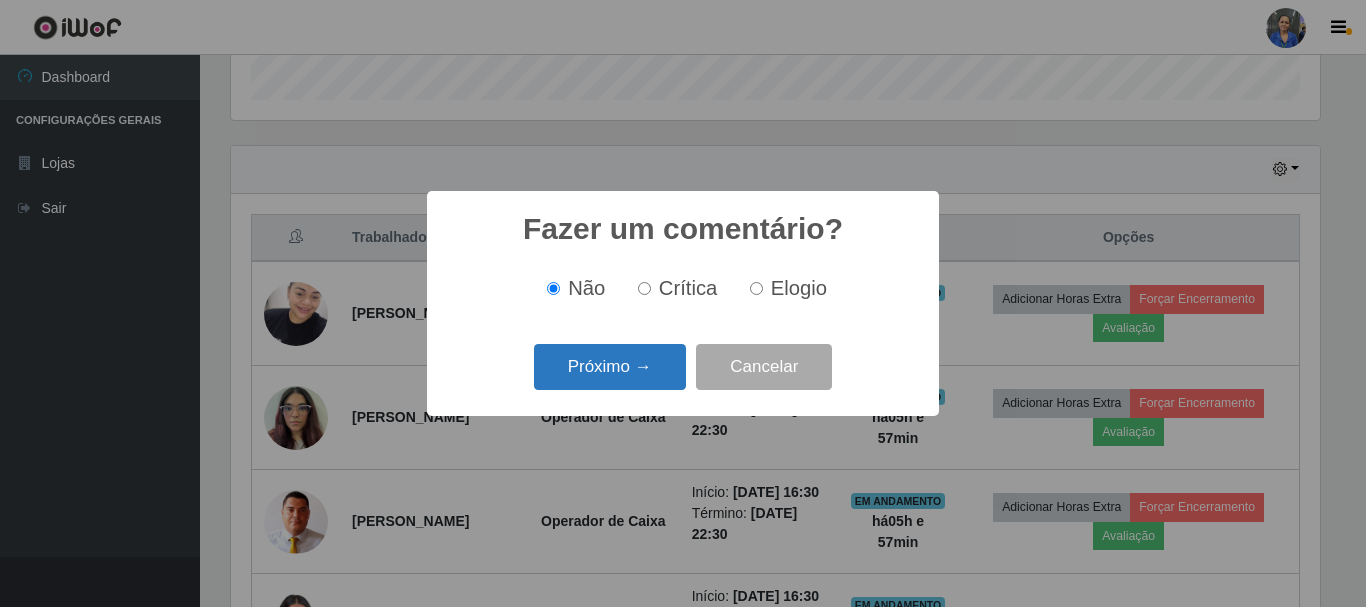 click on "Próximo →" at bounding box center [610, 367] 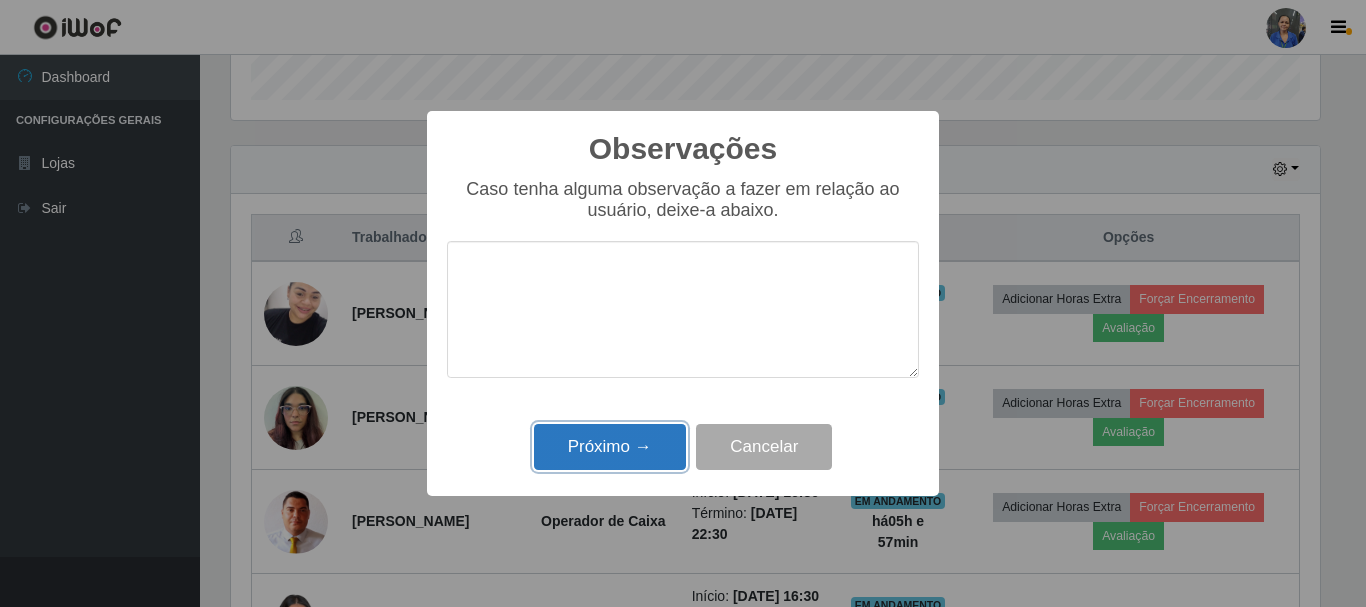 click on "Próximo →" at bounding box center (610, 447) 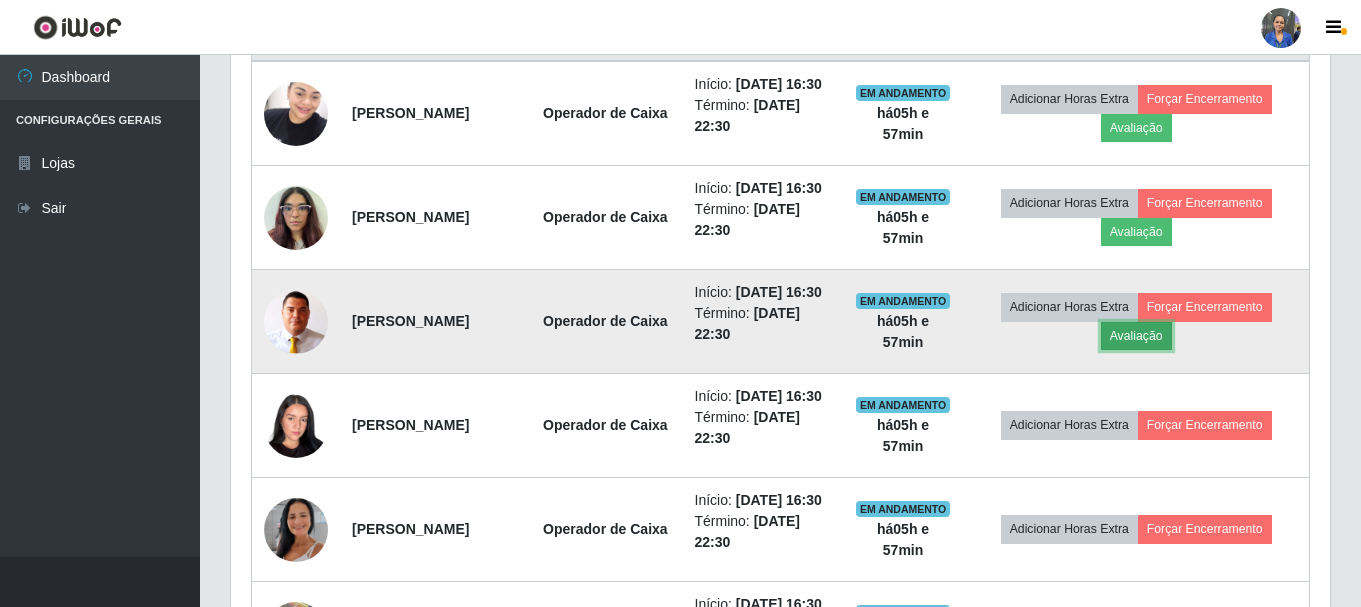 click on "Avaliação" at bounding box center [1136, 336] 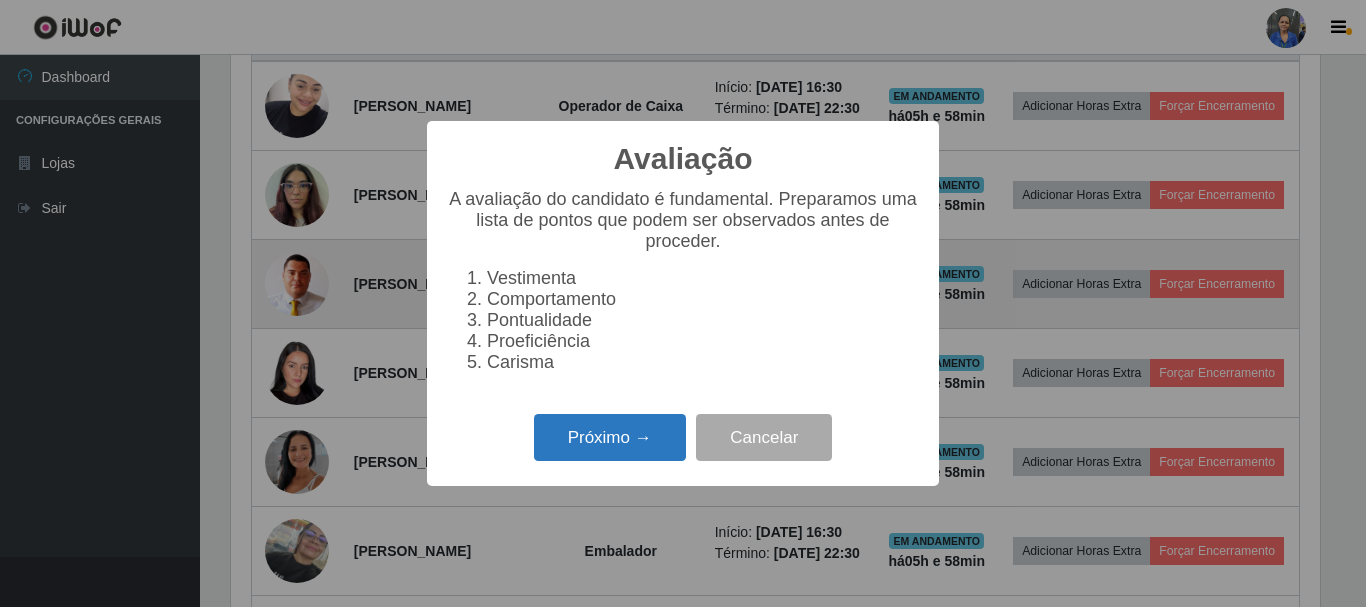 click on "Próximo →" at bounding box center (610, 437) 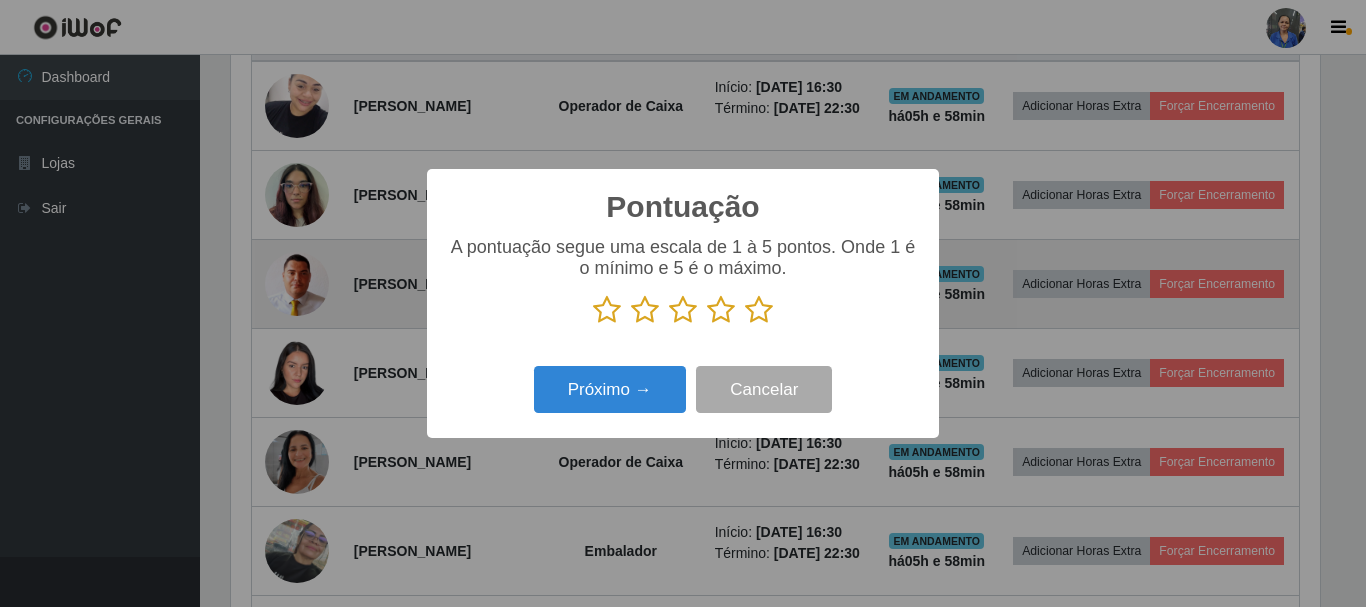 click at bounding box center (721, 310) 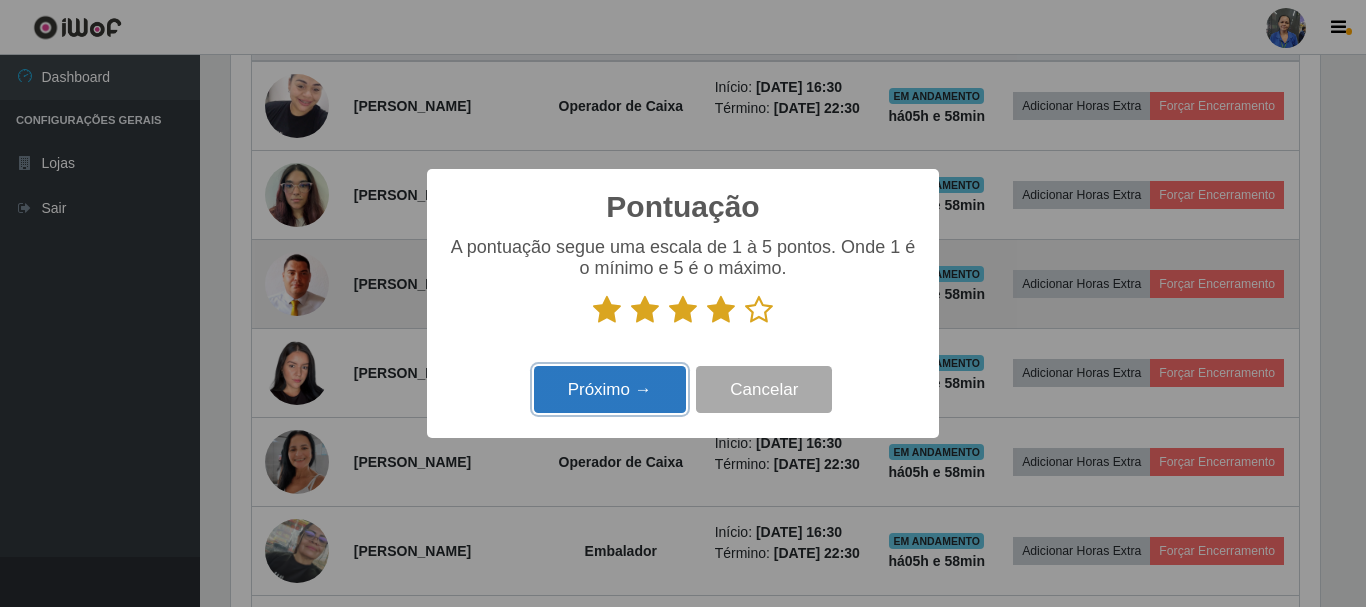 click on "Próximo →" at bounding box center [610, 389] 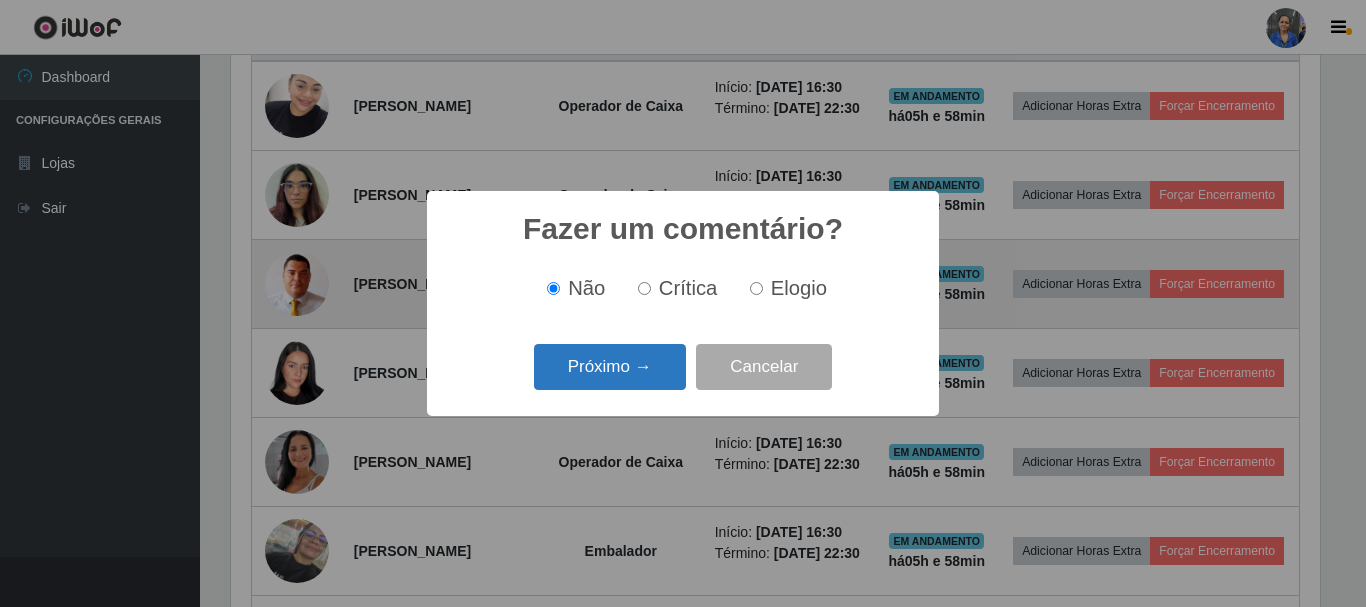 click on "Próximo →" at bounding box center [610, 367] 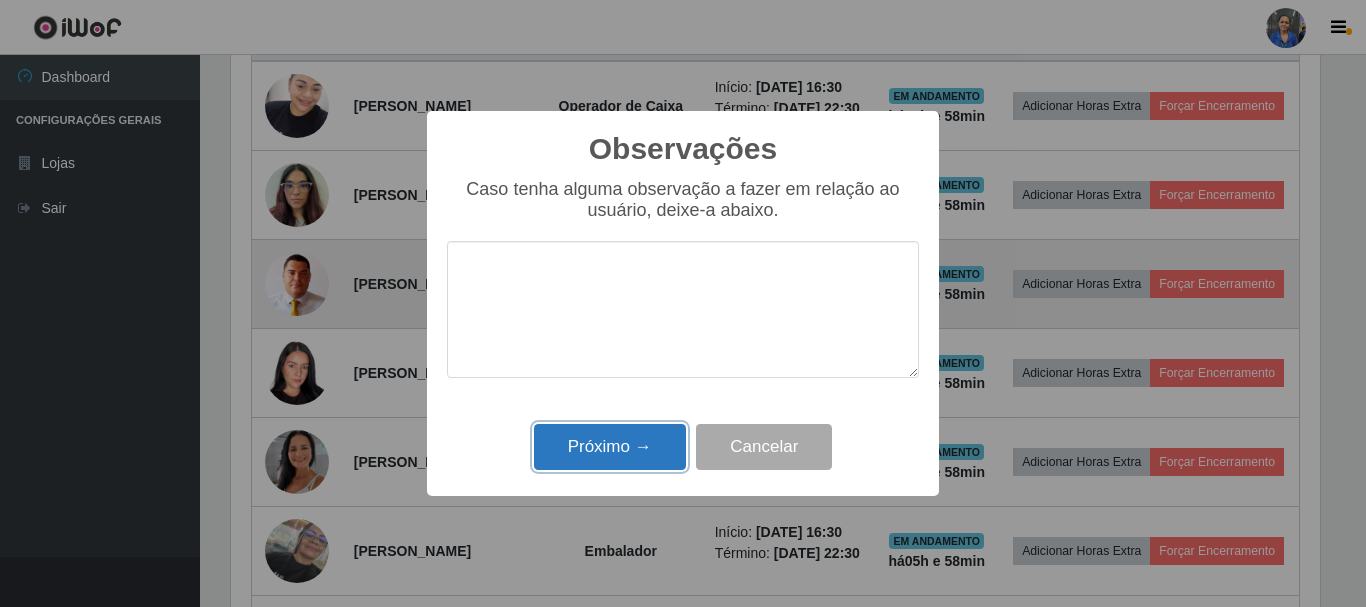 click on "Próximo →" at bounding box center [610, 447] 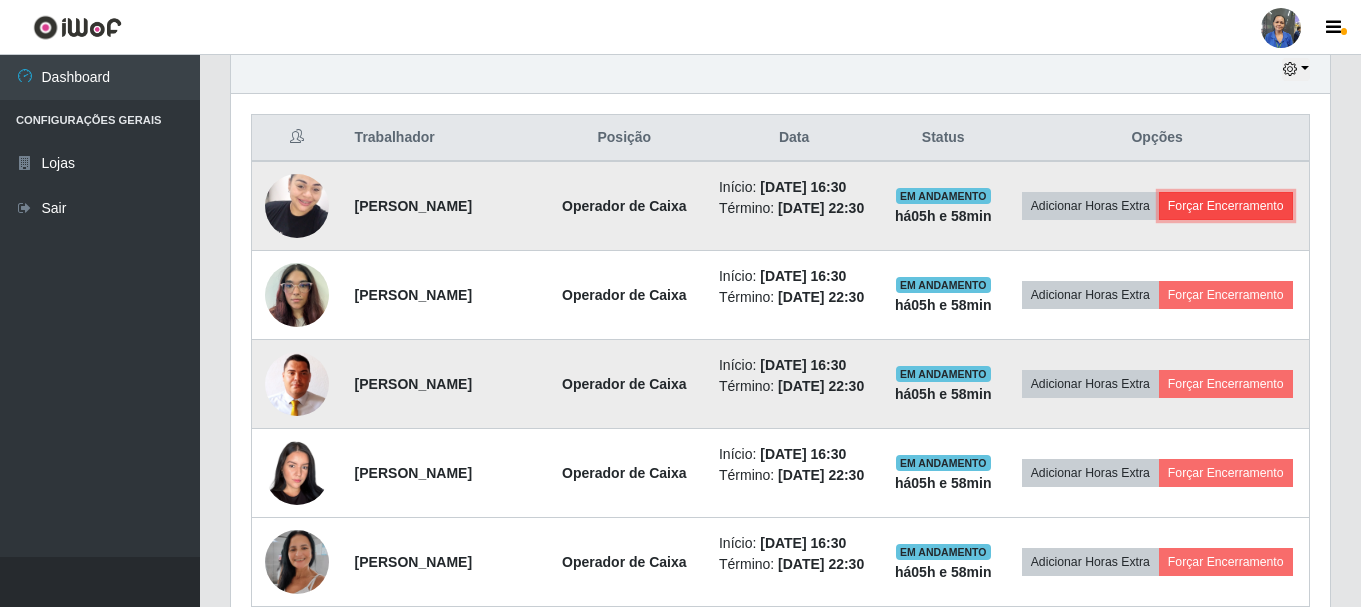 click on "Forçar Encerramento" at bounding box center [1226, 206] 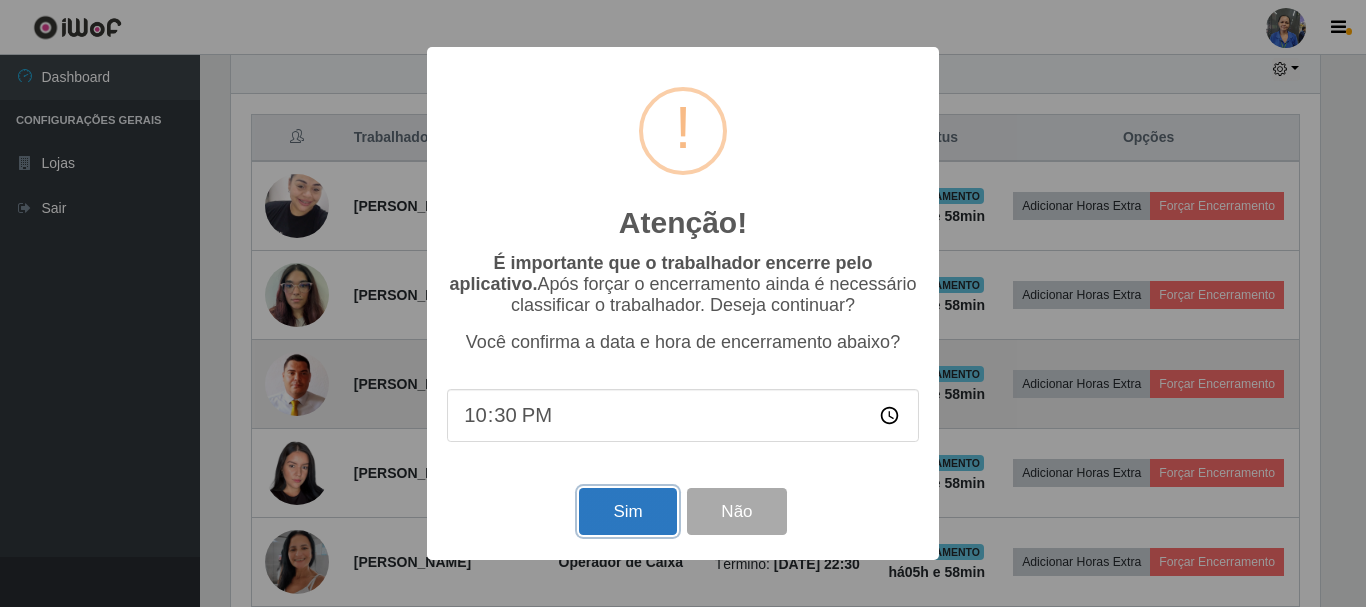 click on "Sim" at bounding box center [627, 511] 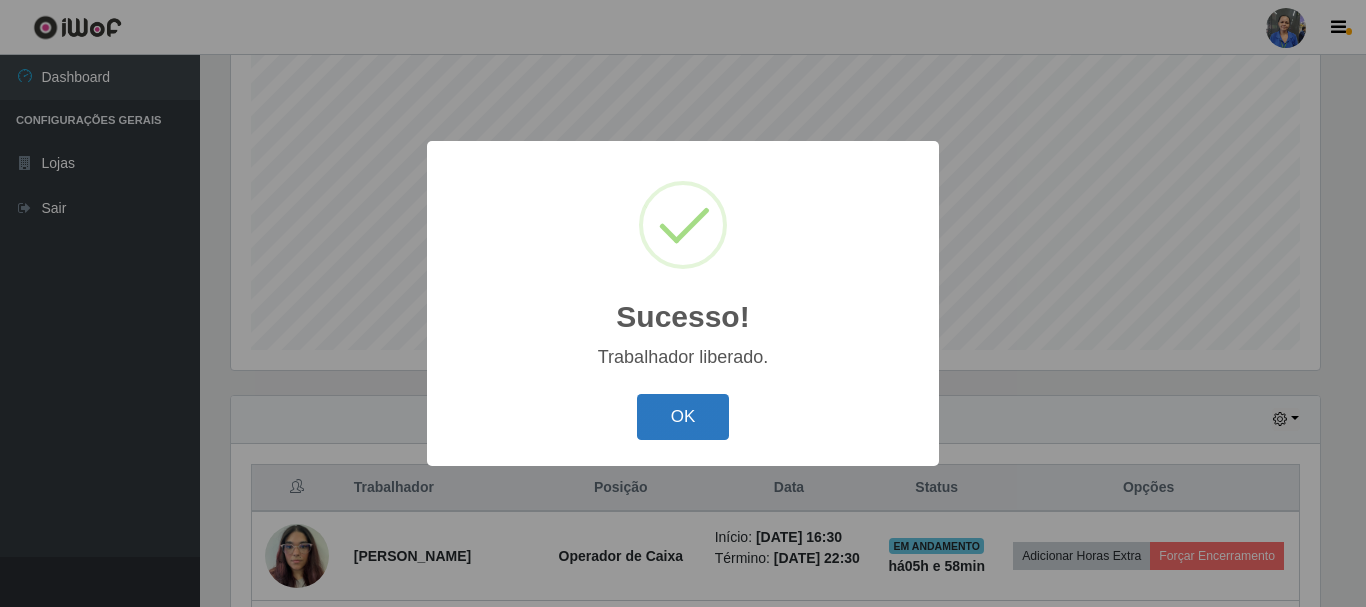 click on "OK" at bounding box center [683, 417] 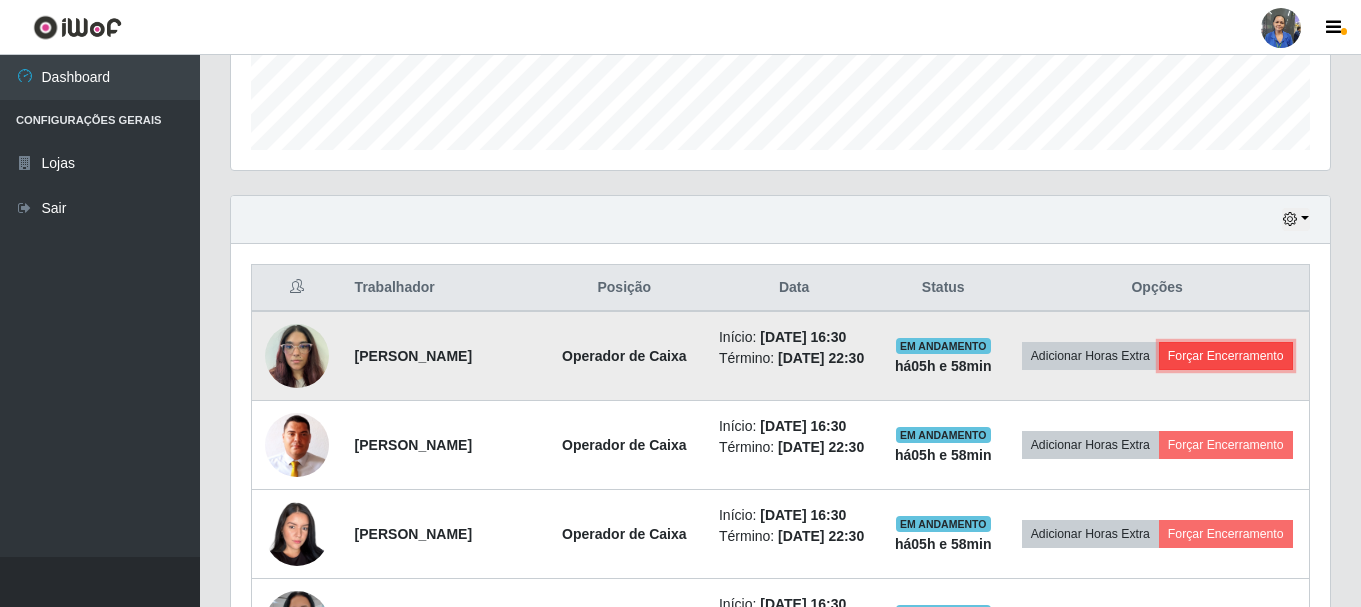 click on "Forçar Encerramento" at bounding box center [1226, 356] 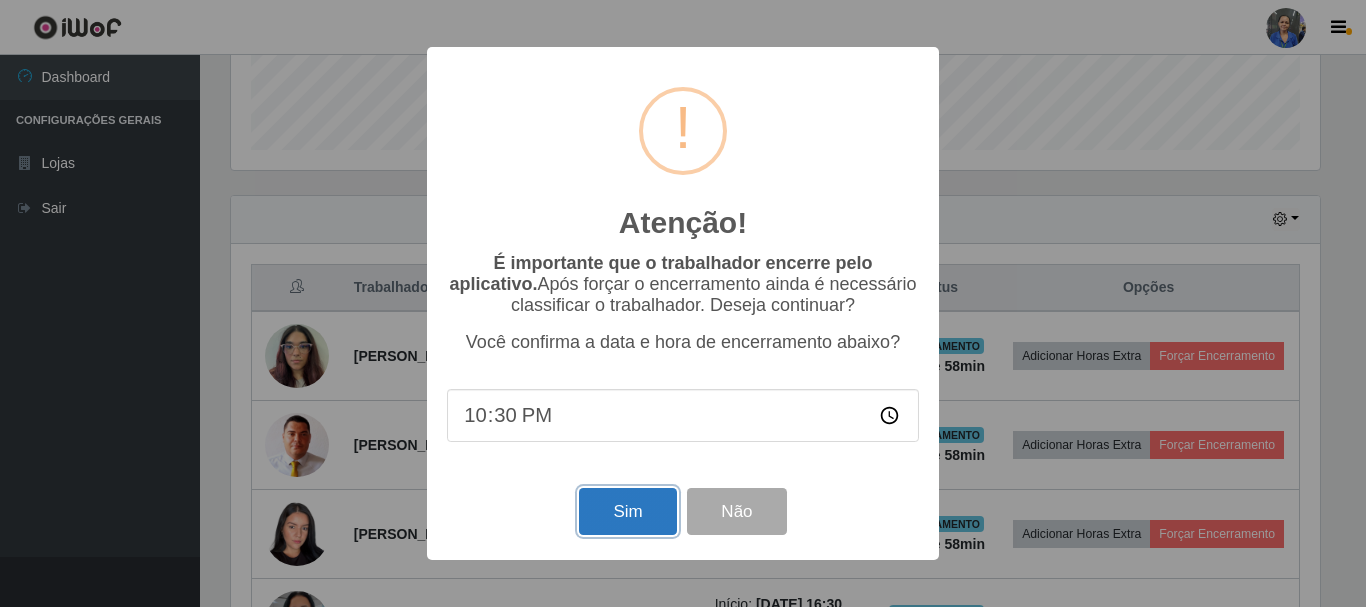 click on "Sim" at bounding box center [627, 511] 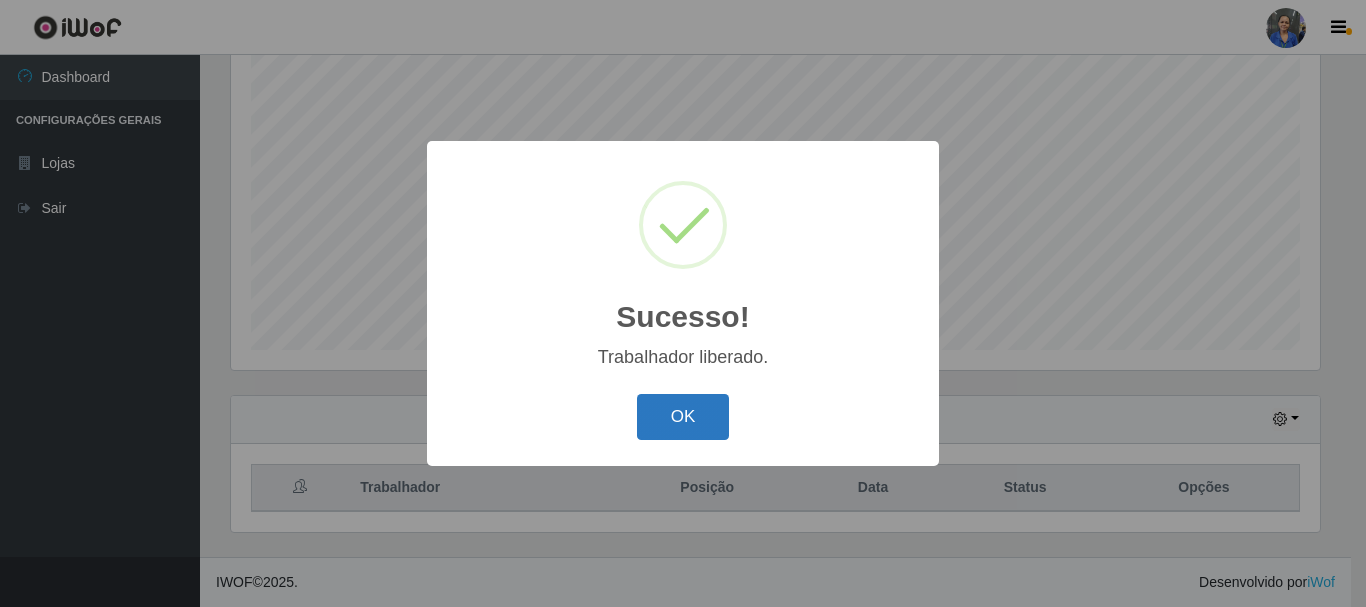 click on "OK" at bounding box center [683, 417] 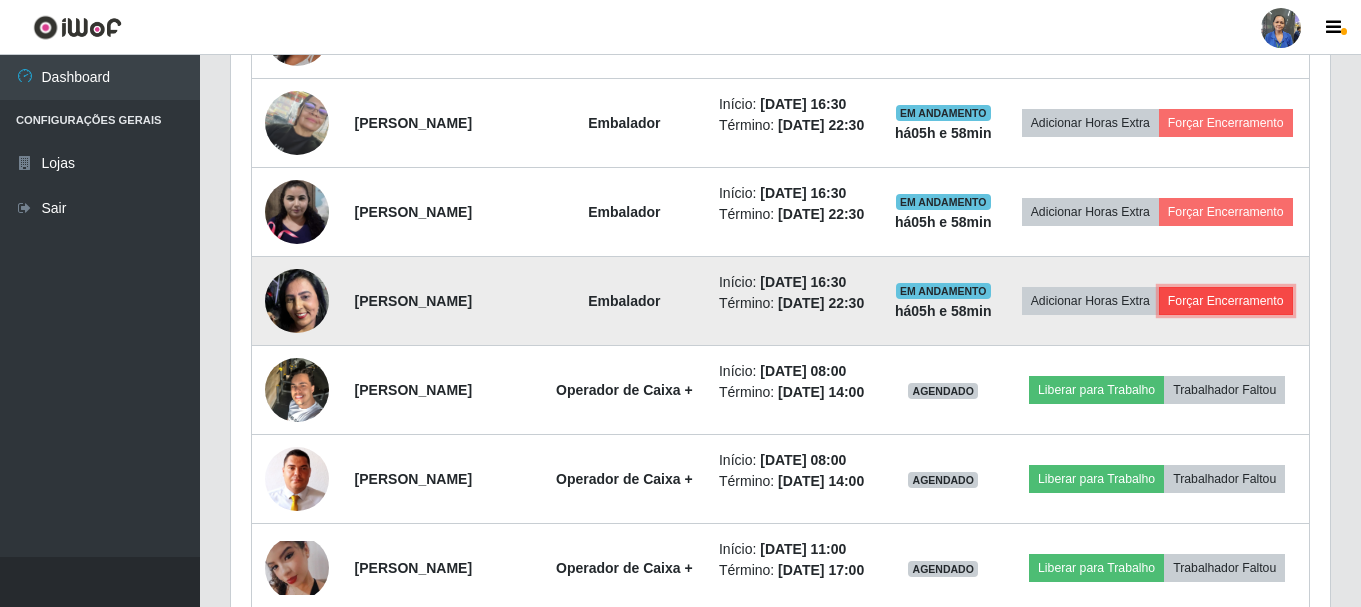 click on "Forçar Encerramento" at bounding box center [1226, 301] 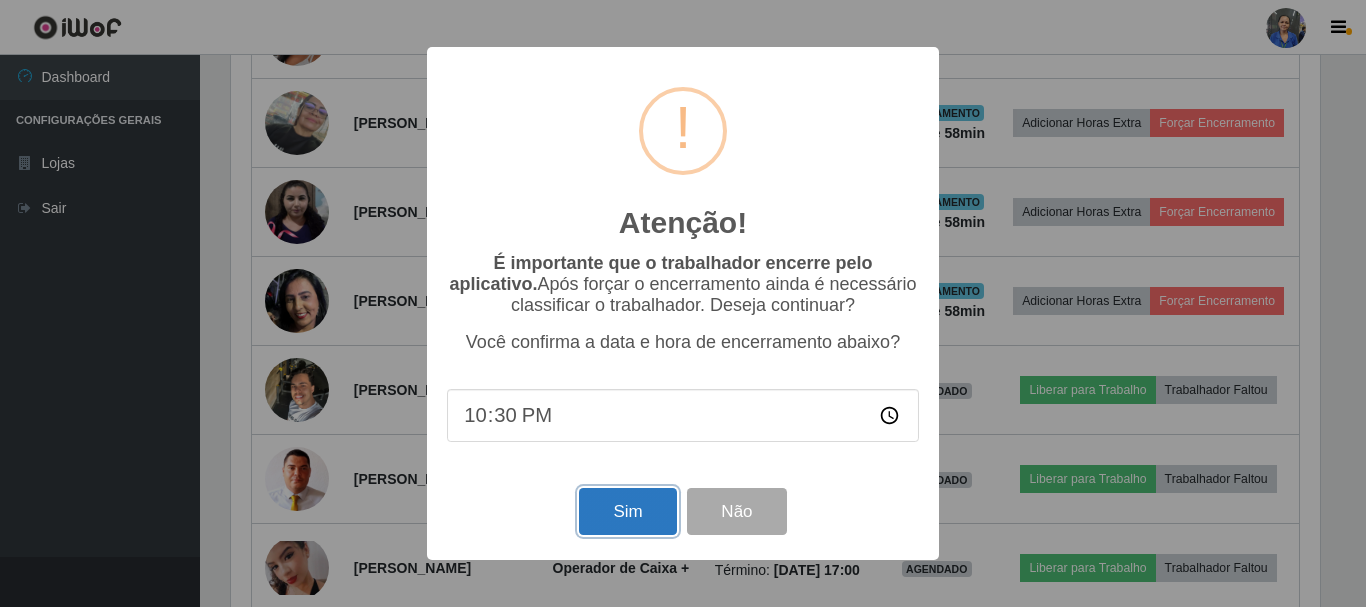 click on "Sim" at bounding box center [627, 511] 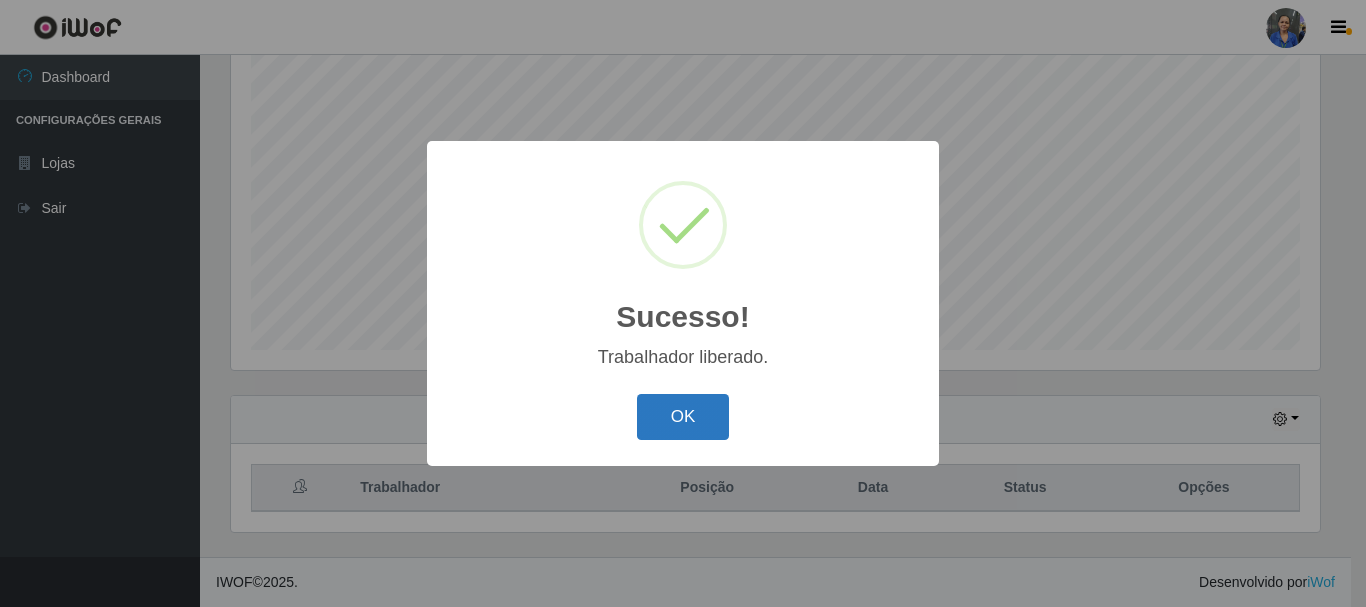click on "OK" at bounding box center [683, 417] 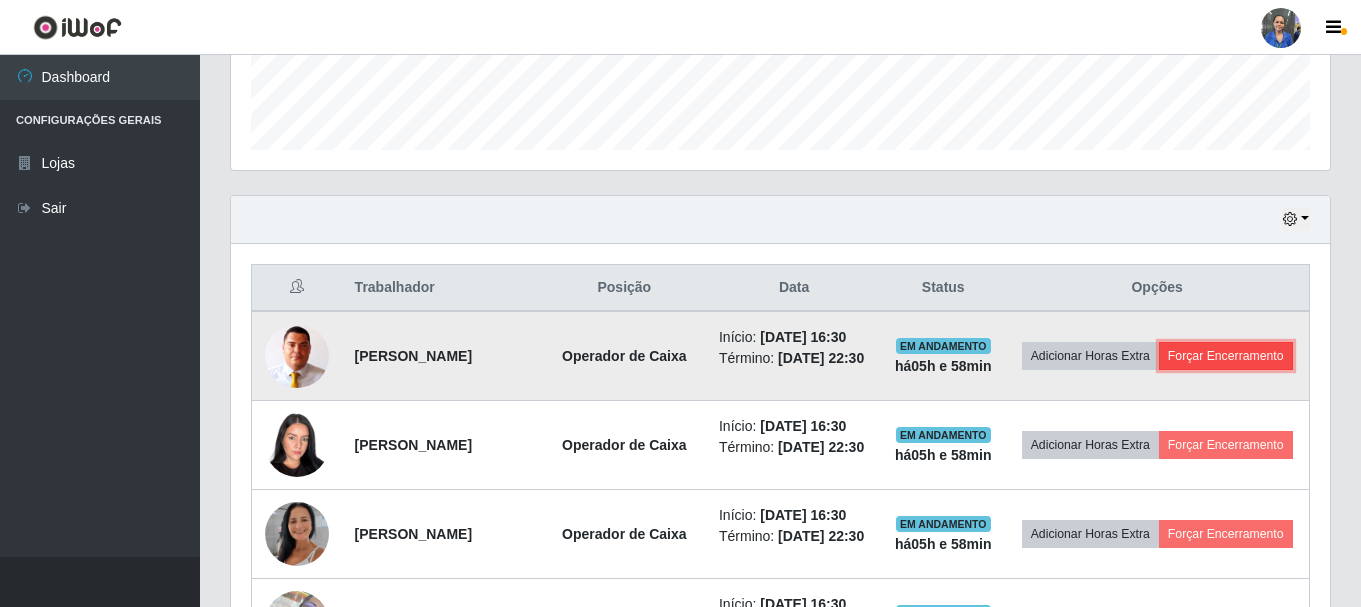 click on "Forçar Encerramento" at bounding box center [1226, 356] 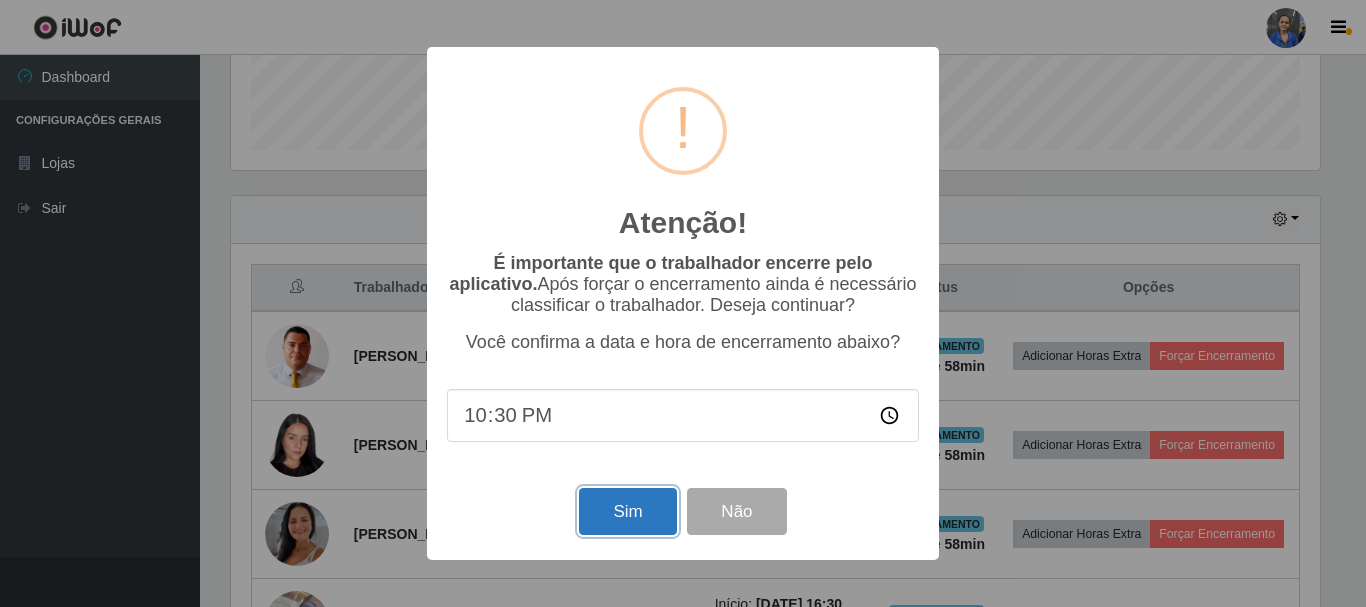click on "Sim" at bounding box center [627, 511] 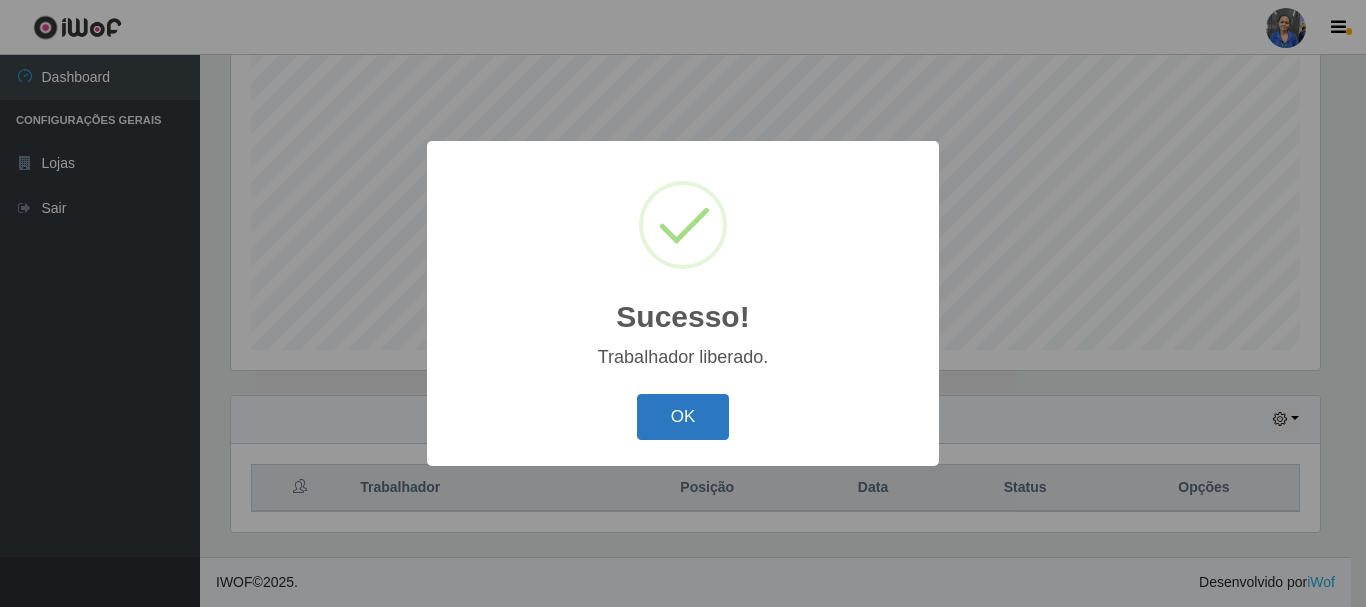 click on "OK" at bounding box center [683, 417] 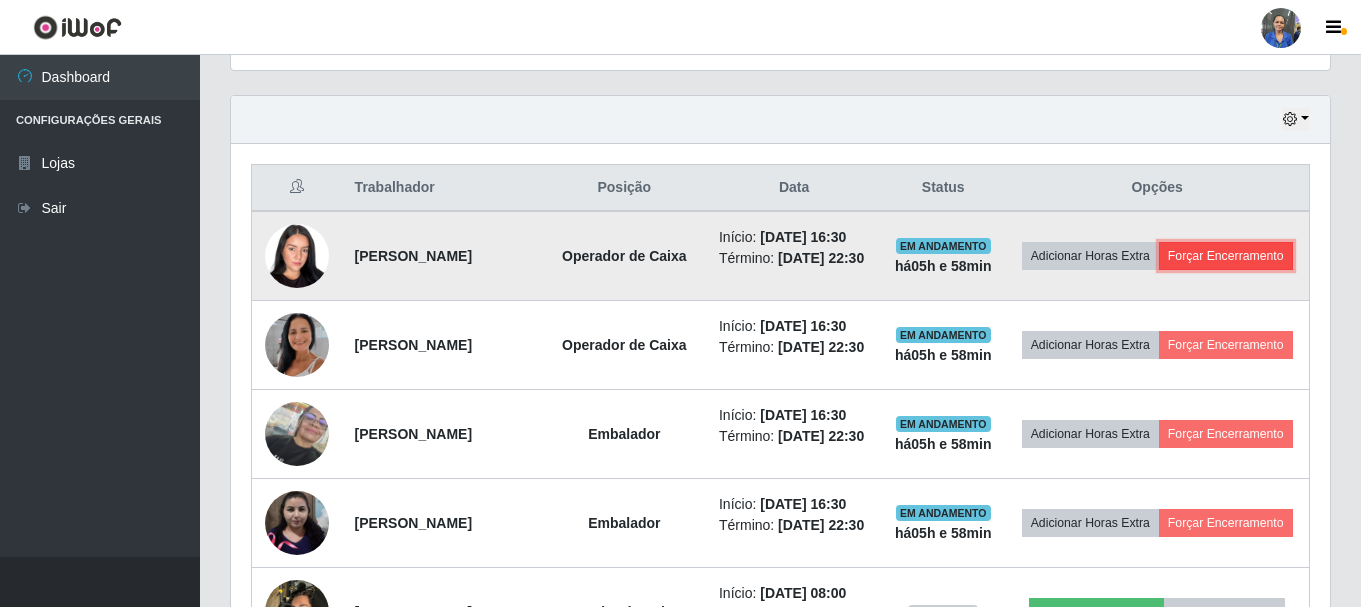 click on "Forçar Encerramento" at bounding box center (1226, 256) 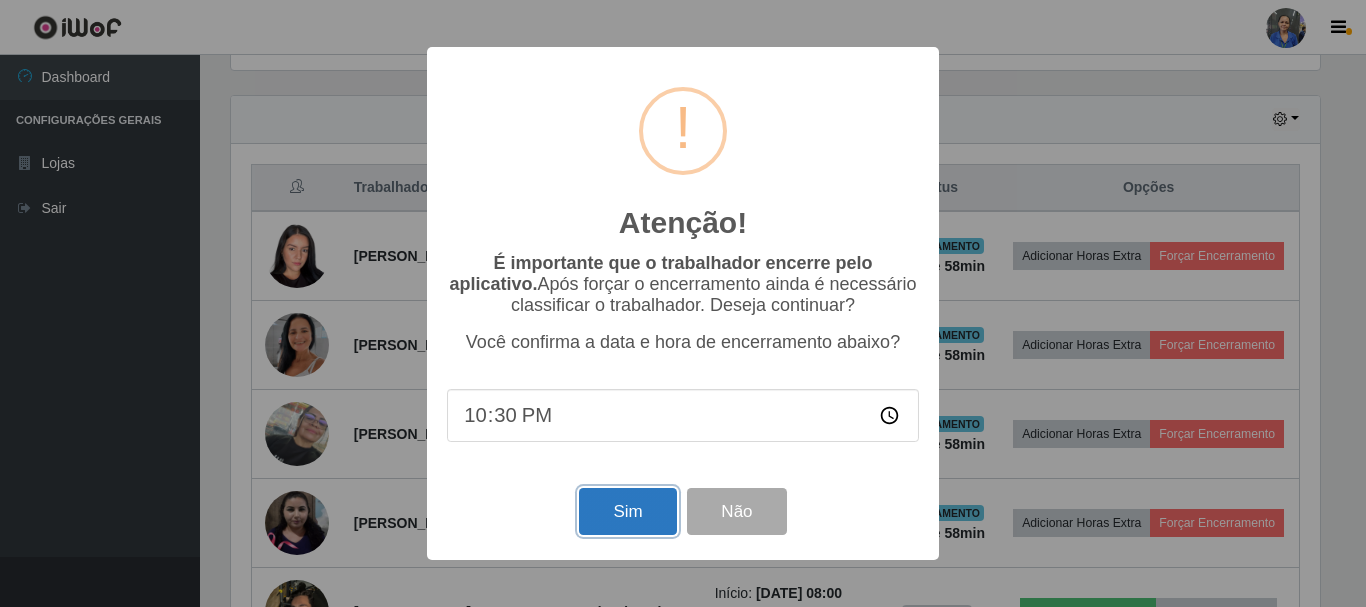 click on "Sim" at bounding box center [627, 511] 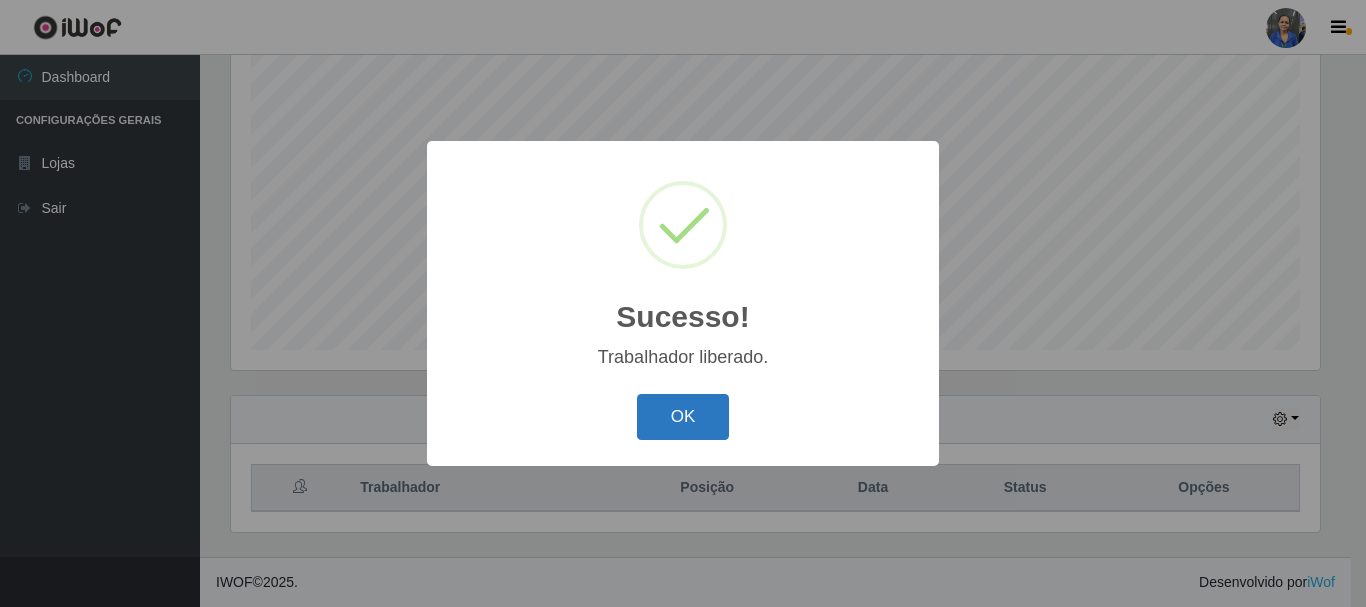 click on "OK" at bounding box center (683, 417) 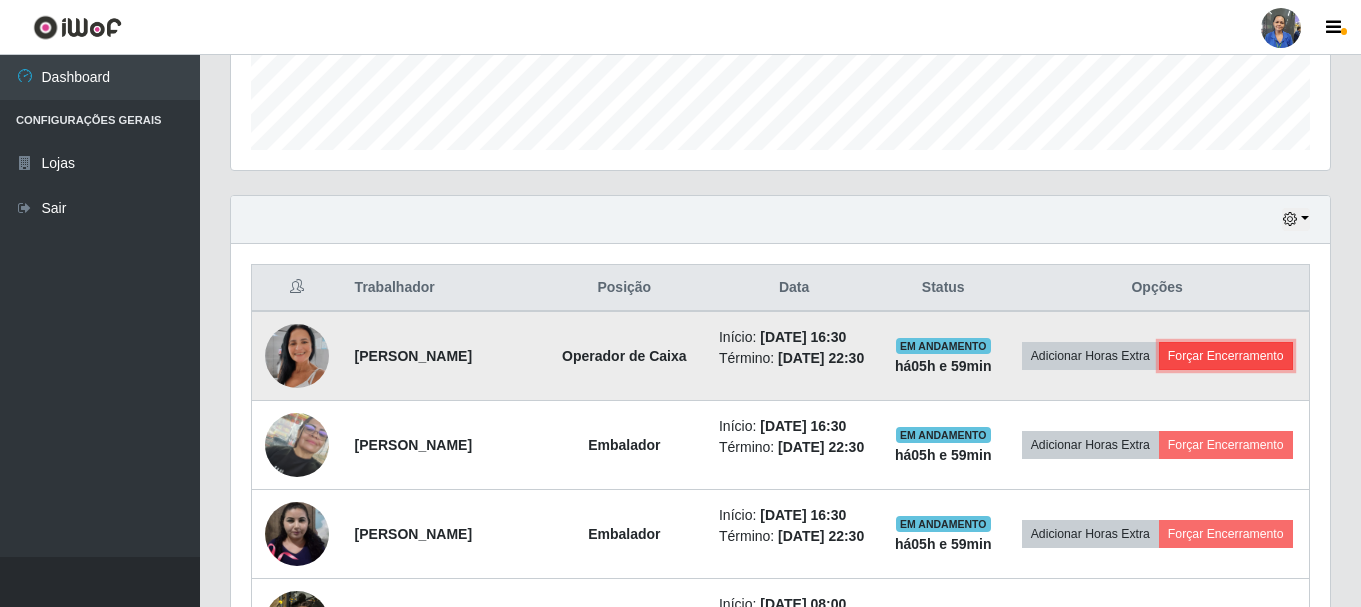 click on "Forçar Encerramento" at bounding box center [1226, 356] 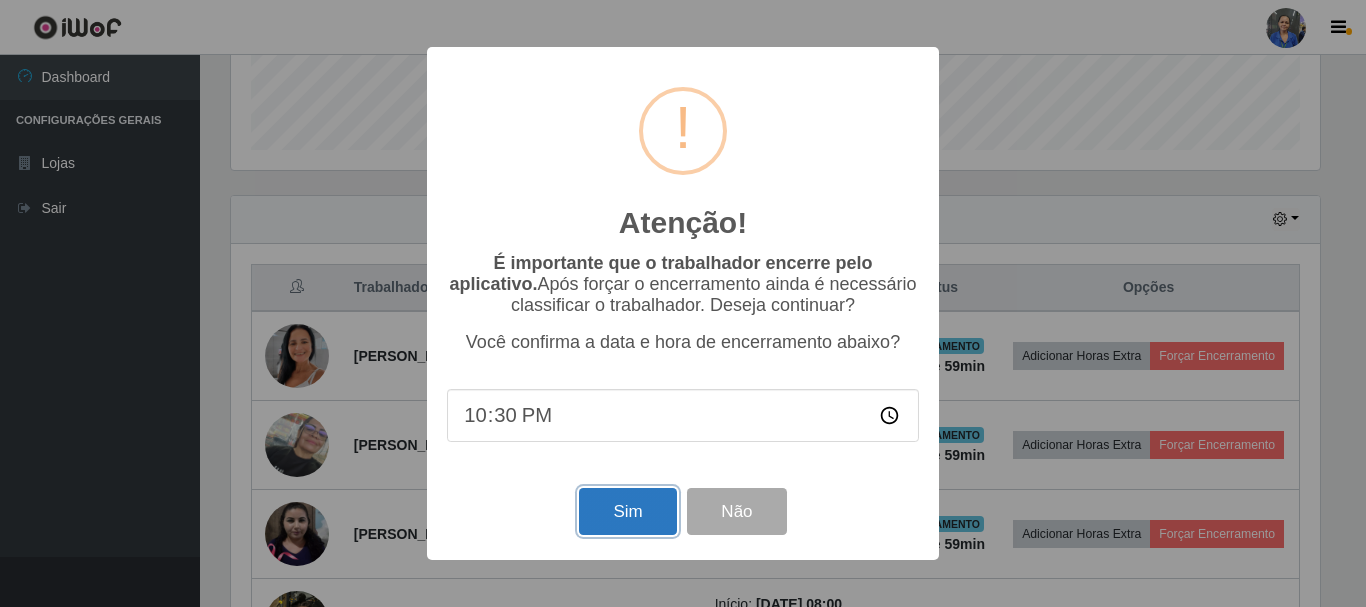 click on "Sim" at bounding box center [627, 511] 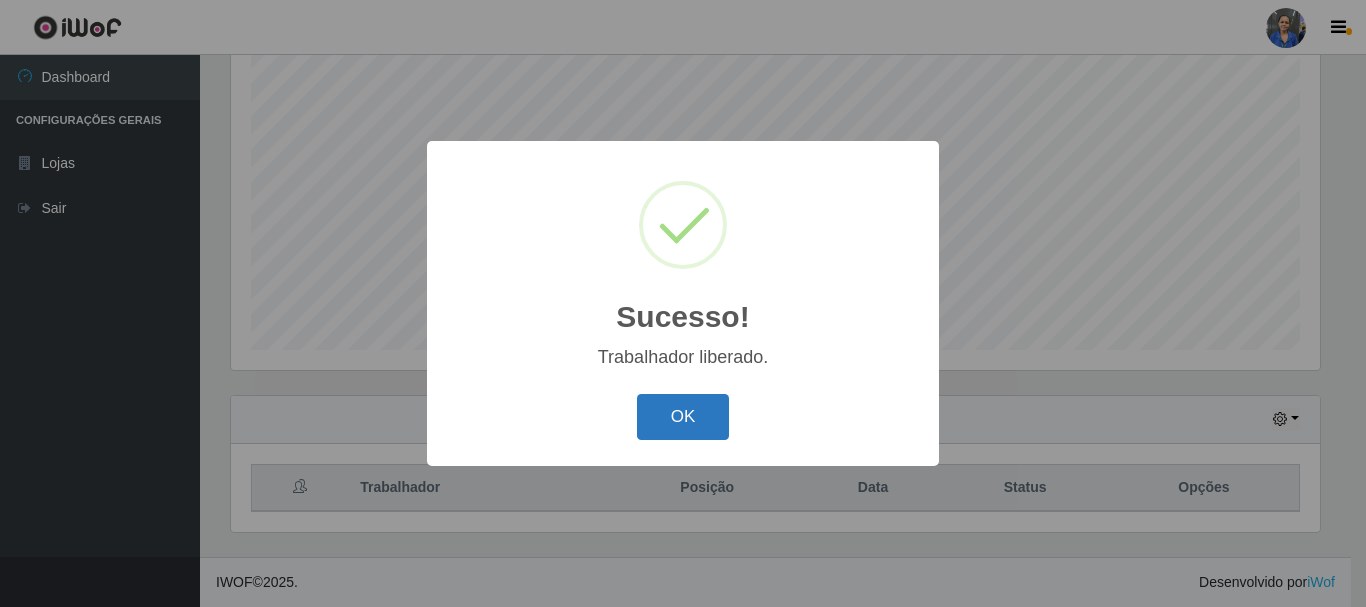 click on "OK" at bounding box center [683, 417] 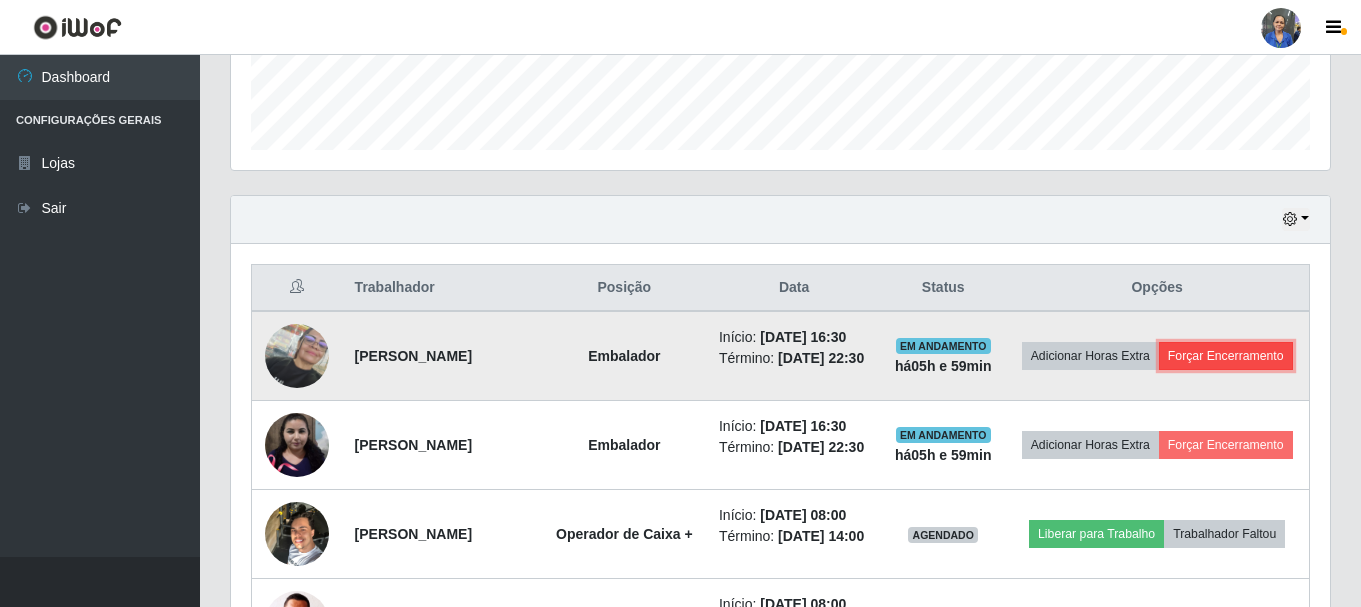 click on "Forçar Encerramento" at bounding box center [1226, 356] 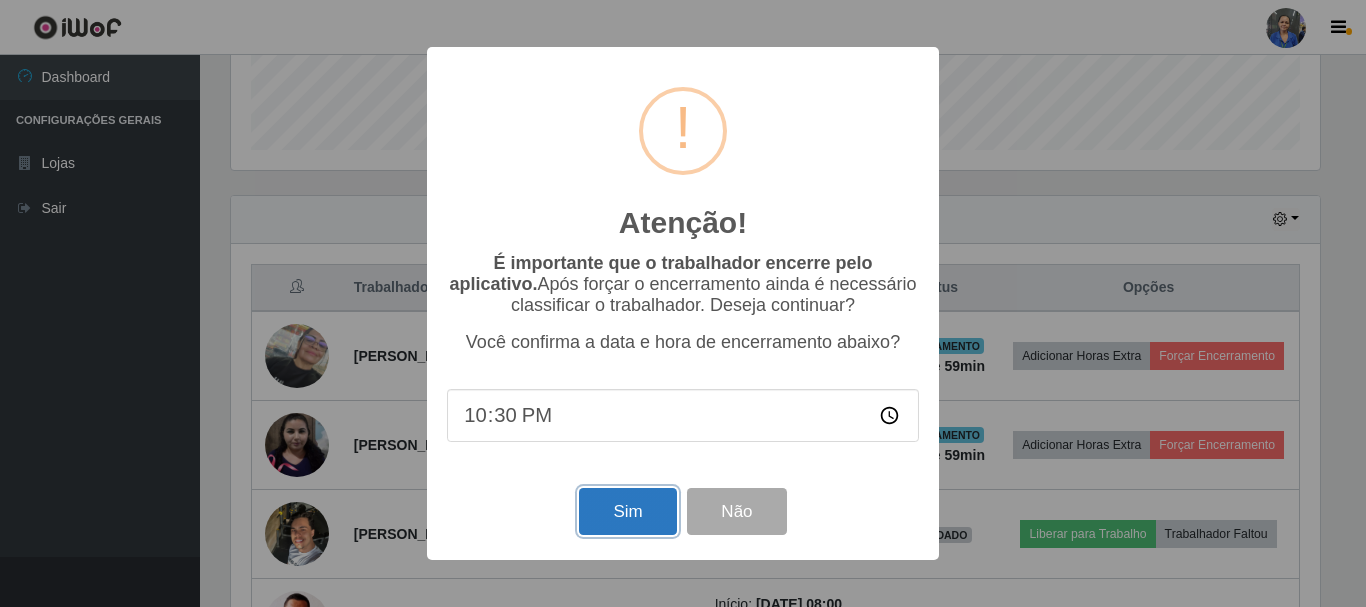 click on "Sim" at bounding box center (627, 511) 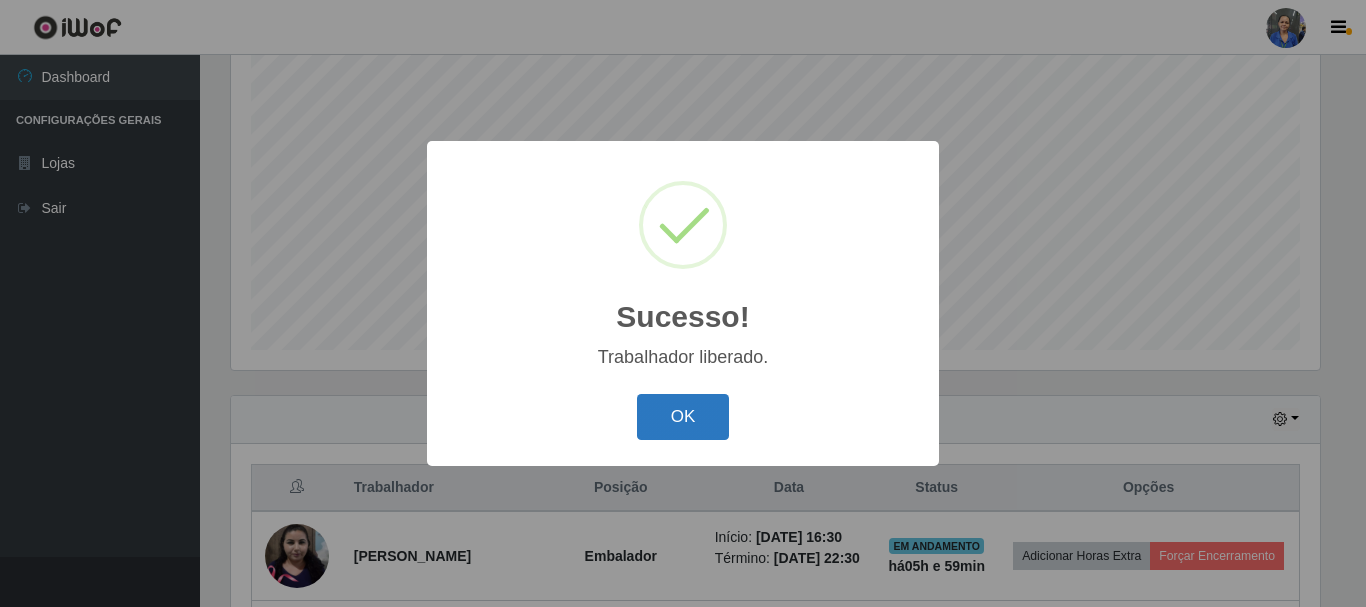 click on "OK" at bounding box center [683, 417] 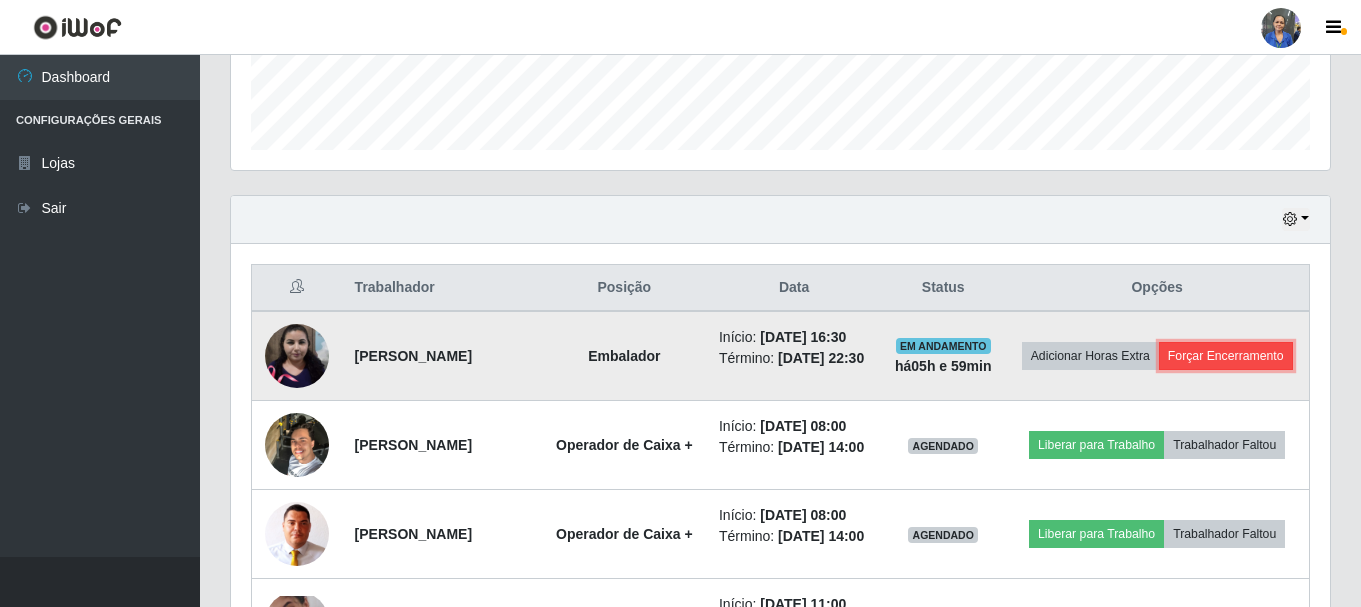 click on "Forçar Encerramento" at bounding box center (1226, 356) 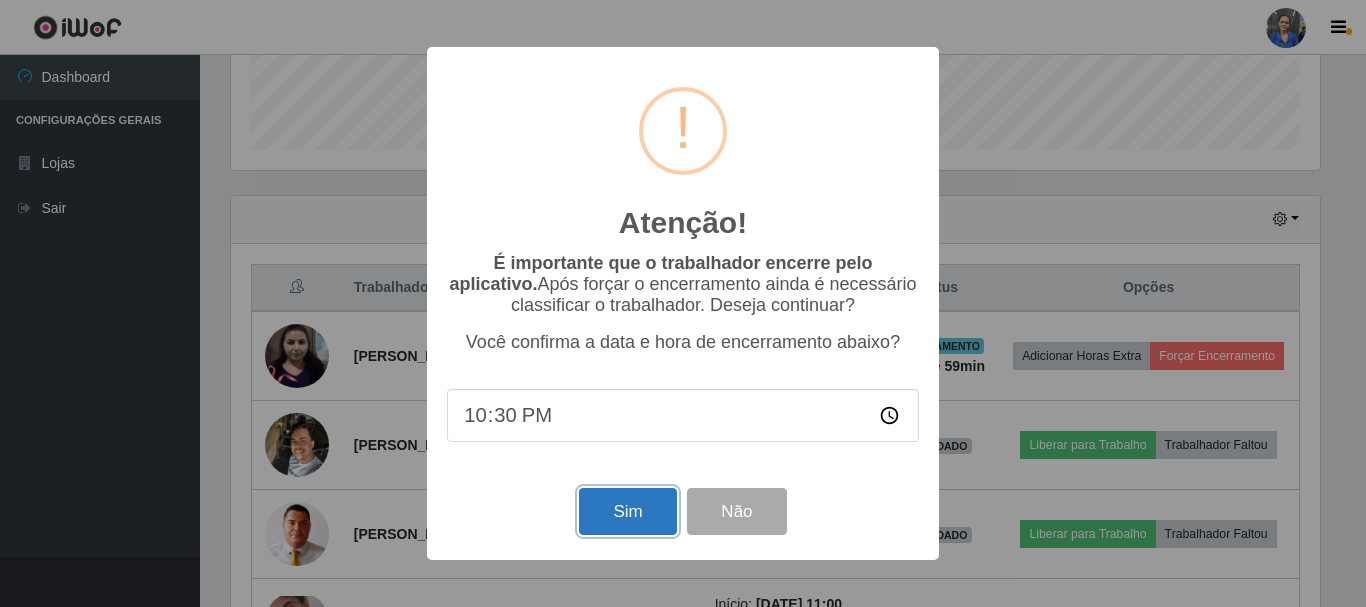click on "Sim" at bounding box center [627, 511] 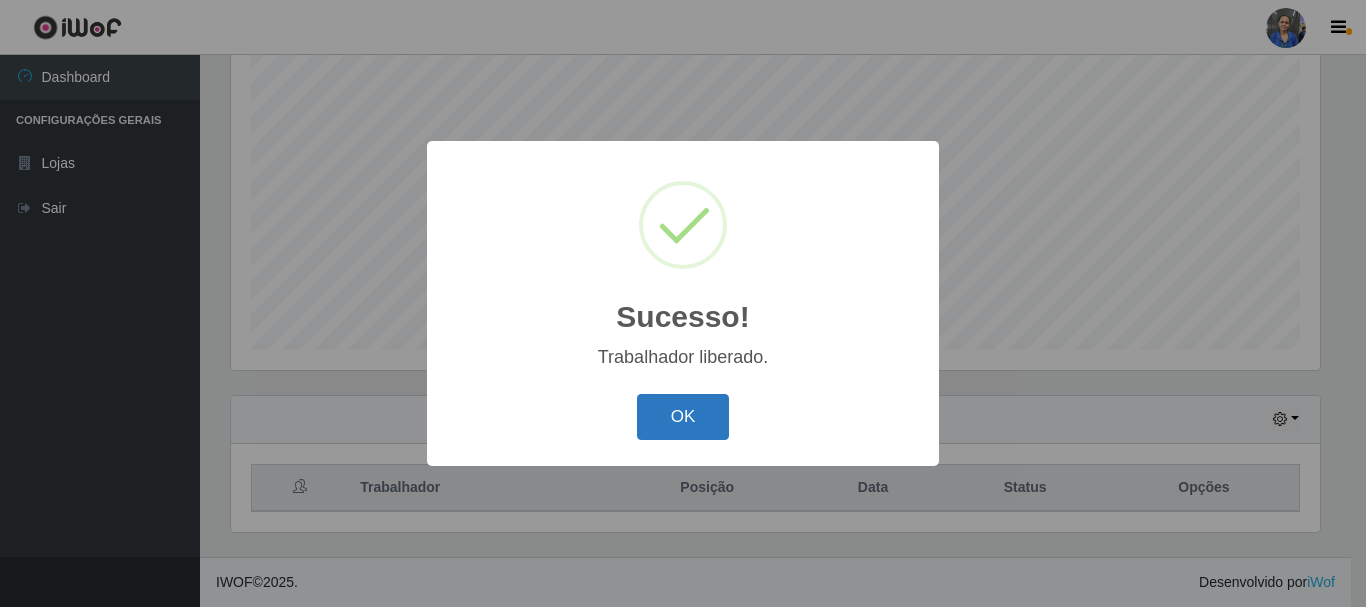 click on "OK" at bounding box center (683, 417) 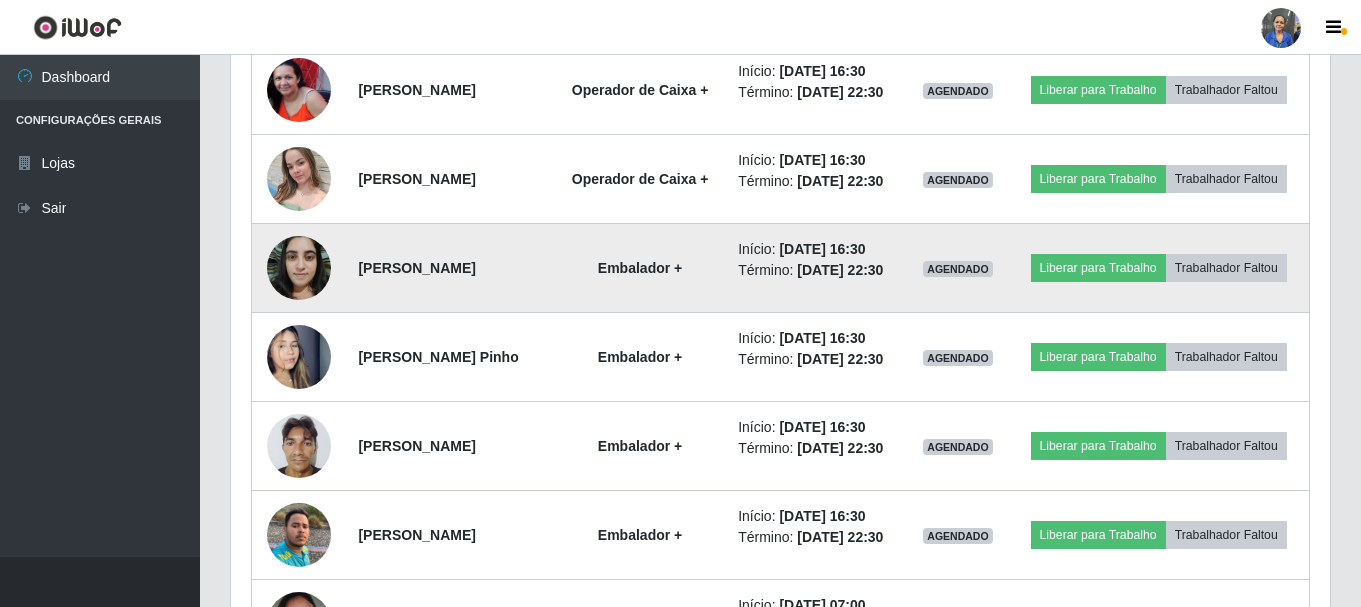 click at bounding box center [299, 267] 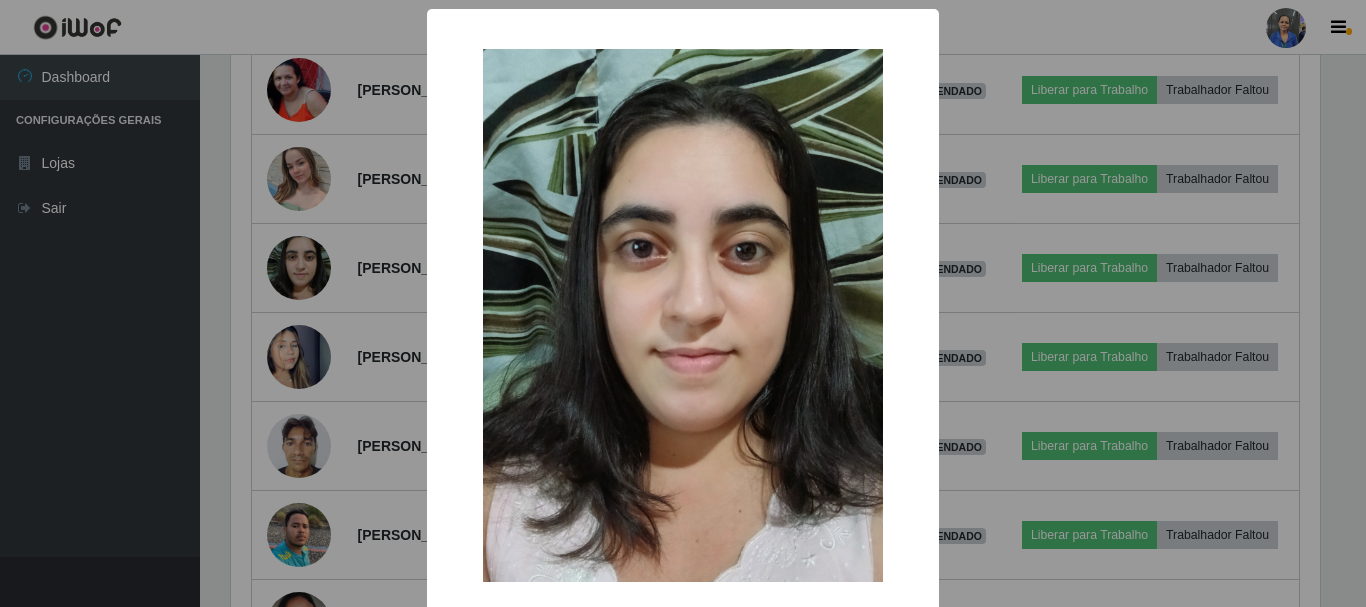 click on "× OK Cancel" at bounding box center [683, 303] 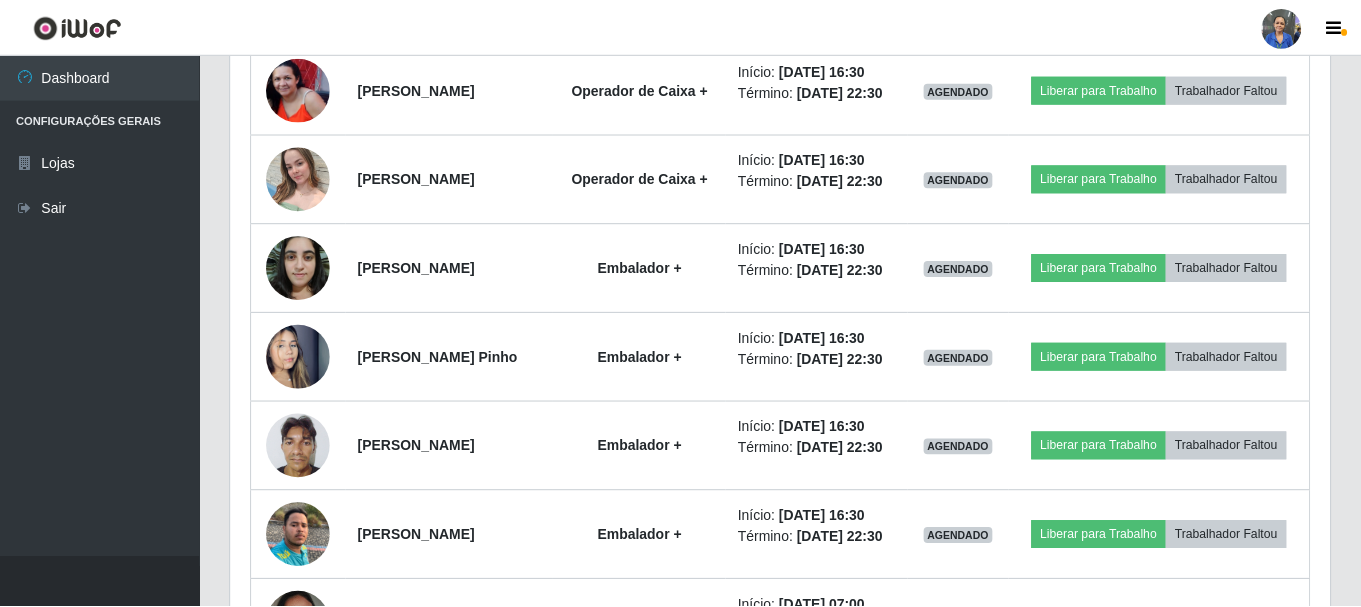 scroll, scrollTop: 999585, scrollLeft: 998901, axis: both 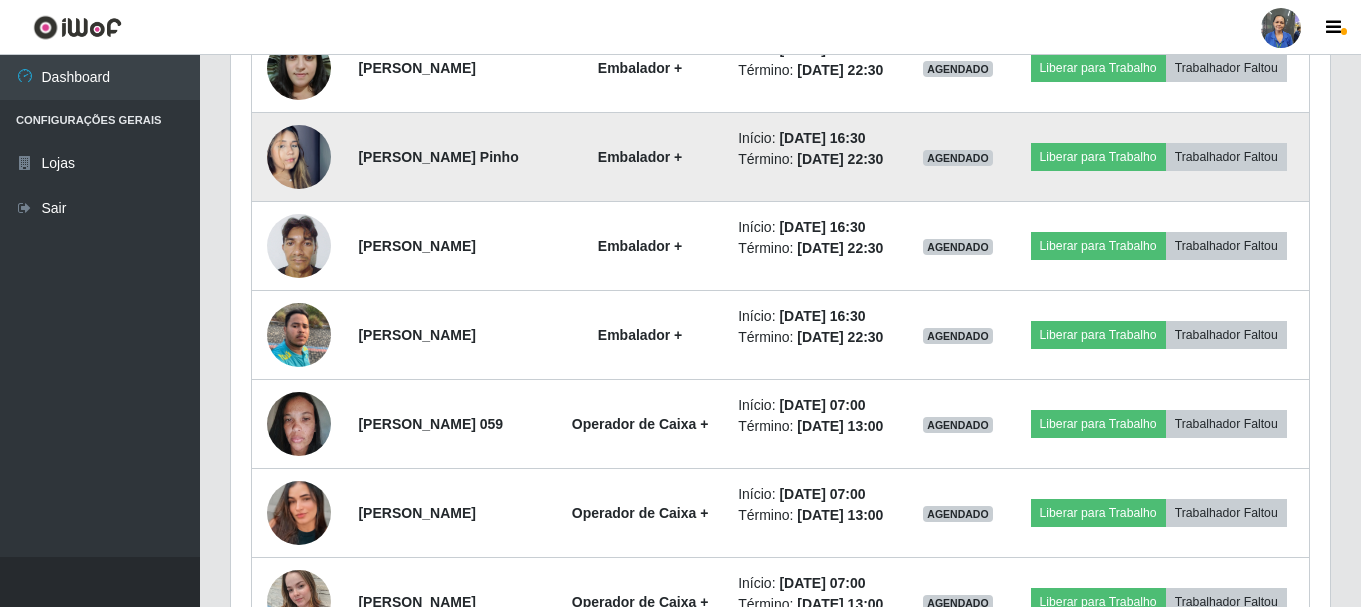 click at bounding box center (299, 157) 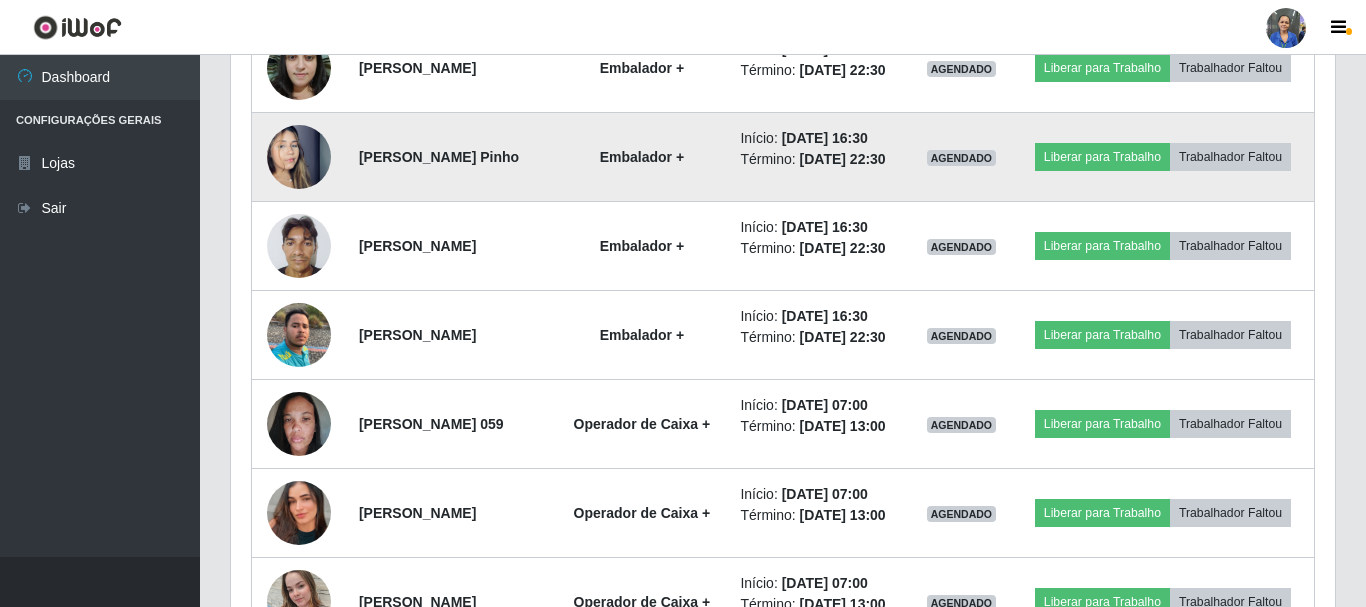 scroll, scrollTop: 999585, scrollLeft: 998911, axis: both 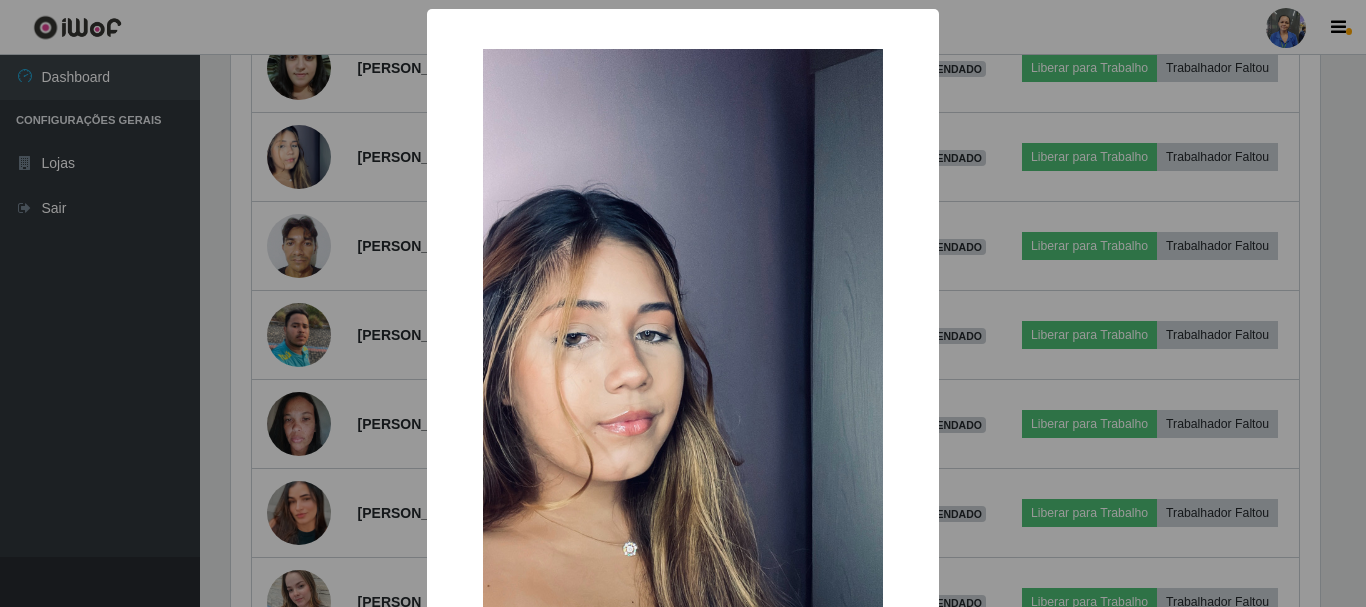 click on "× OK Cancel" at bounding box center [683, 303] 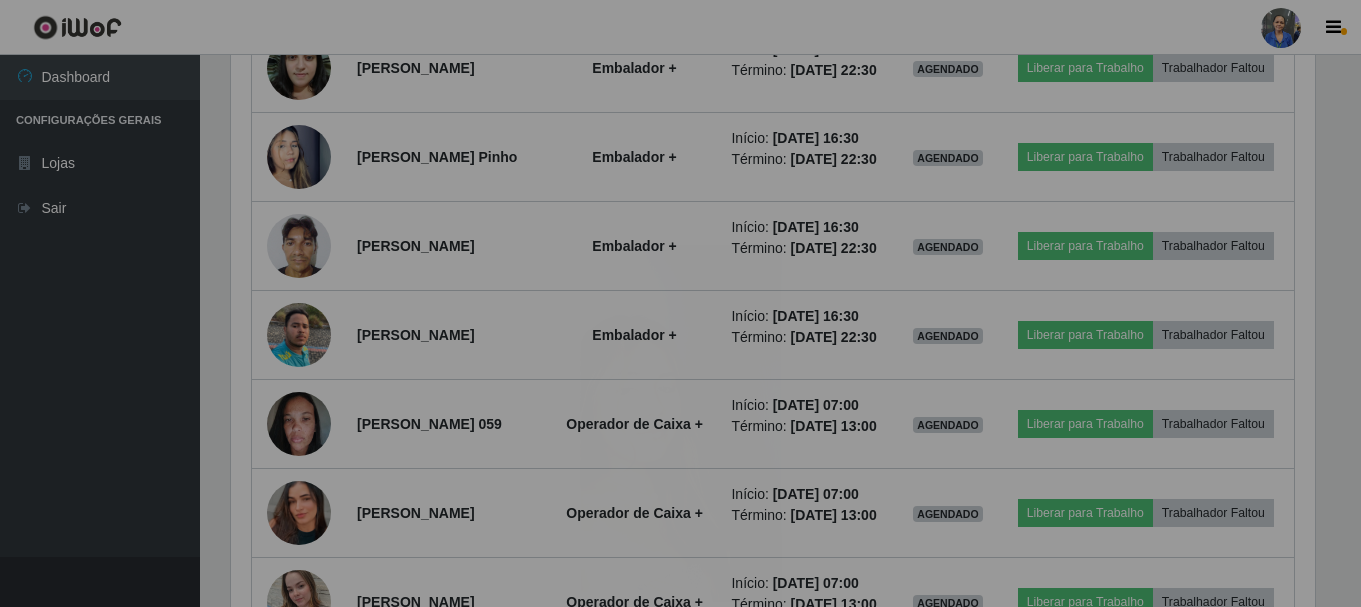scroll, scrollTop: 999585, scrollLeft: 998901, axis: both 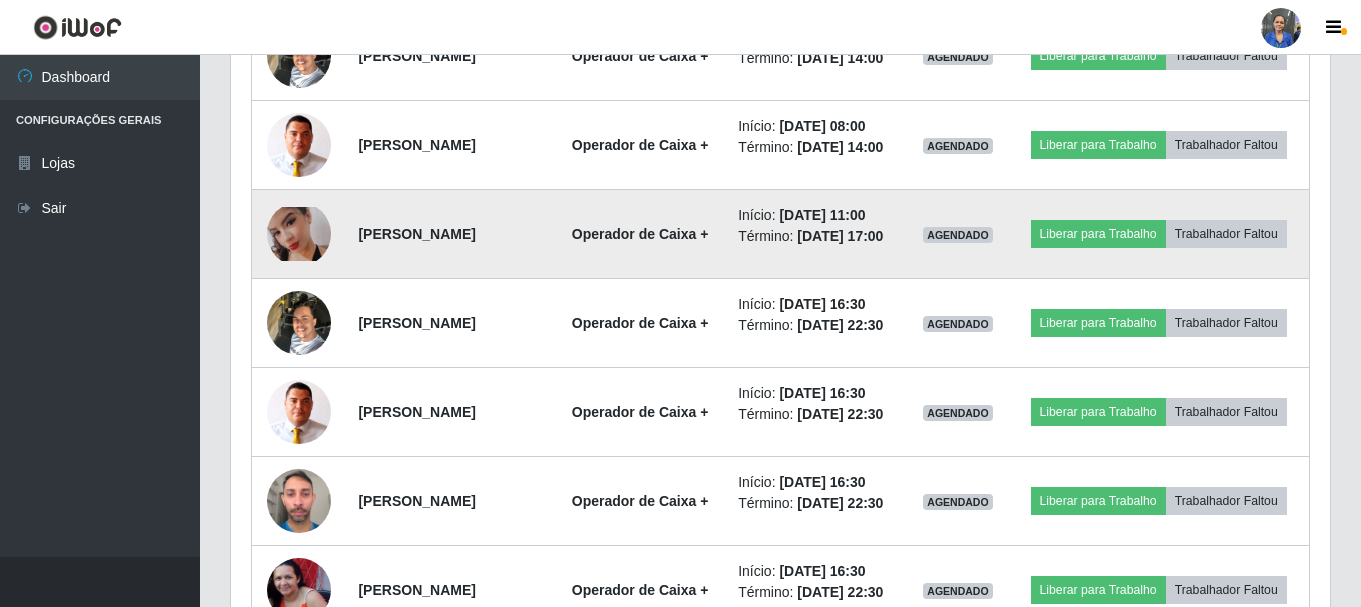 click at bounding box center (299, 233) 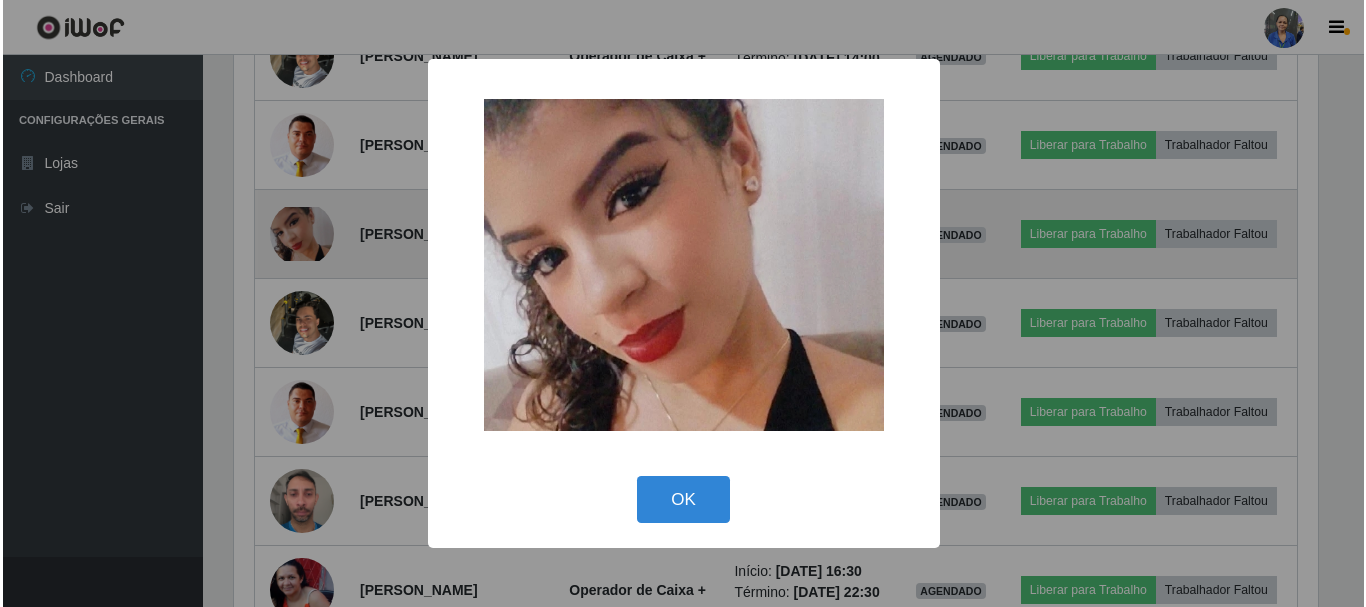 scroll, scrollTop: 999585, scrollLeft: 998911, axis: both 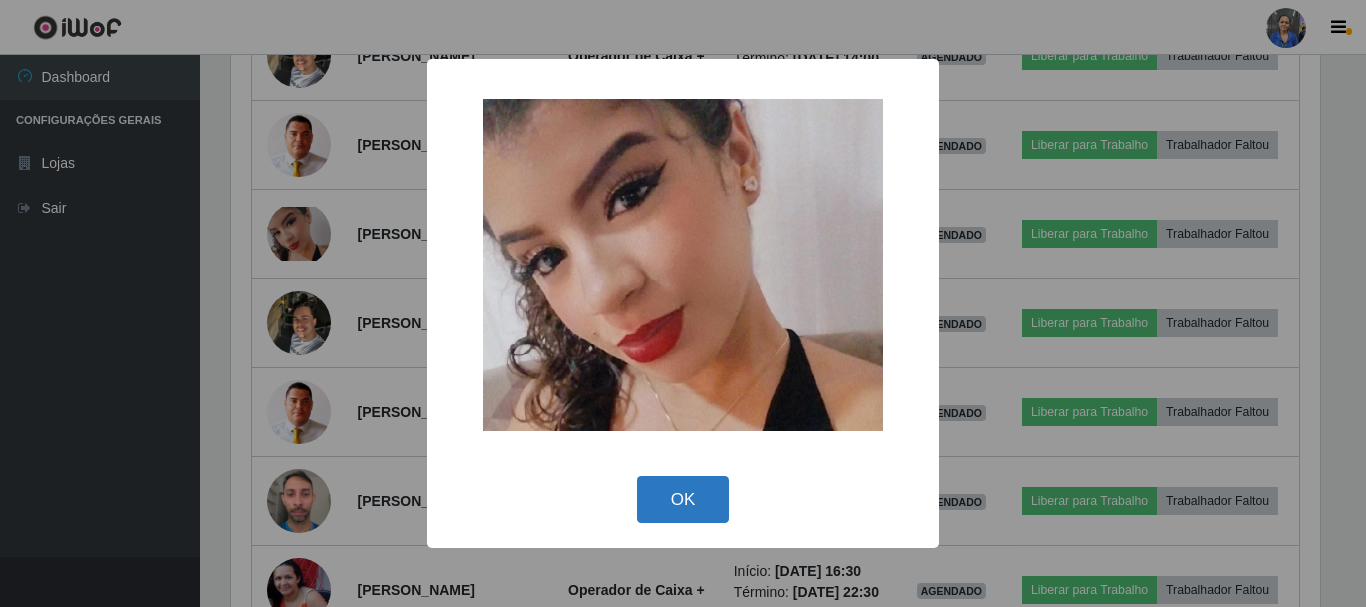 click on "OK" at bounding box center (683, 499) 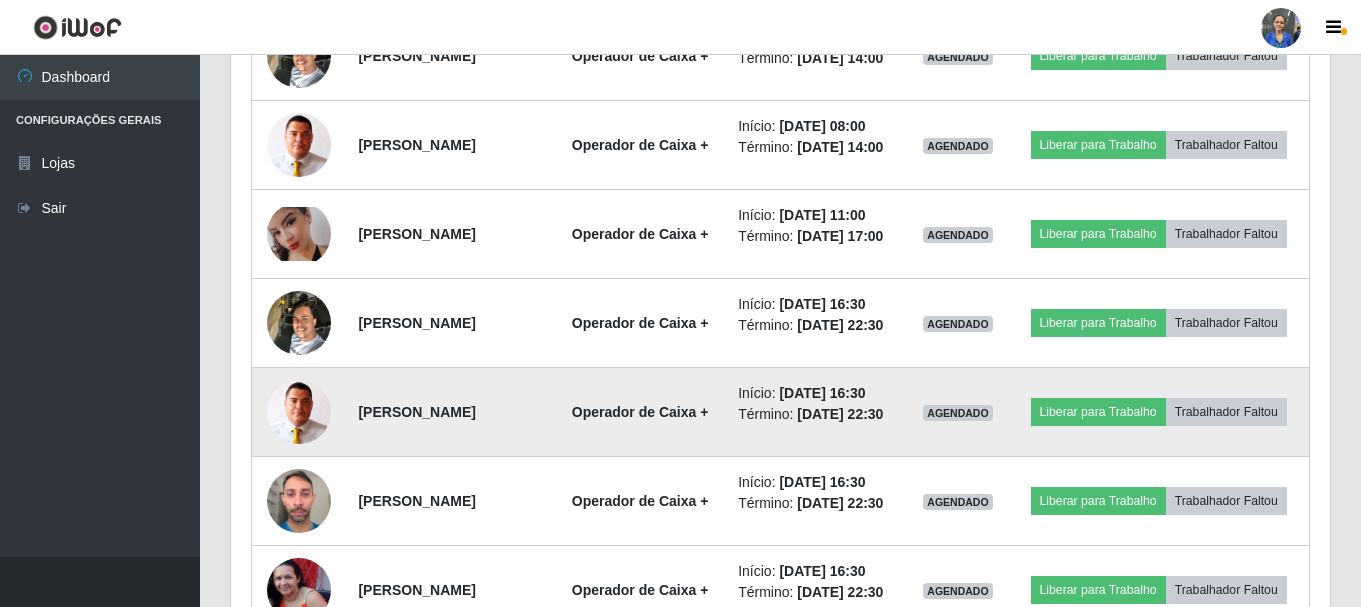 scroll, scrollTop: 999585, scrollLeft: 998901, axis: both 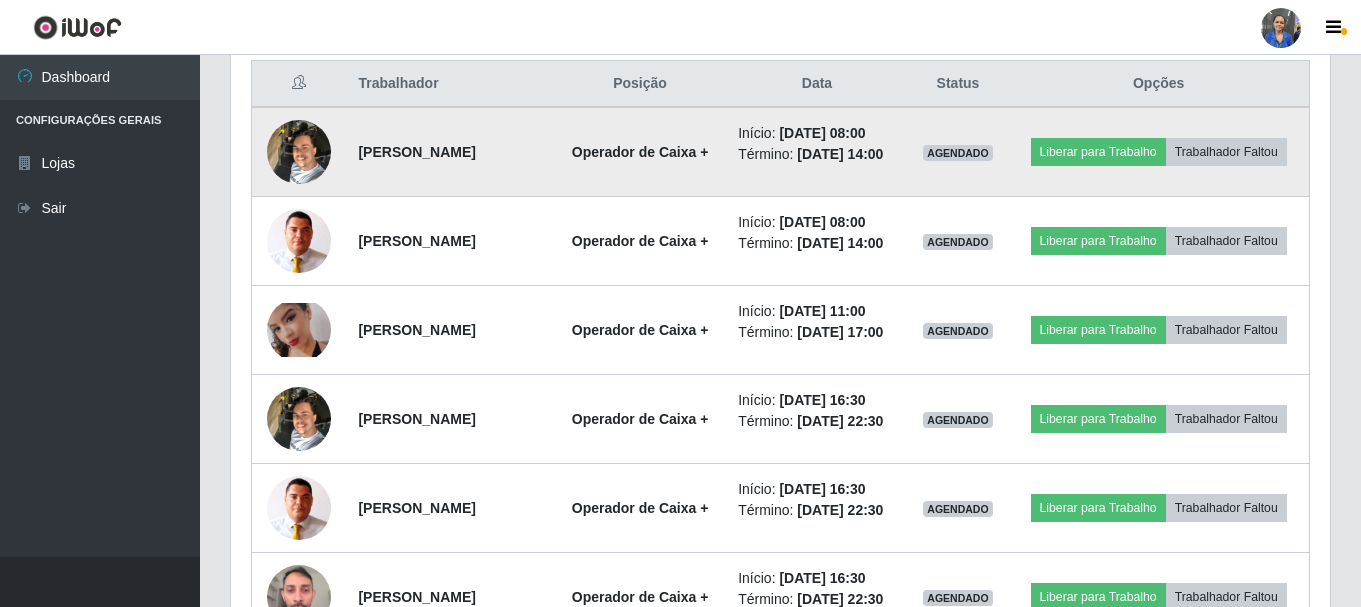 click at bounding box center [299, 151] 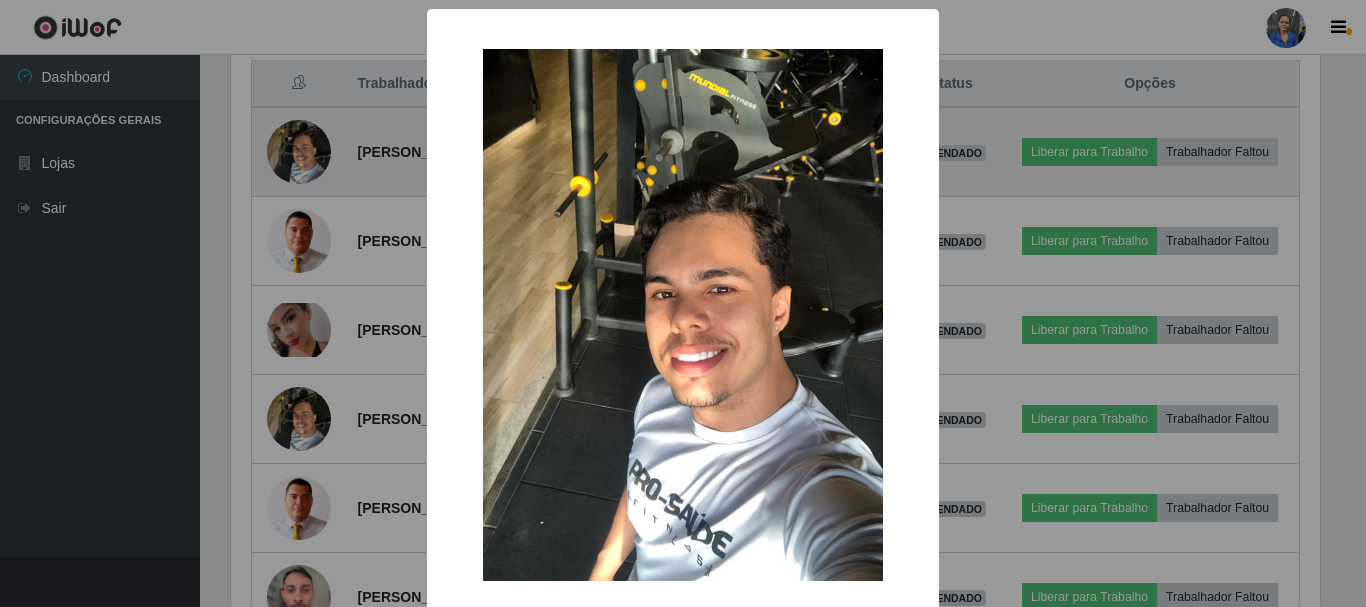 scroll, scrollTop: 999585, scrollLeft: 998911, axis: both 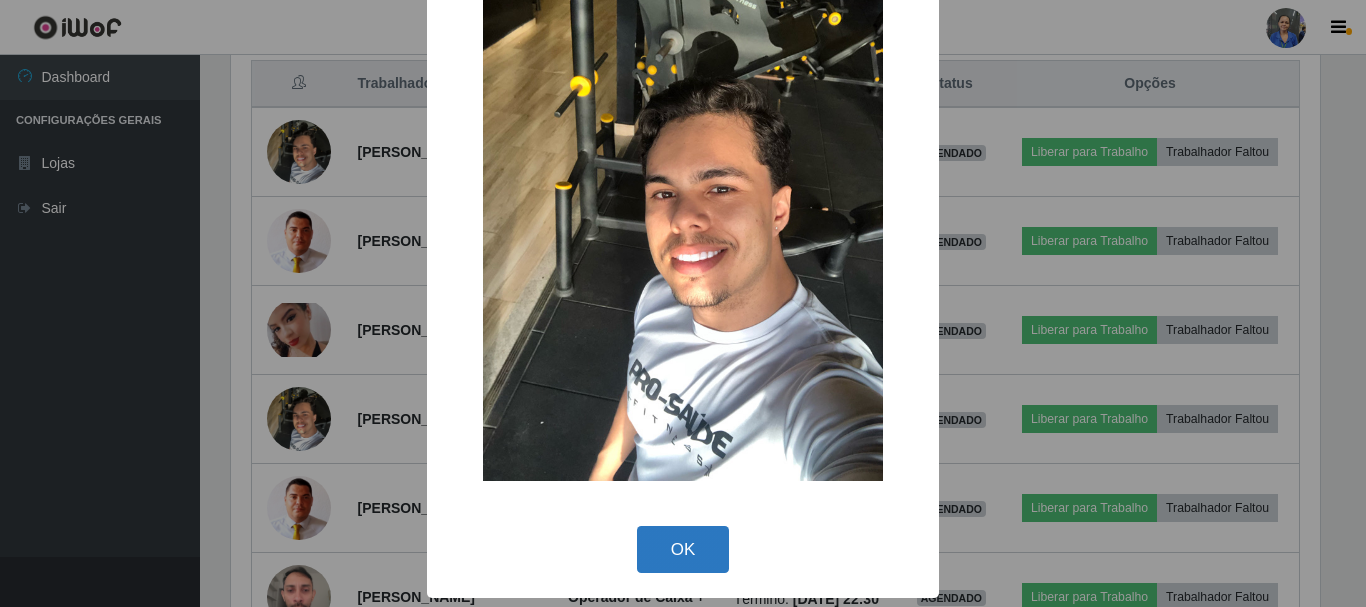 click on "OK" at bounding box center (683, 549) 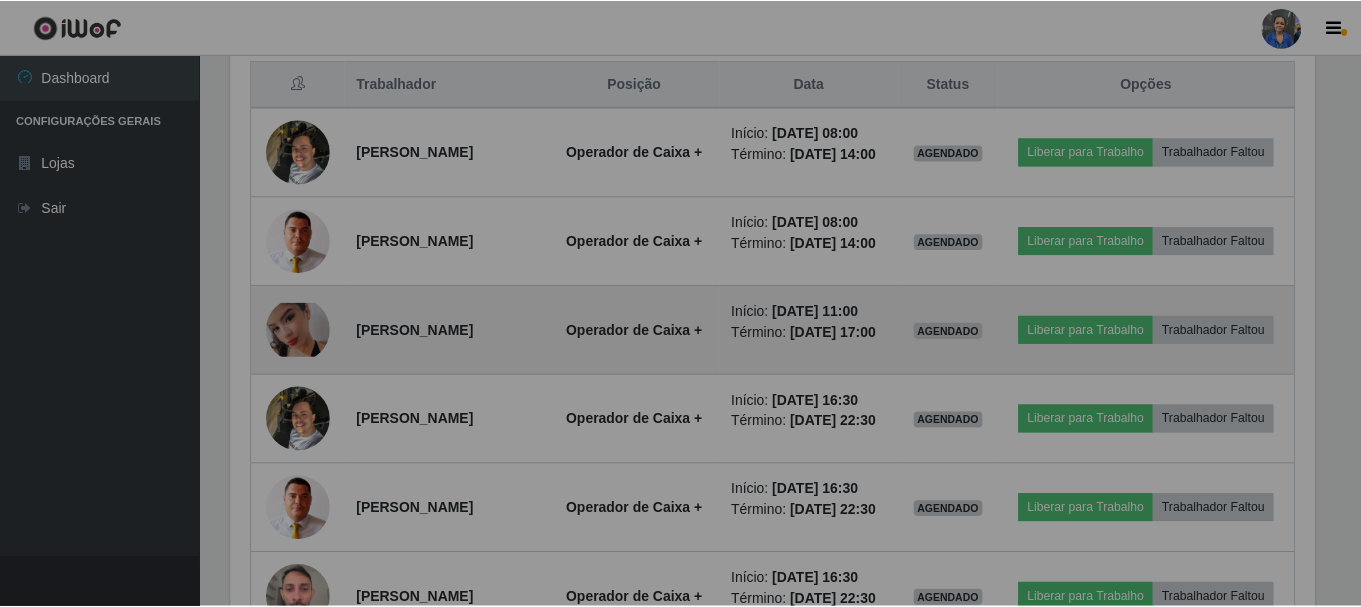 scroll, scrollTop: 999585, scrollLeft: 998901, axis: both 